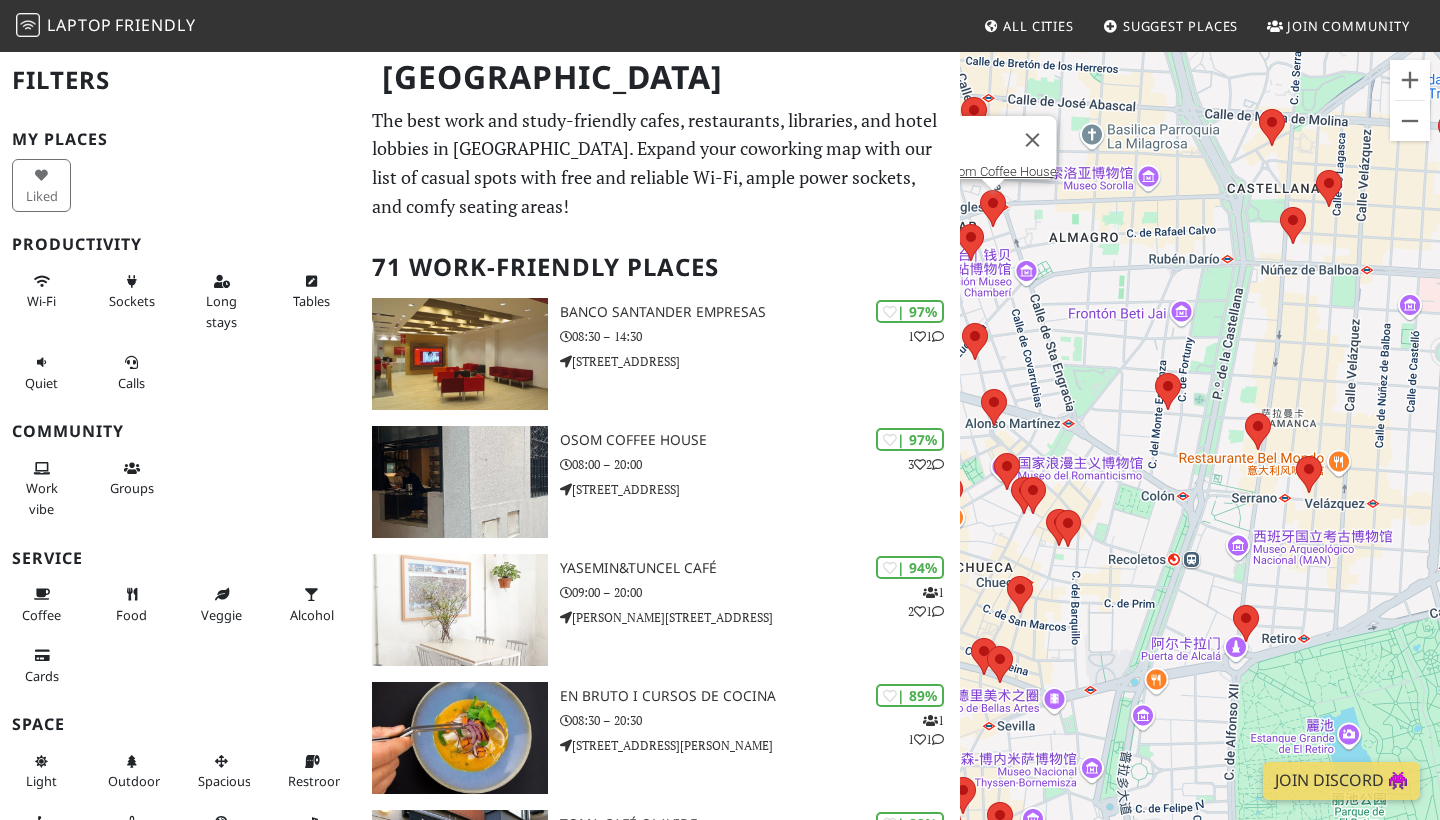 scroll, scrollTop: 0, scrollLeft: 0, axis: both 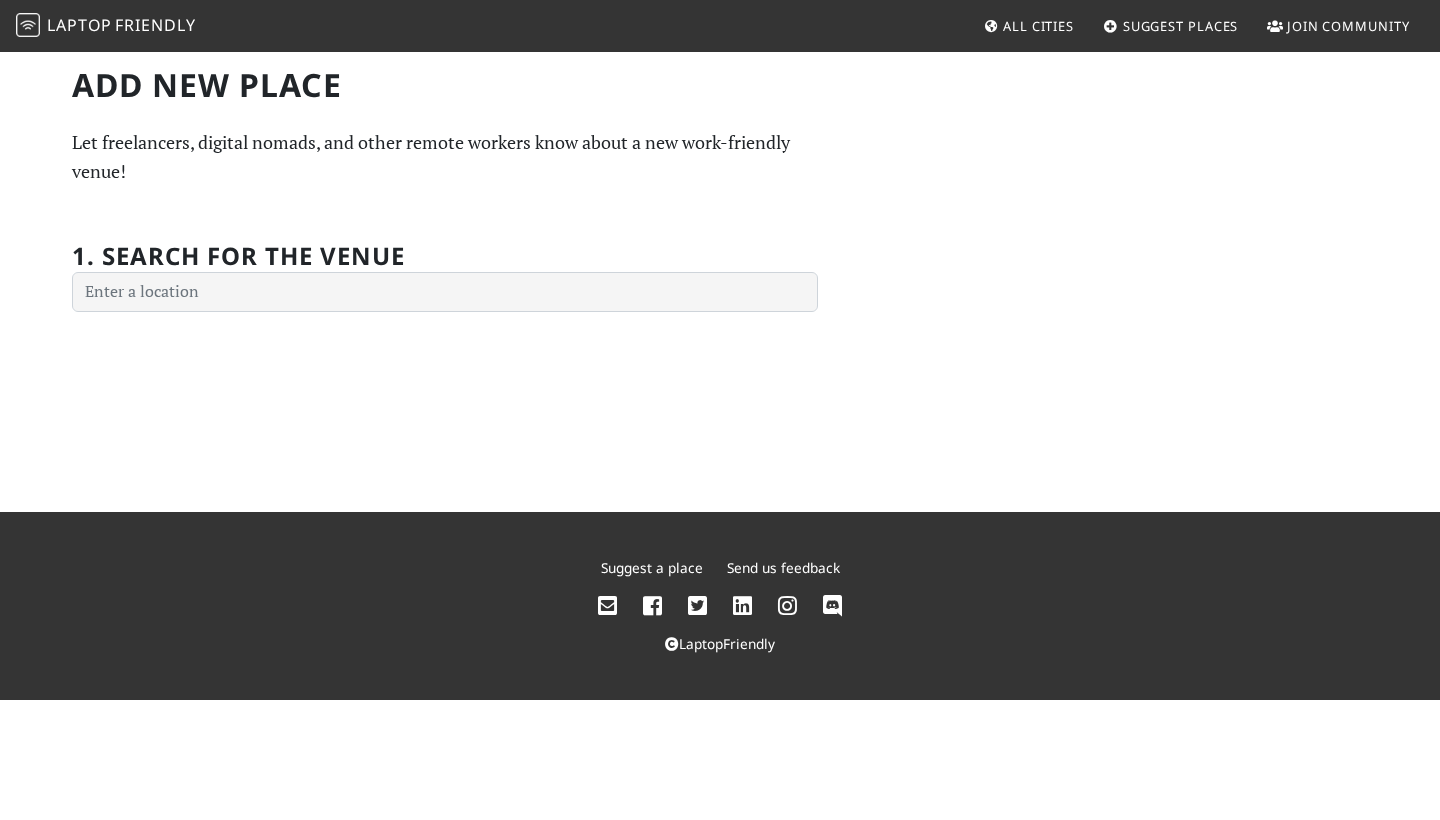click on "1. Search for the venue" at bounding box center [445, 265] 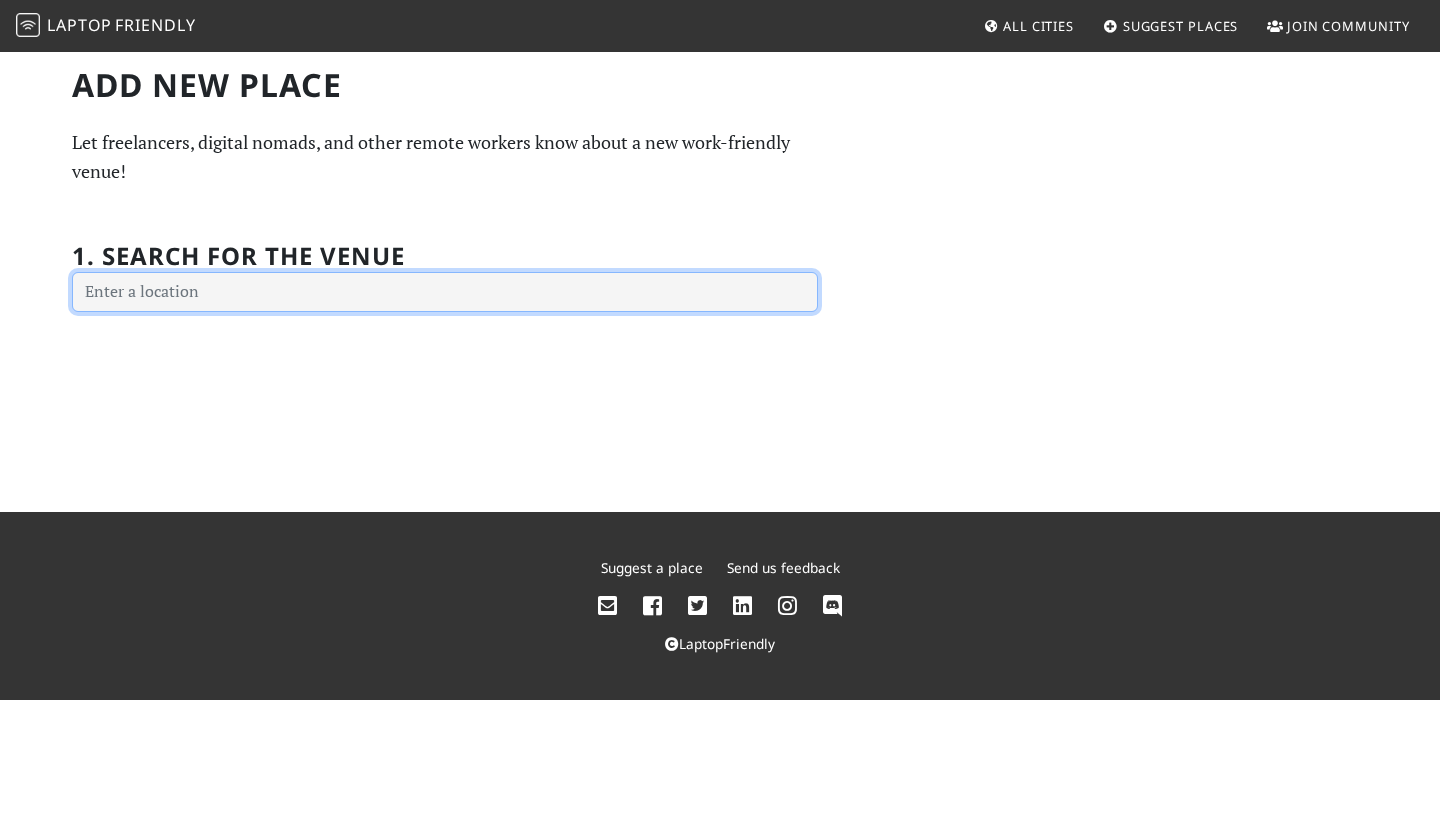 click at bounding box center [445, 292] 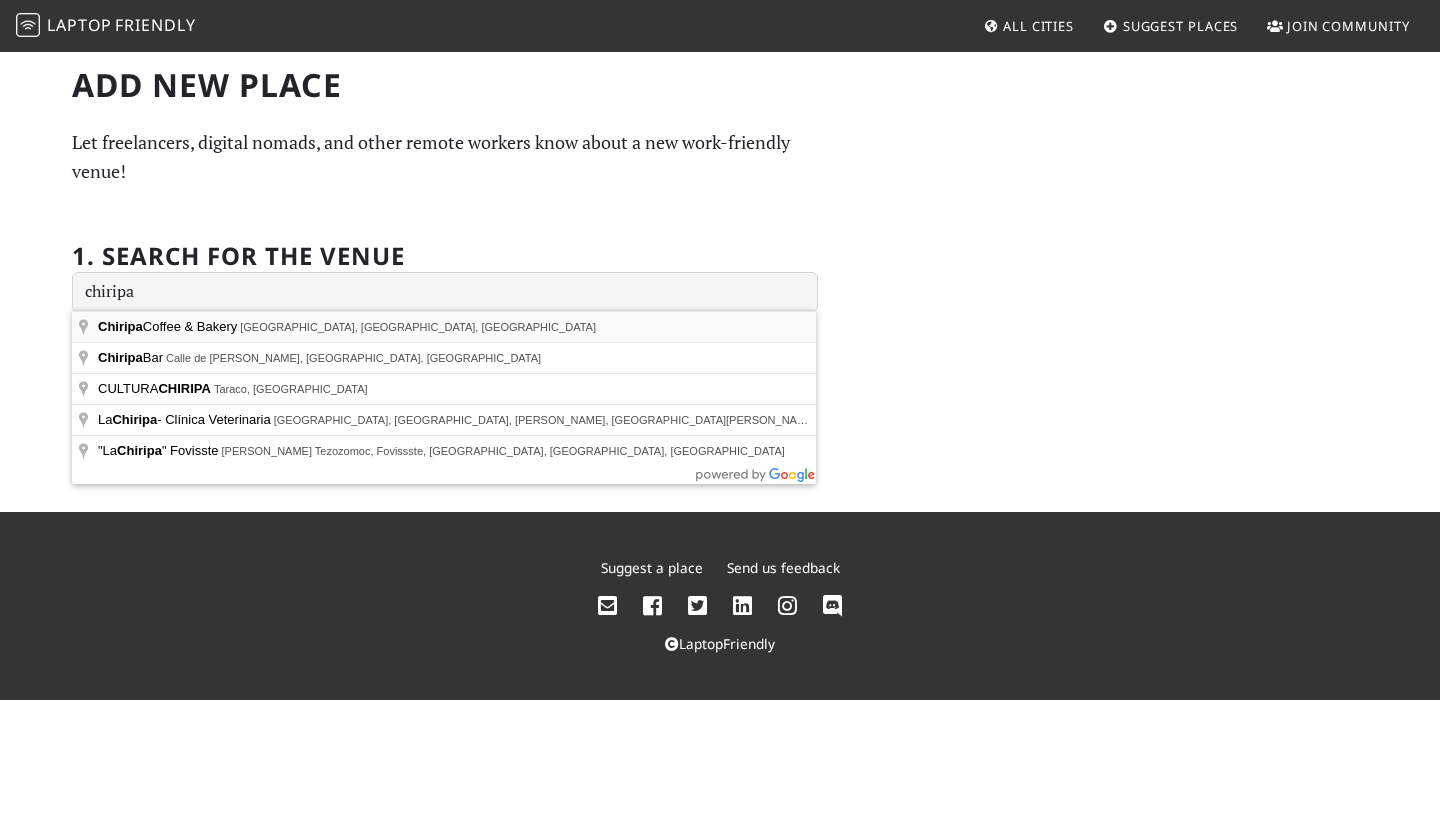type on "Chiripa Coffee & Bakery, Calle de San Bruno, Madrid, Spain" 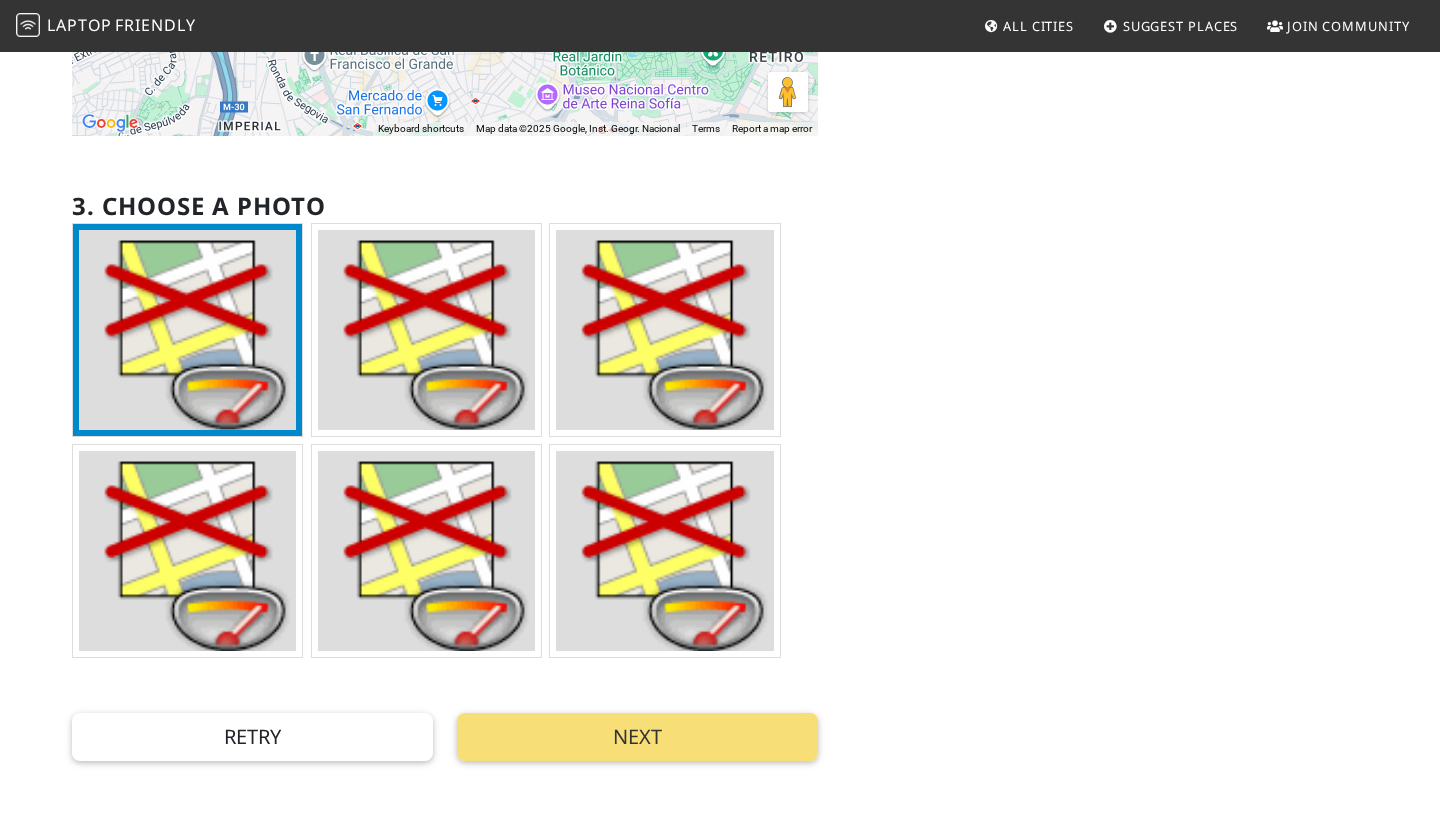 scroll, scrollTop: 422, scrollLeft: 0, axis: vertical 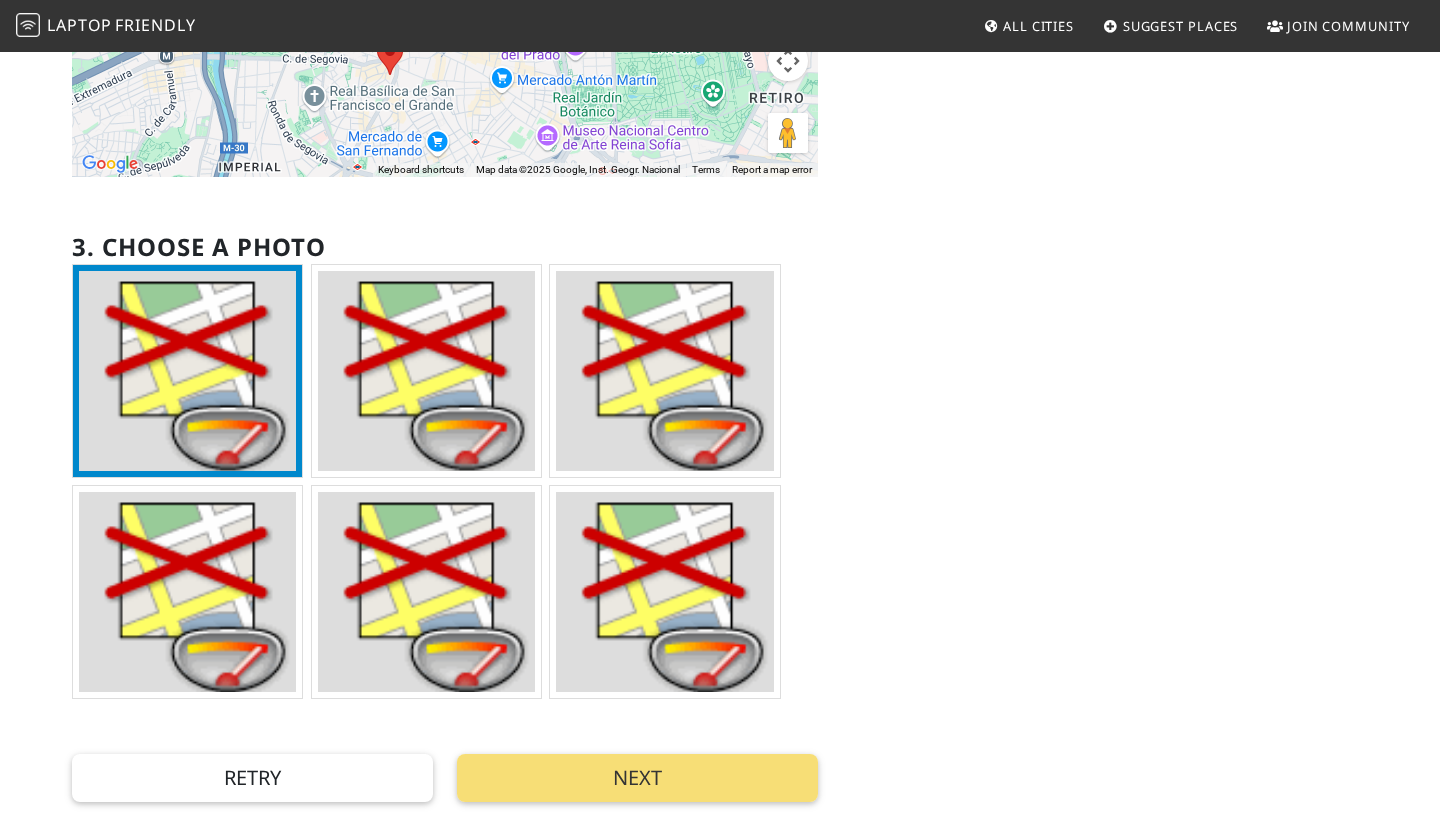 click at bounding box center (426, 371) 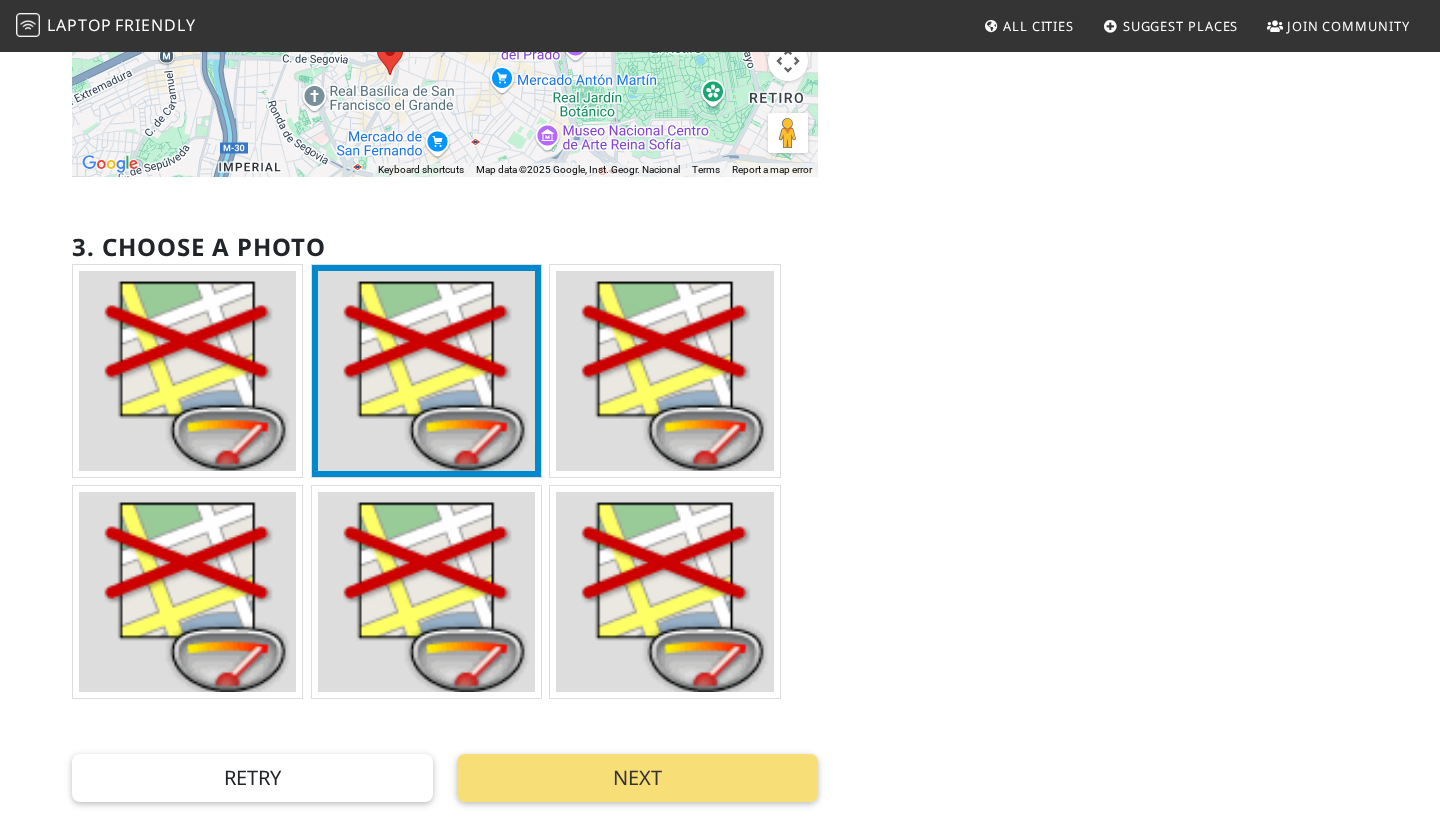 click at bounding box center (187, 371) 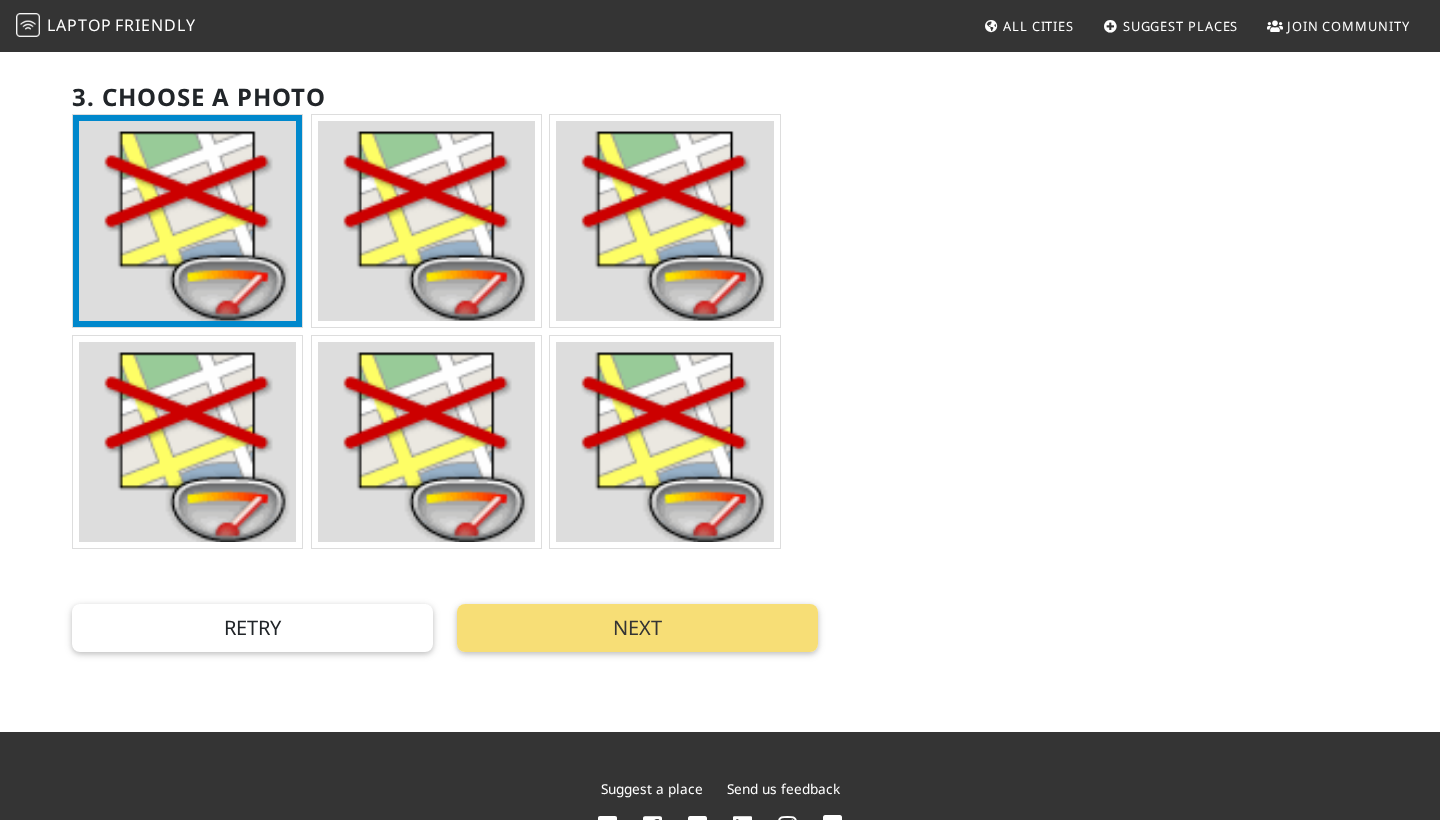scroll, scrollTop: 588, scrollLeft: 0, axis: vertical 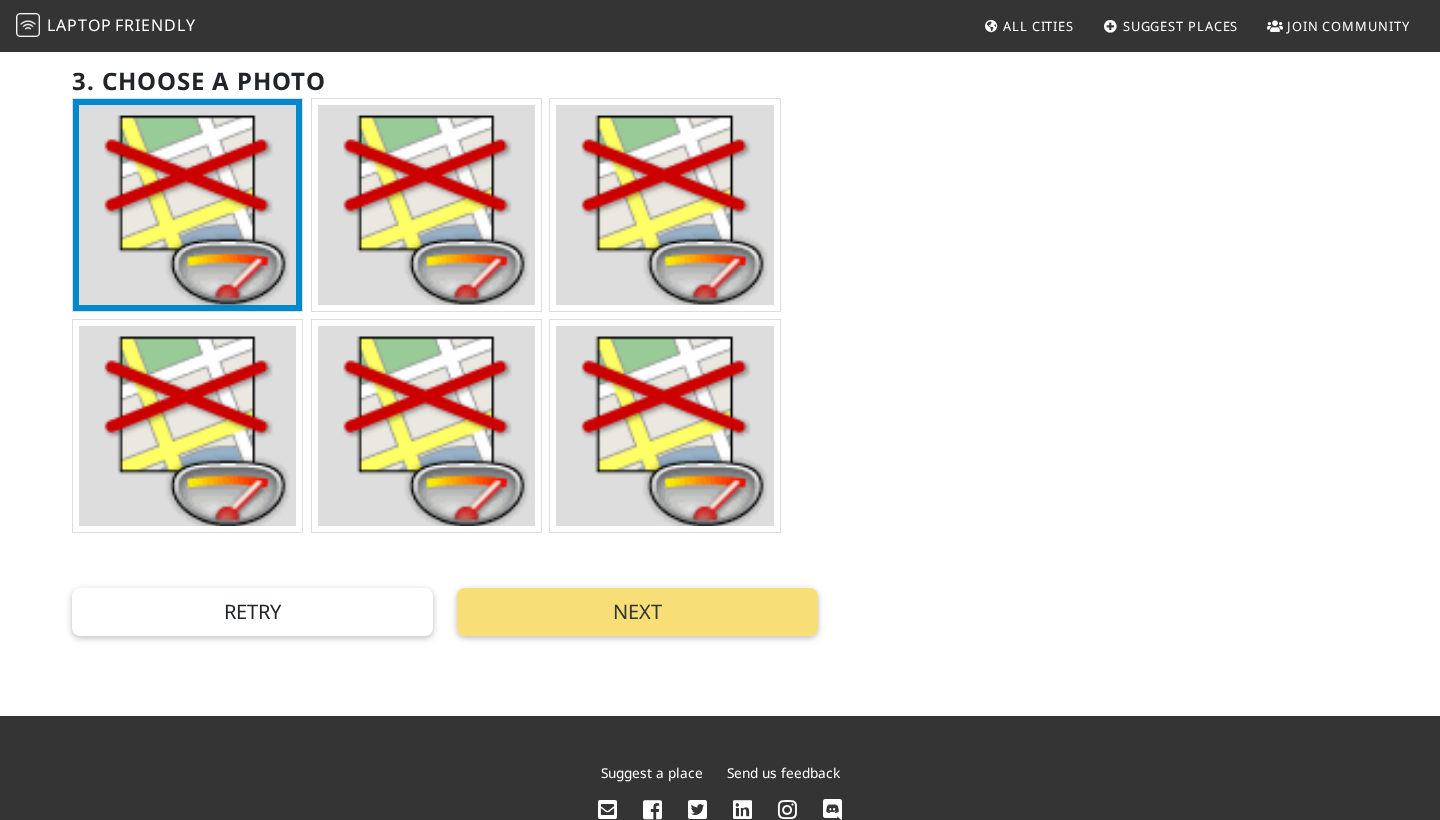 click at bounding box center (187, 426) 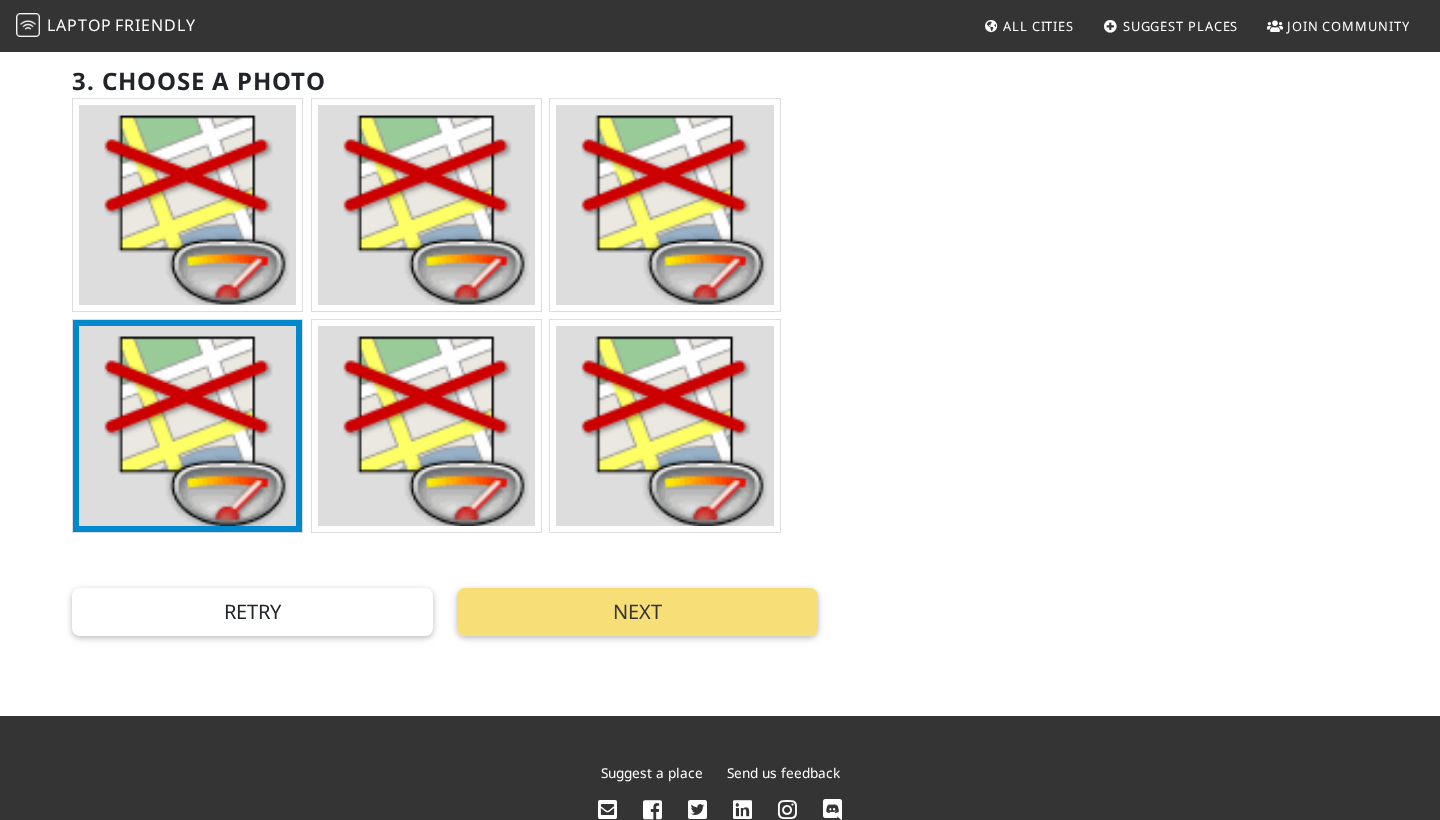 click at bounding box center [187, 205] 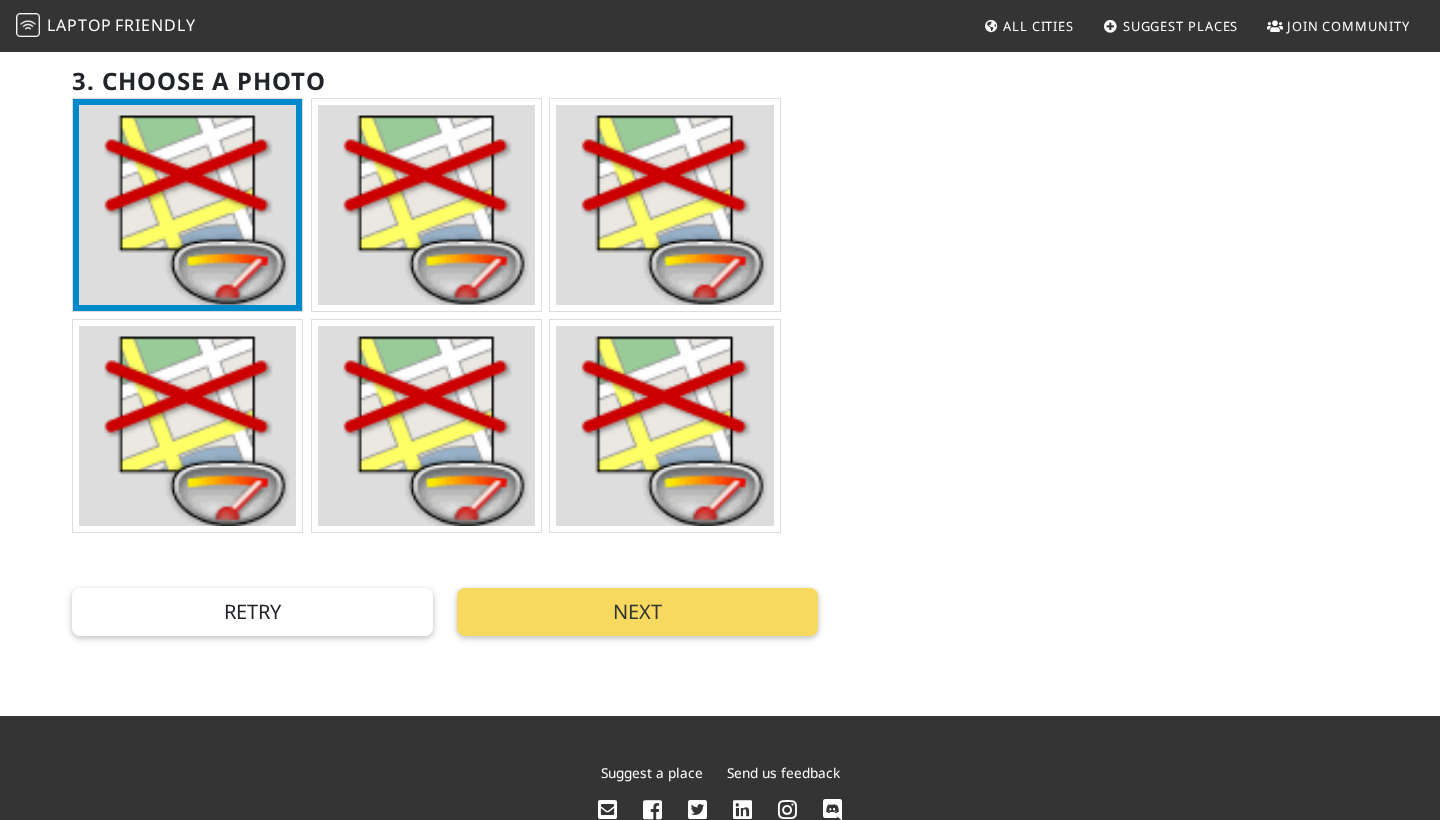 click on "Next" at bounding box center (637, 612) 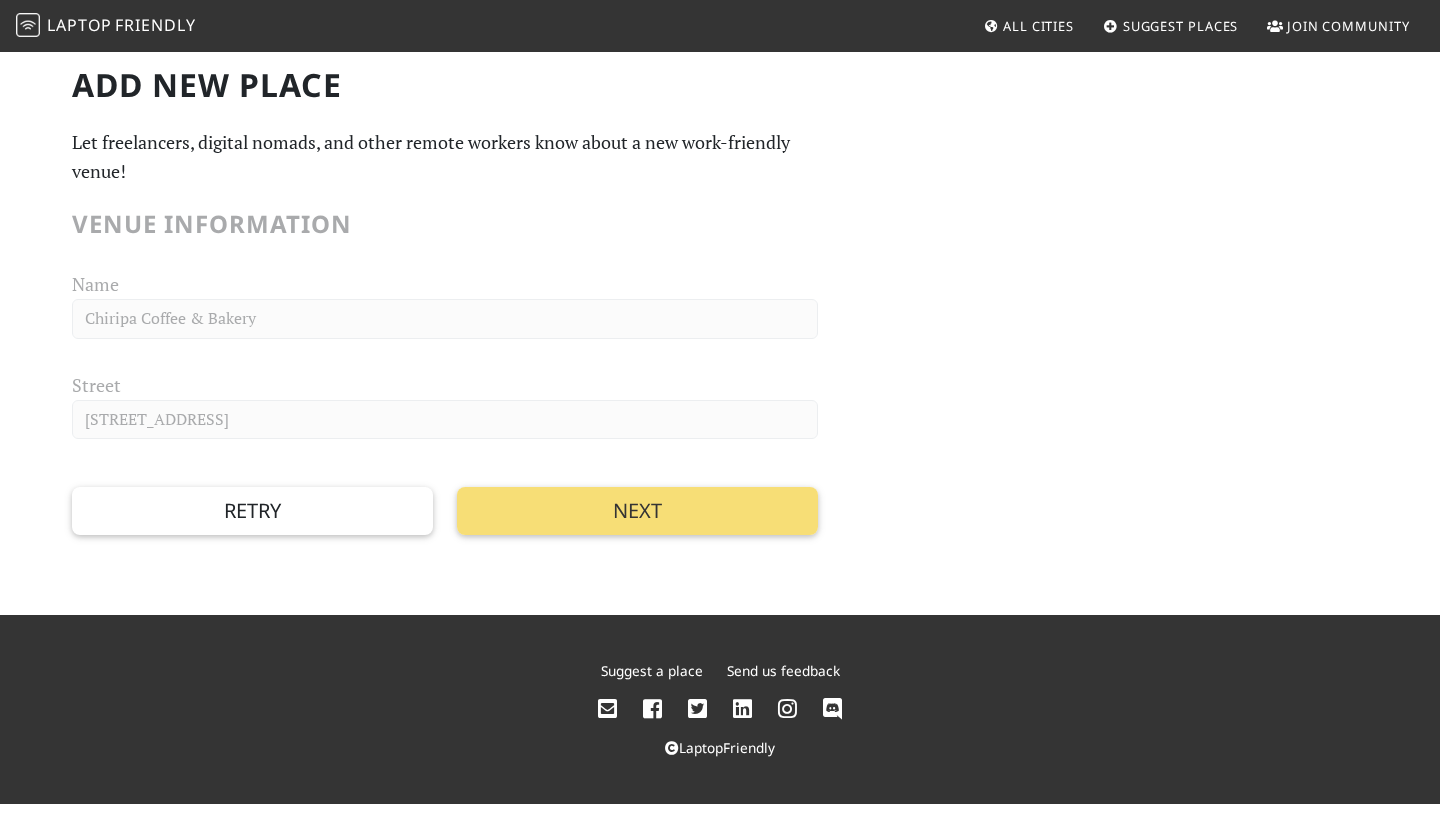 scroll, scrollTop: 0, scrollLeft: 0, axis: both 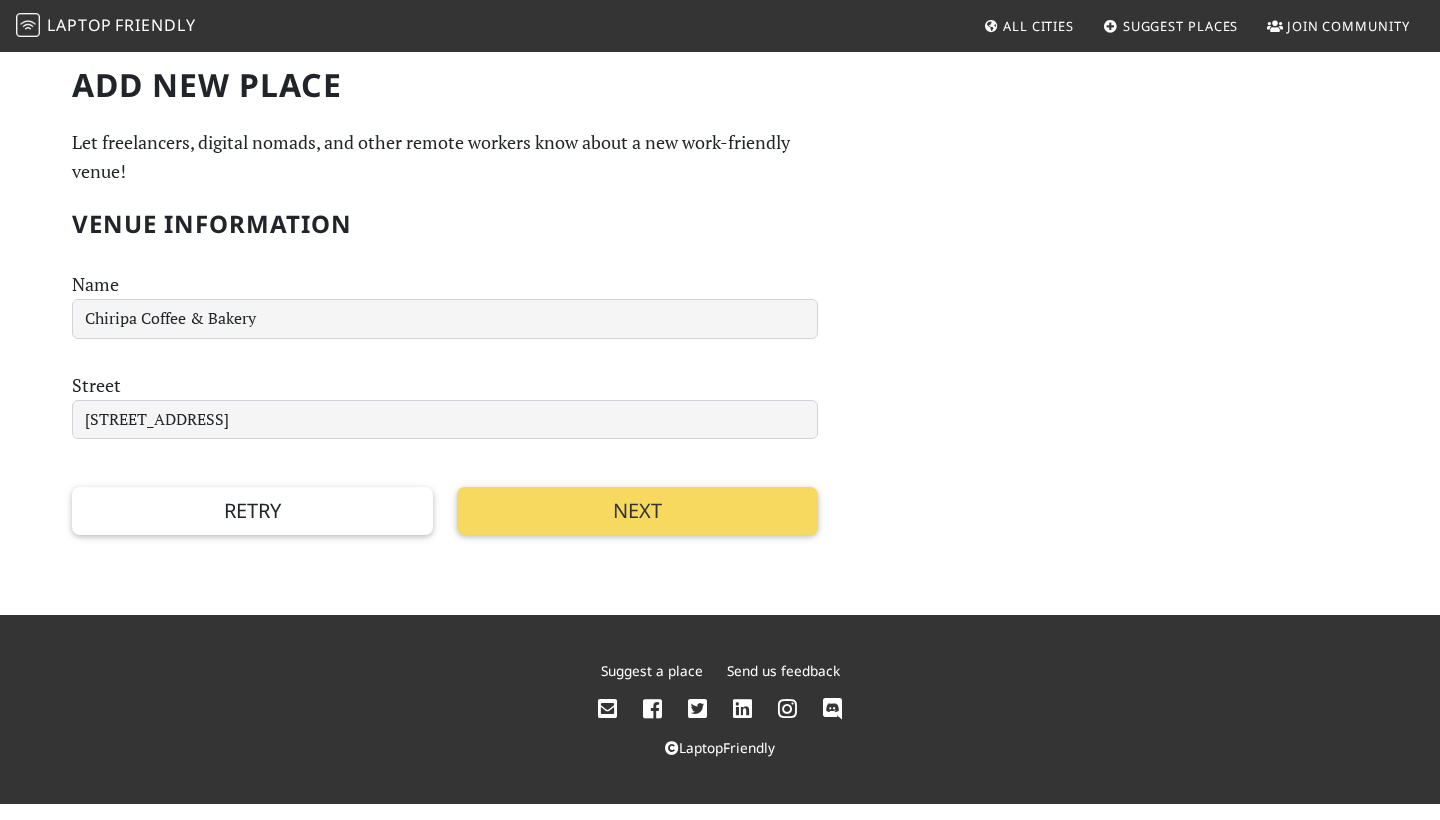 click on "Next" at bounding box center [637, 511] 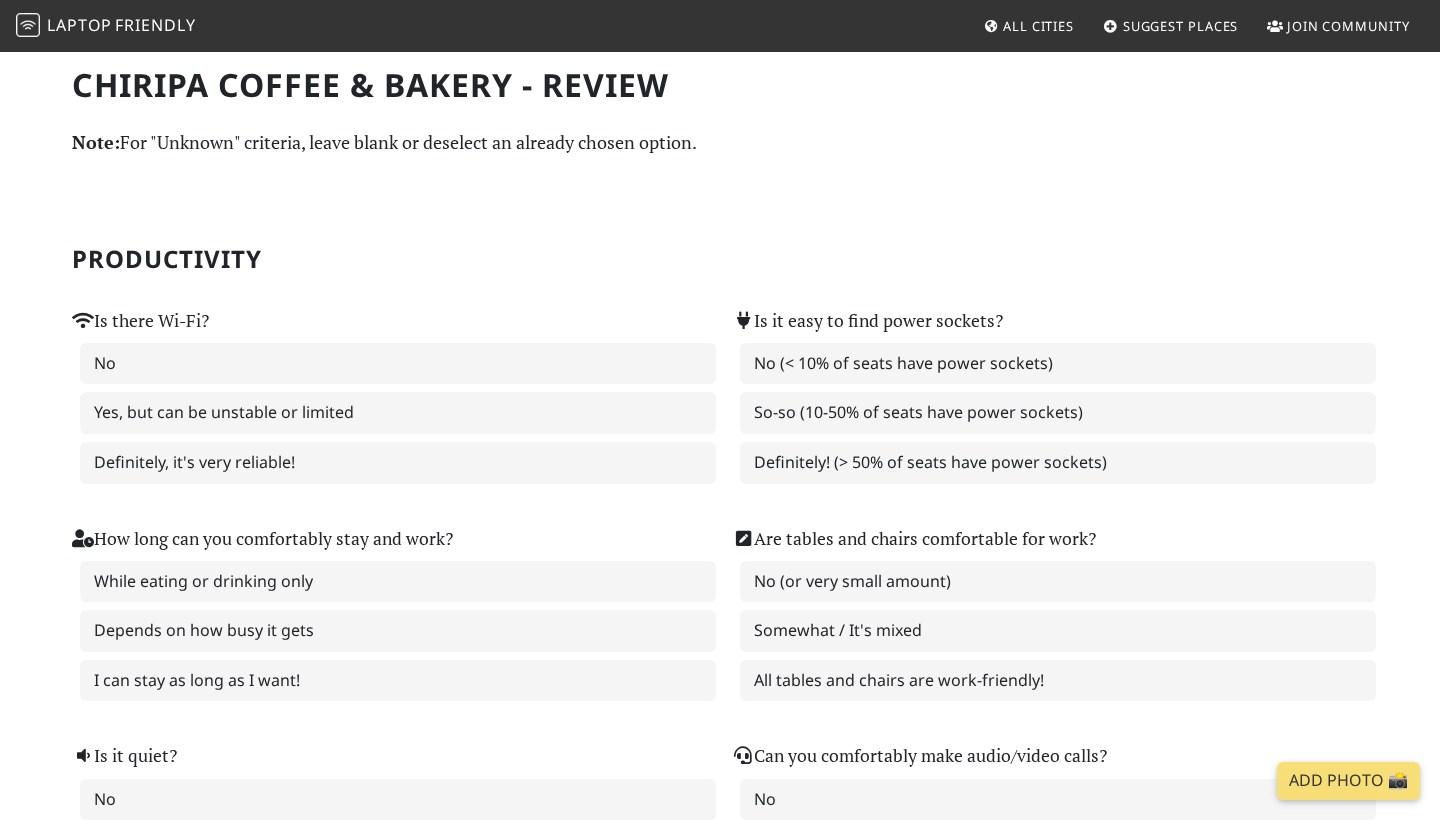 scroll, scrollTop: 0, scrollLeft: 0, axis: both 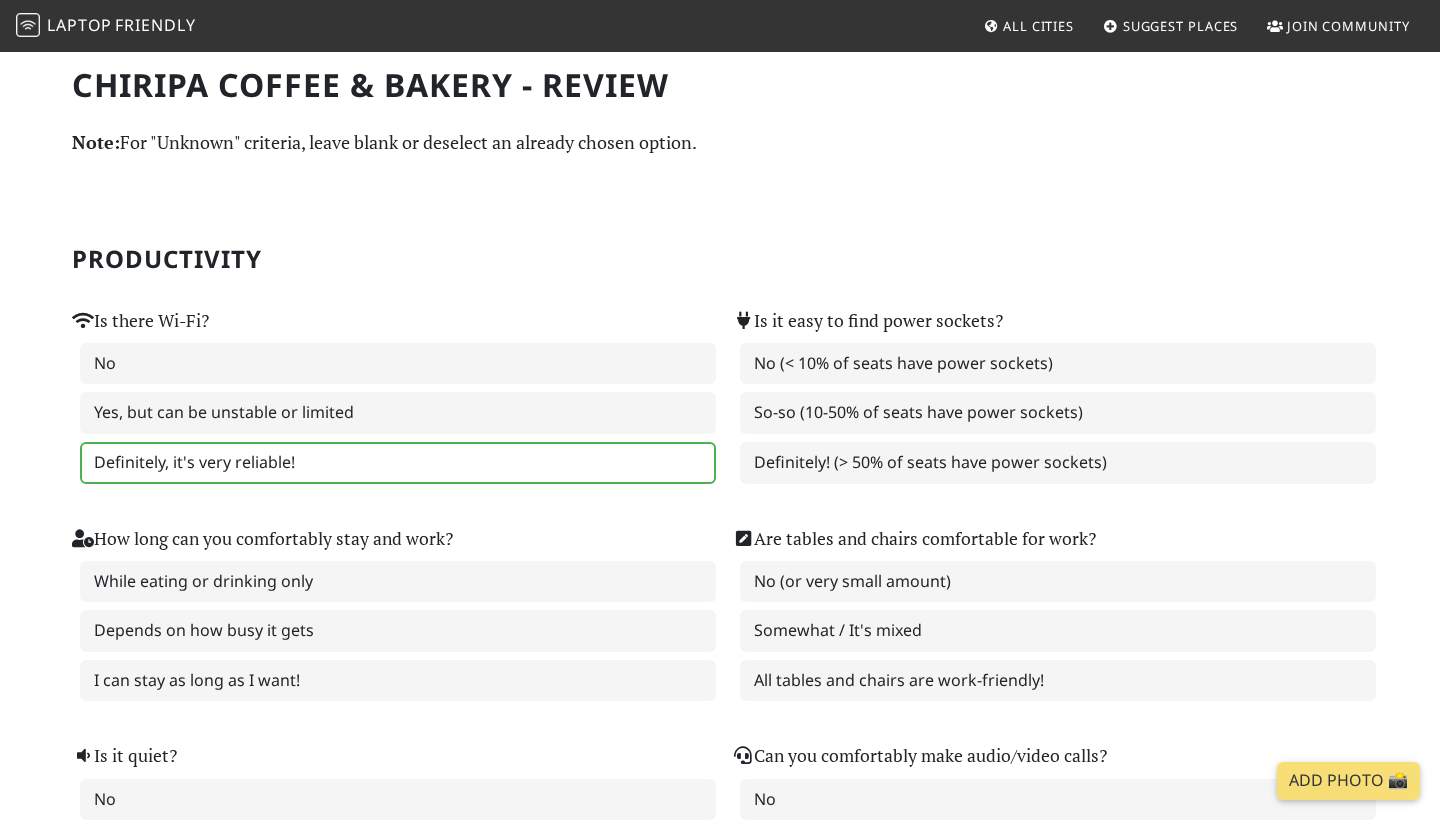 click on "Definitely, it's very reliable!" at bounding box center [398, 463] 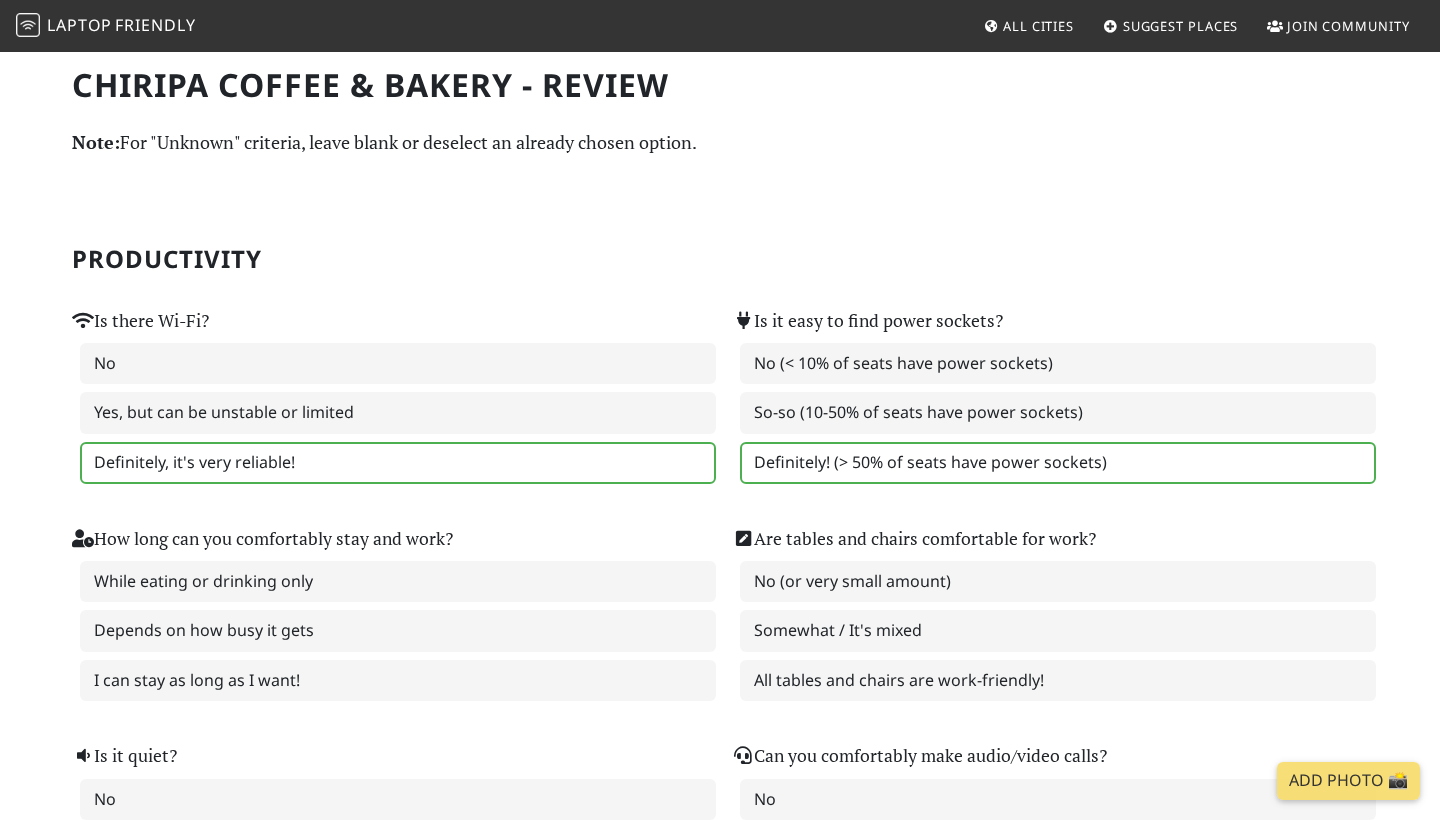 click on "Definitely! (> 50% of seats have power sockets)" at bounding box center (1058, 463) 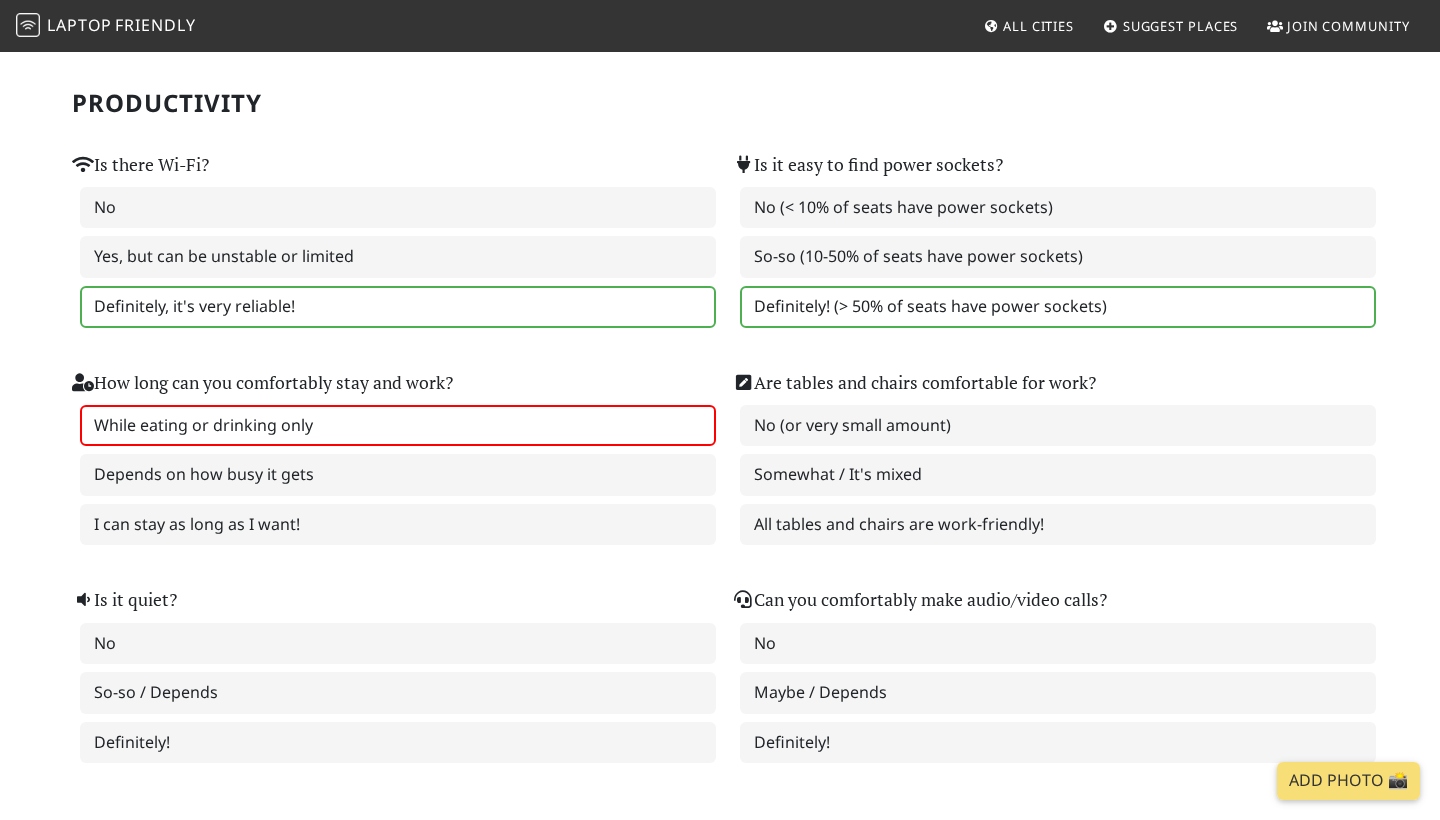scroll, scrollTop: 172, scrollLeft: 0, axis: vertical 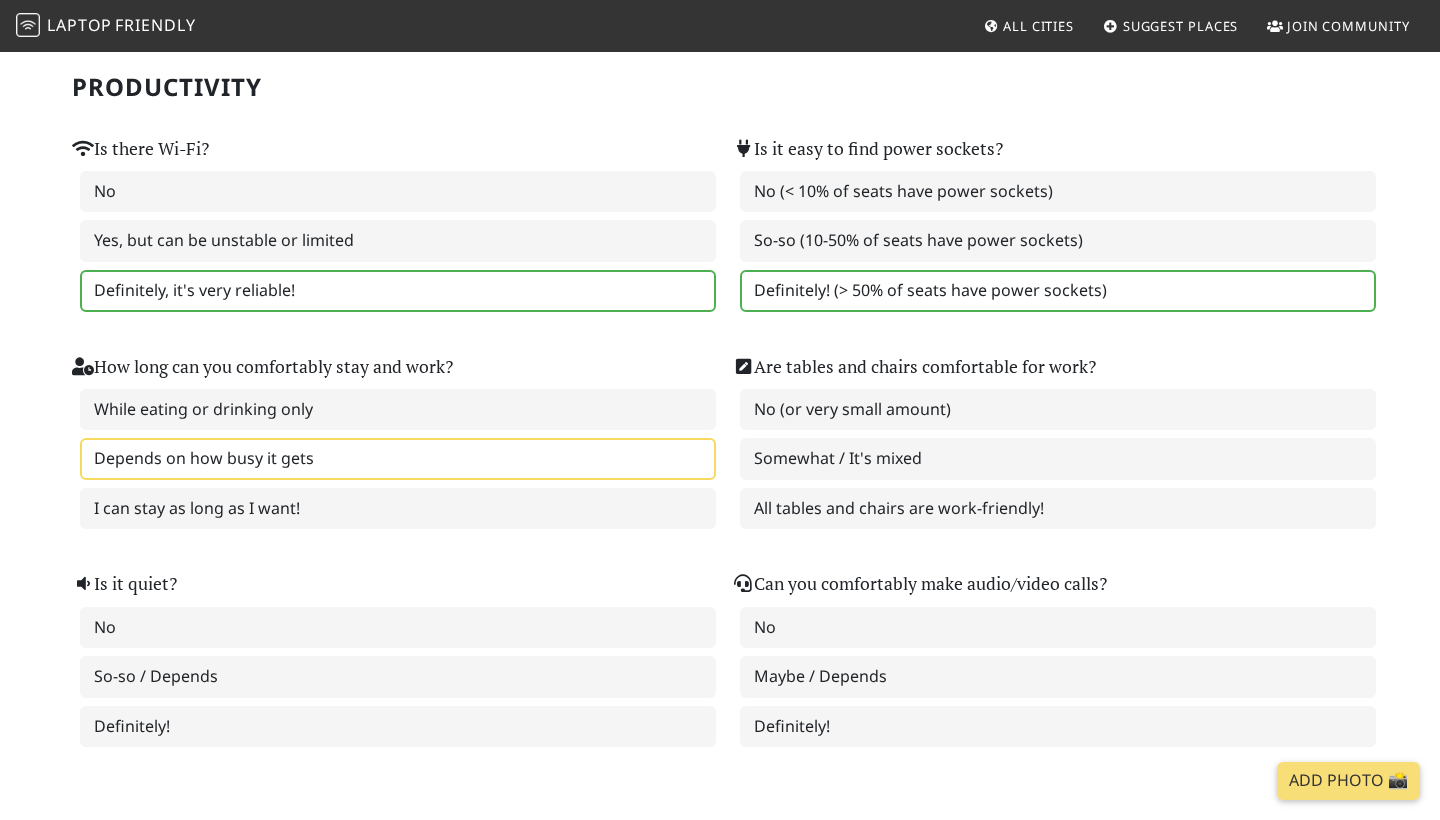 click on "Depends on how busy it gets" at bounding box center [398, 459] 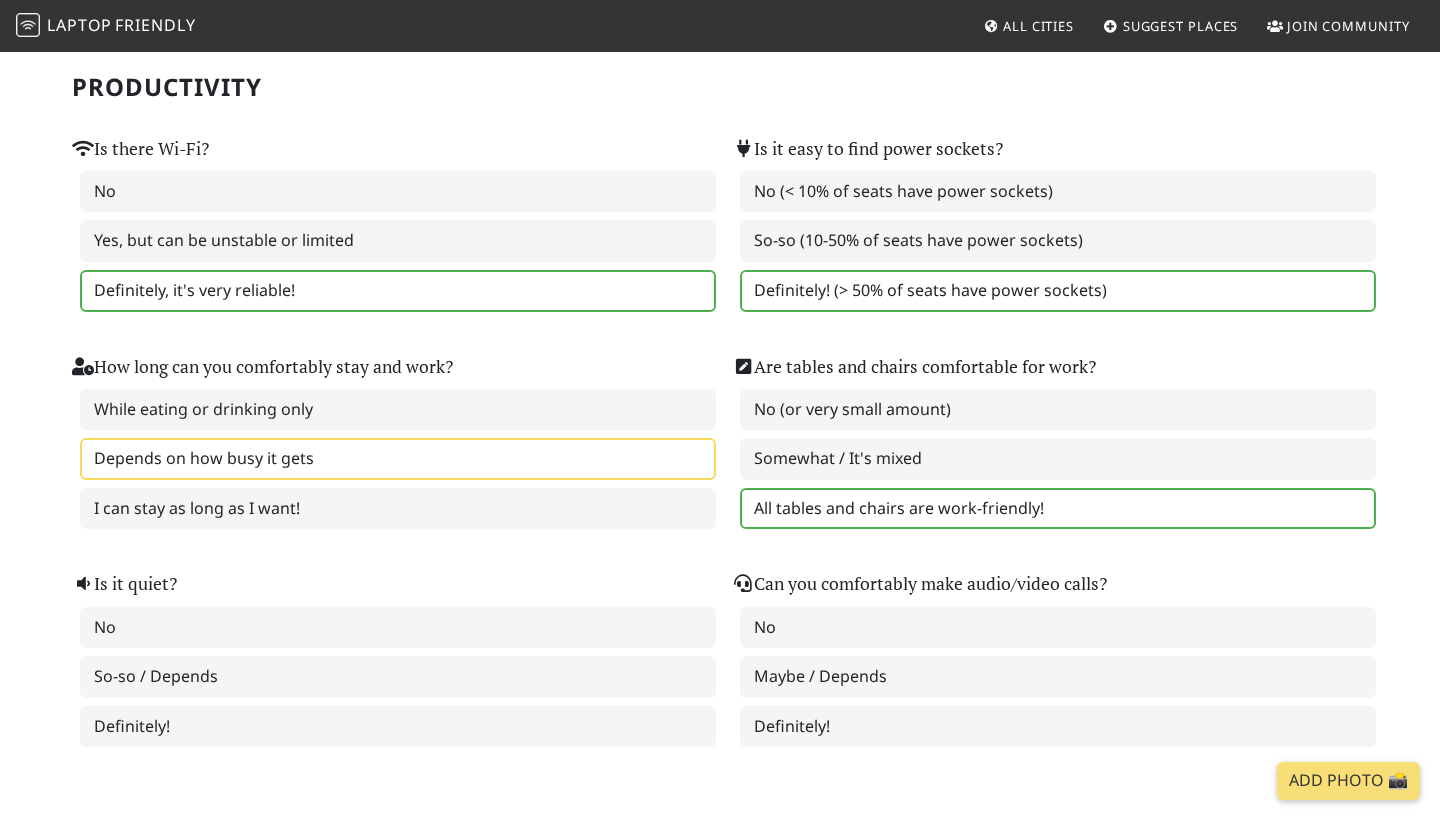 click on "All tables and chairs are work-friendly!" at bounding box center [1058, 509] 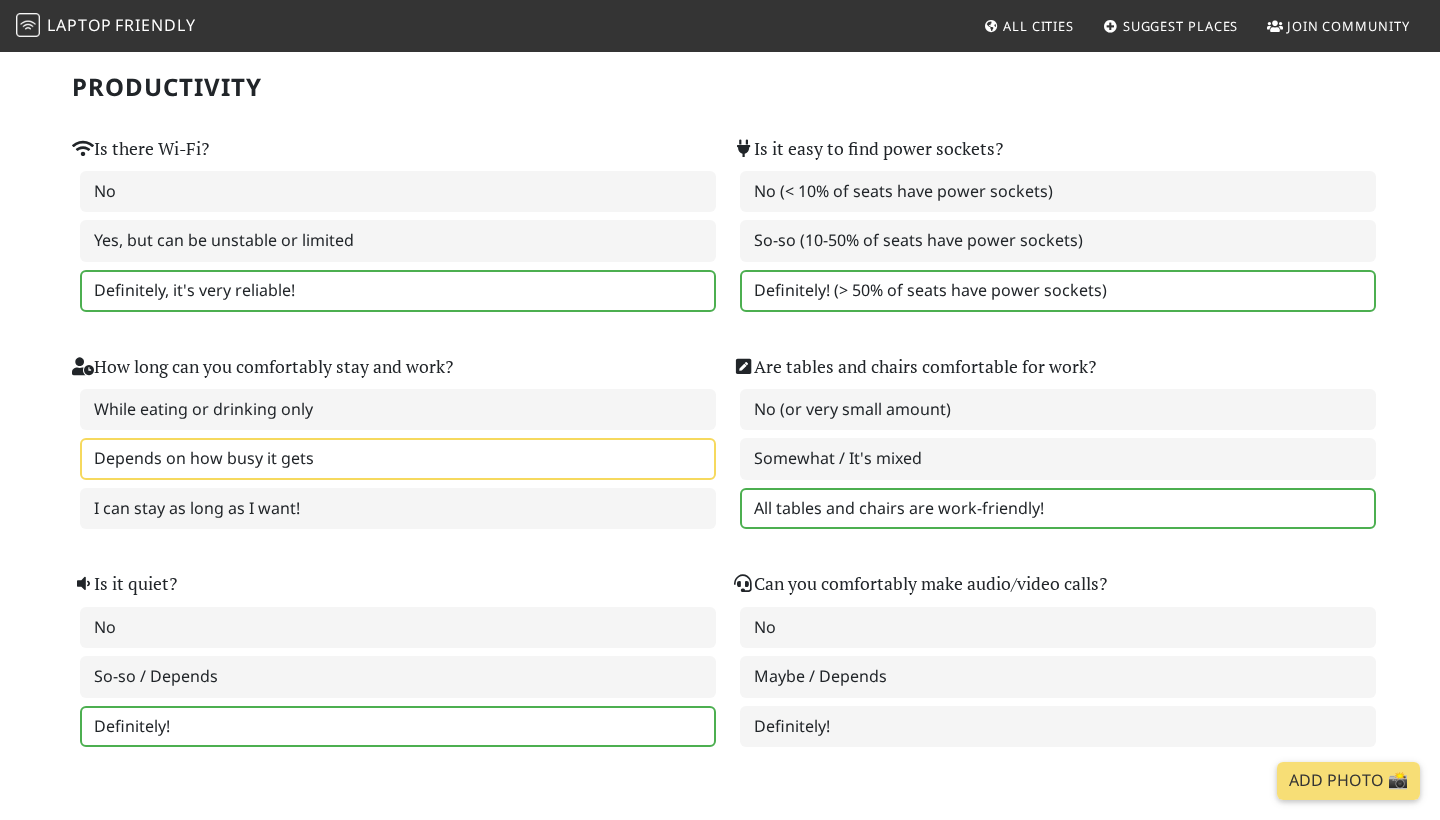click on "Definitely!" at bounding box center (398, 727) 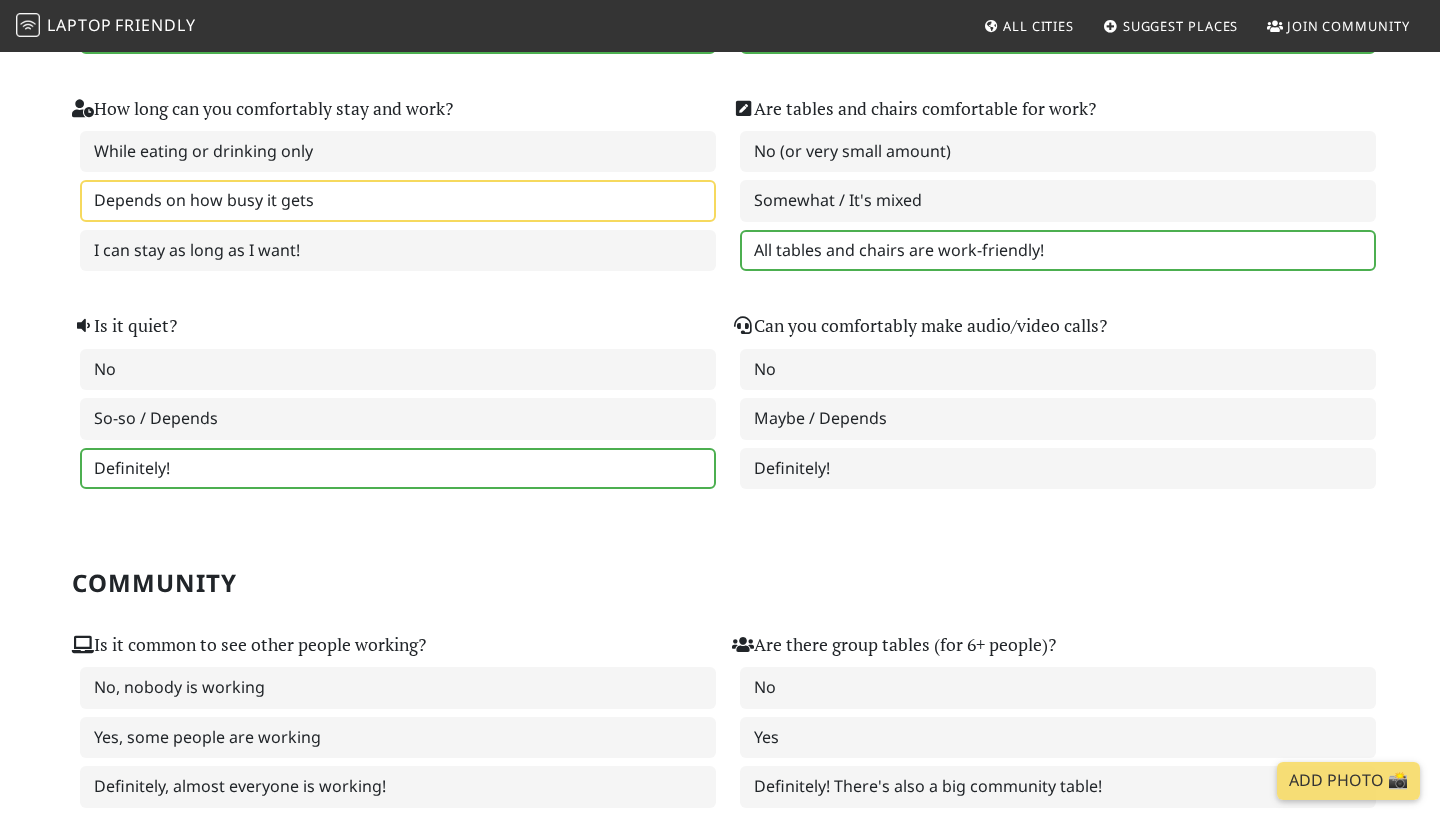 scroll, scrollTop: 448, scrollLeft: 0, axis: vertical 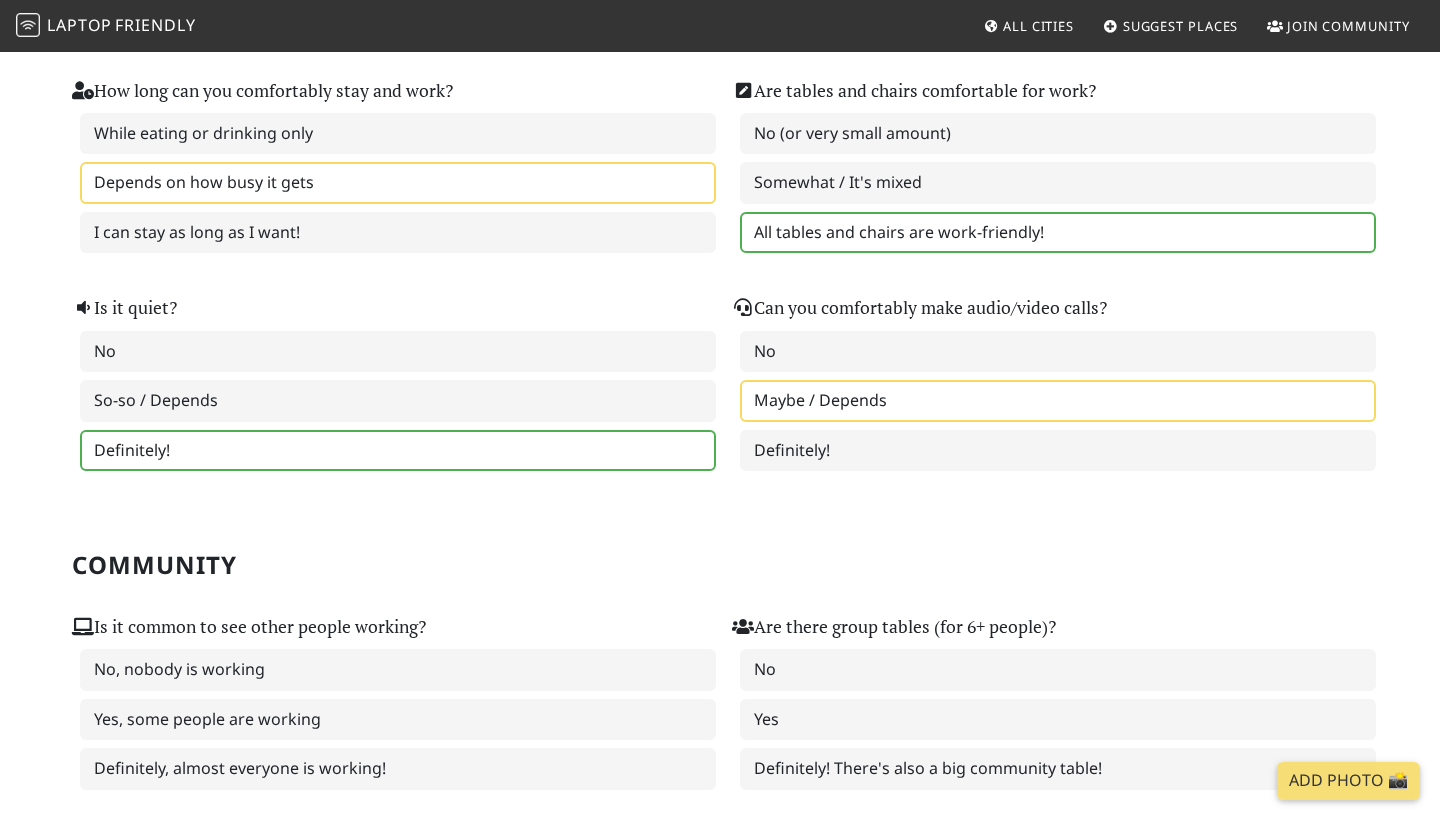 click on "Maybe / Depends" at bounding box center [1058, 401] 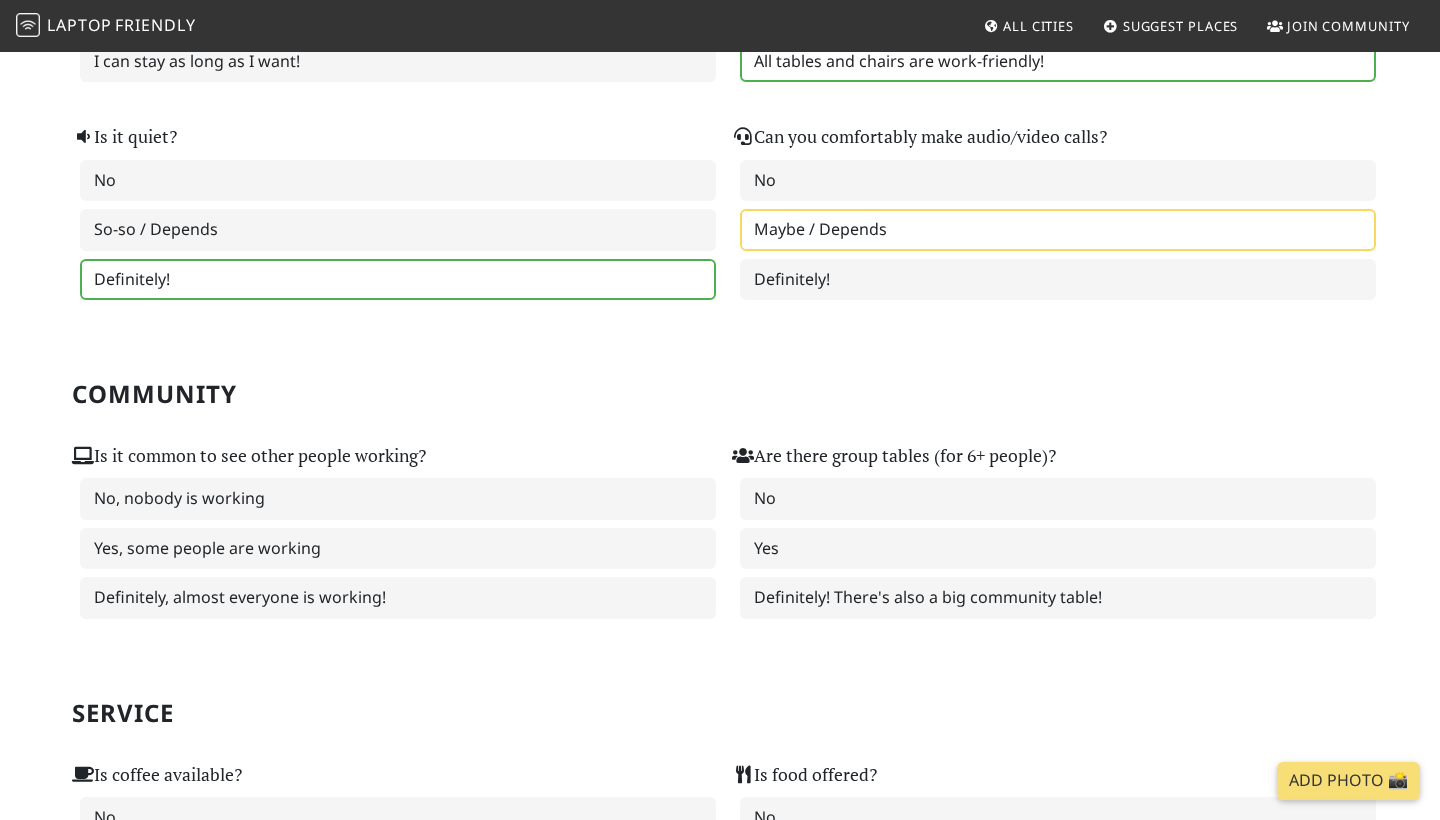 scroll, scrollTop: 651, scrollLeft: 0, axis: vertical 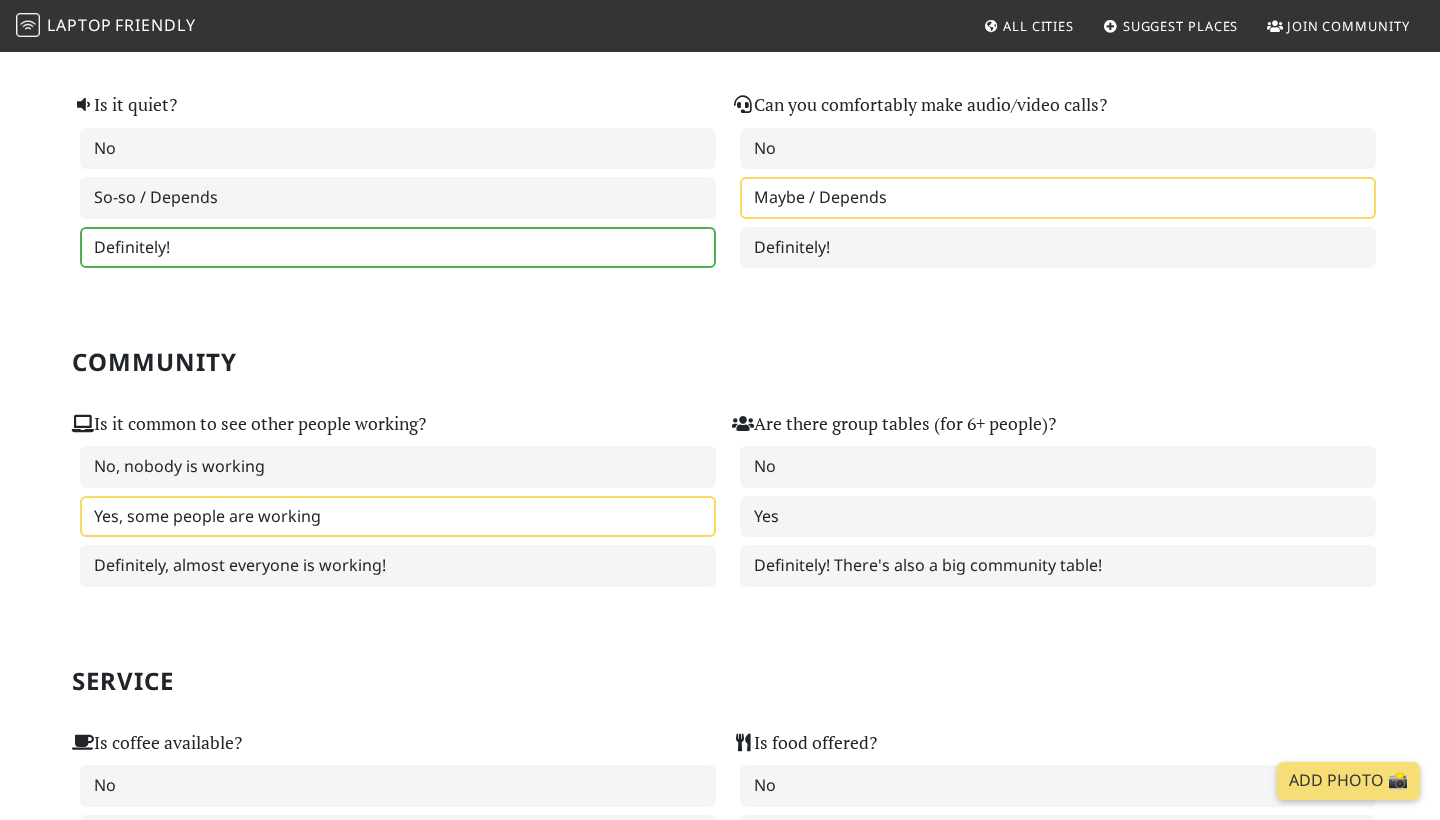 click on "Yes, some people are working" at bounding box center [398, 517] 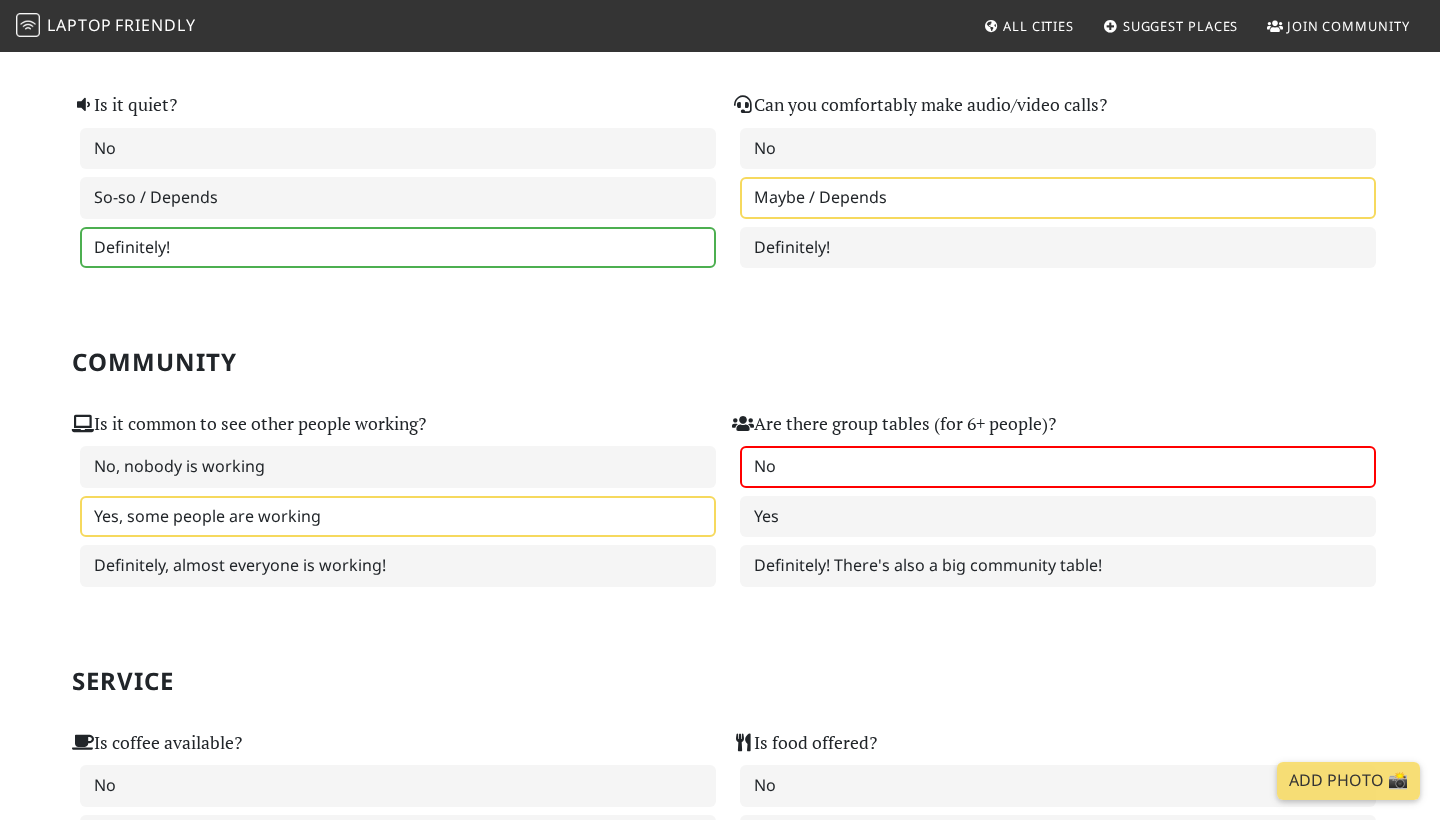 click on "No" at bounding box center (1058, 467) 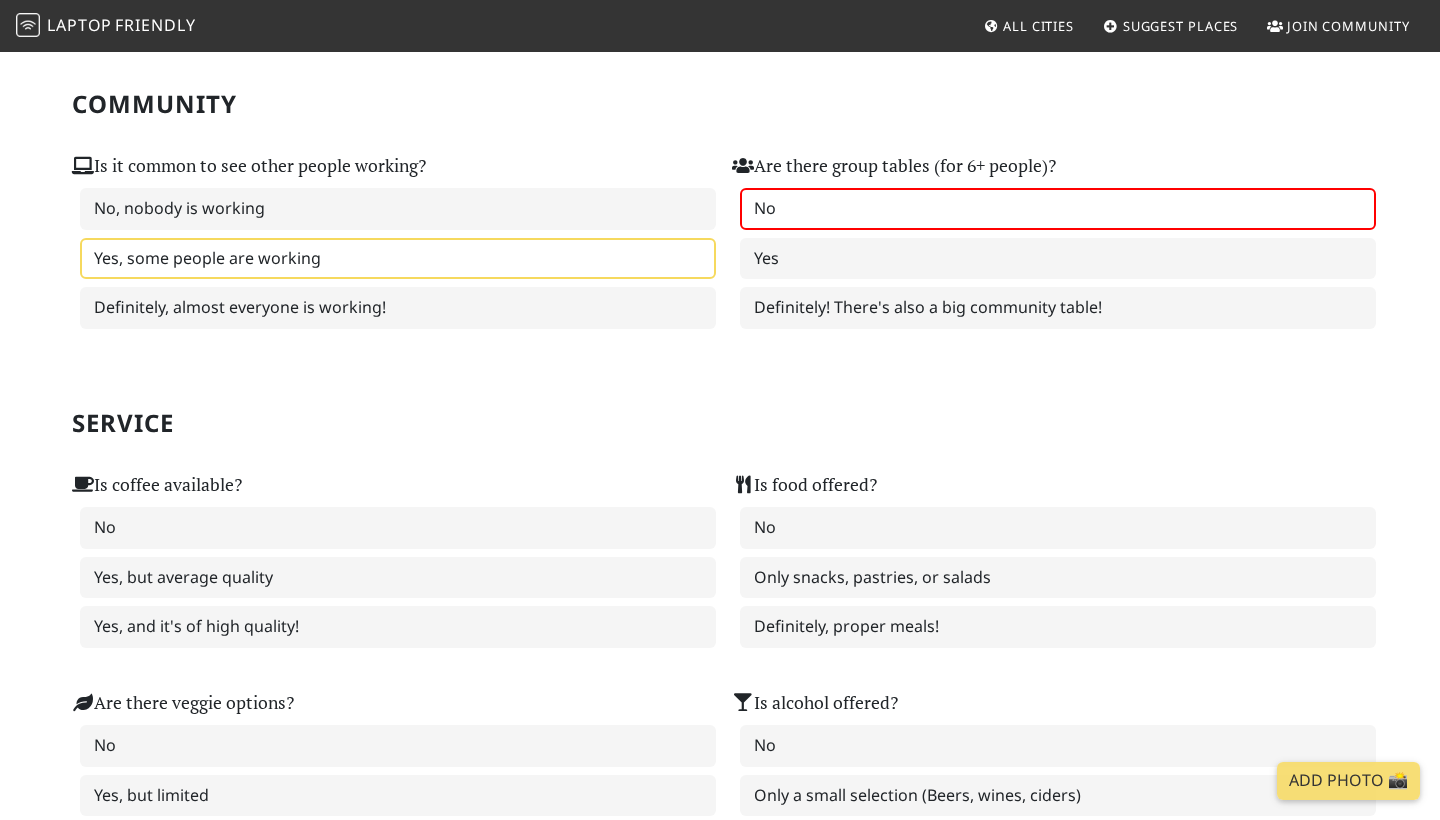 scroll, scrollTop: 910, scrollLeft: 0, axis: vertical 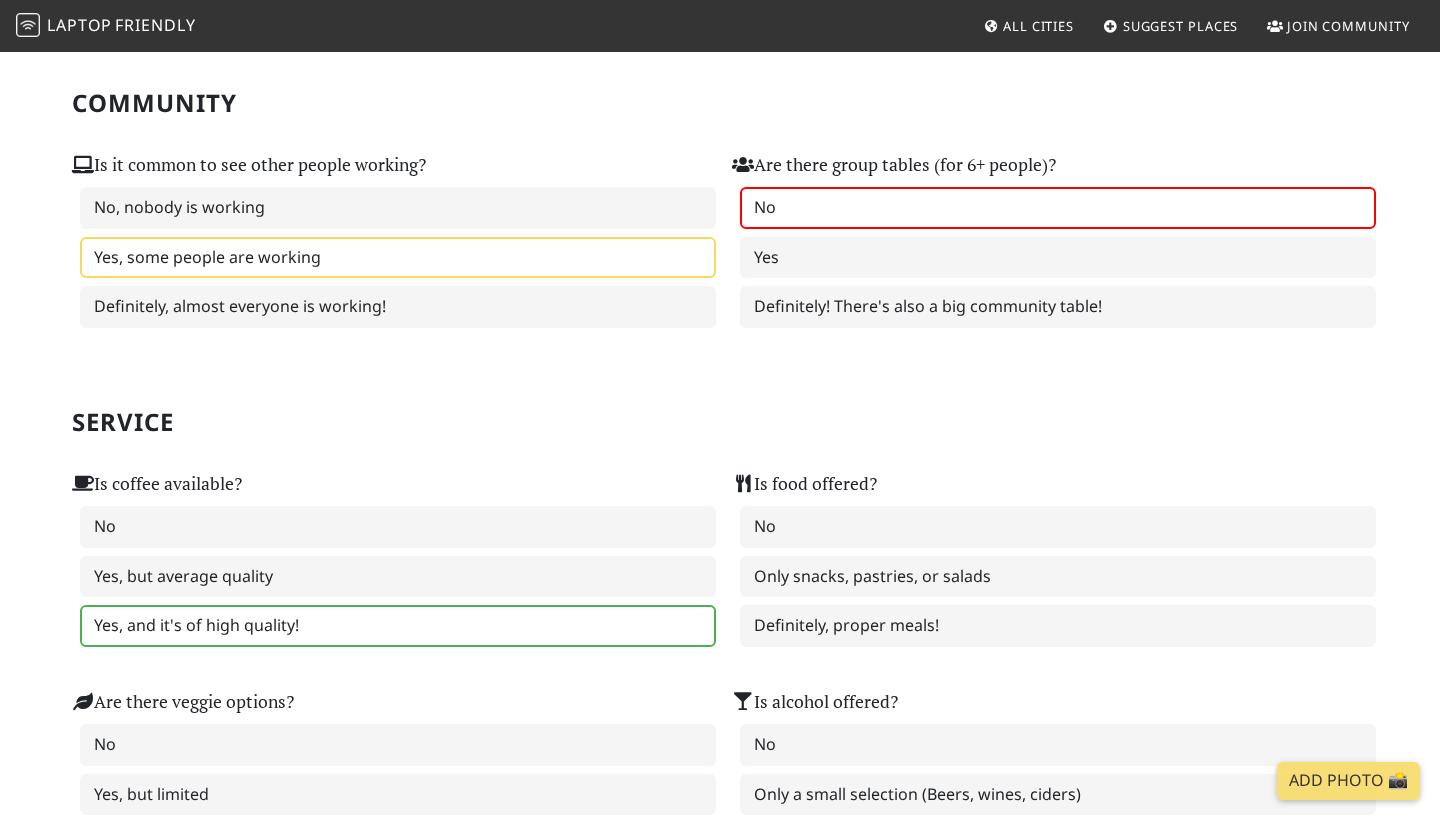 click on "Yes, and it's of high quality!" at bounding box center (398, 626) 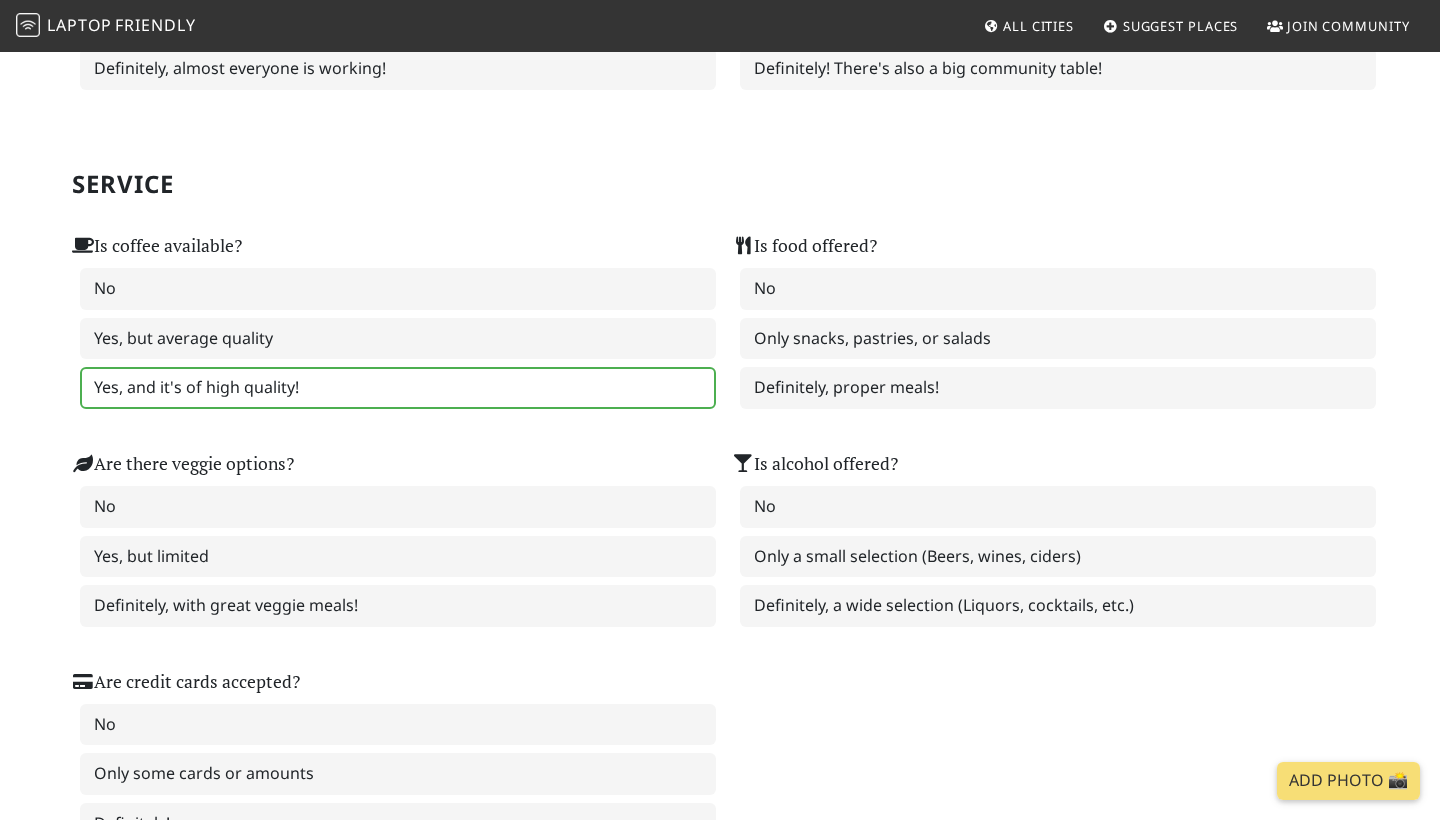 scroll, scrollTop: 1177, scrollLeft: 0, axis: vertical 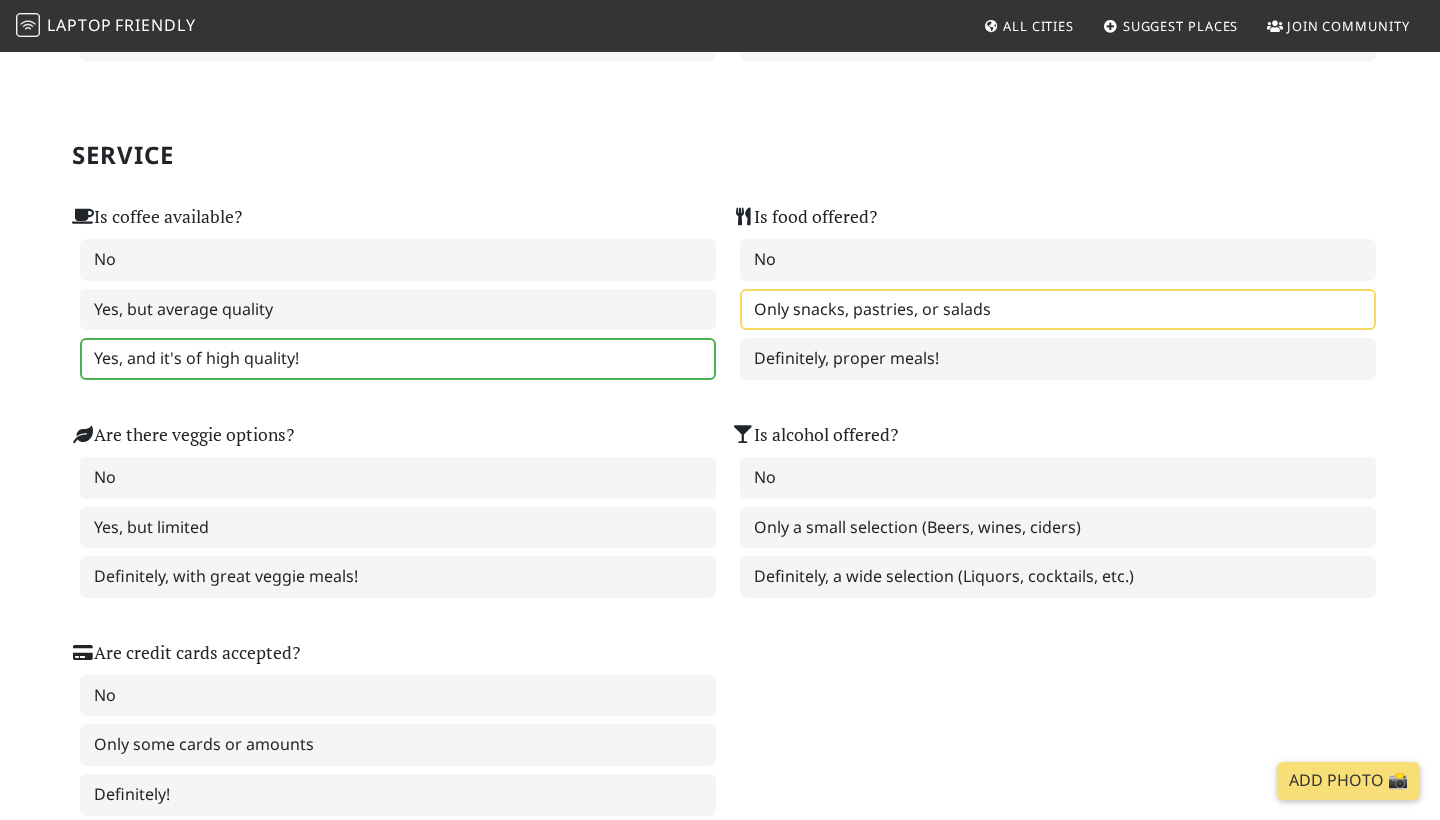 click on "Only snacks, pastries, or salads" at bounding box center (1058, 310) 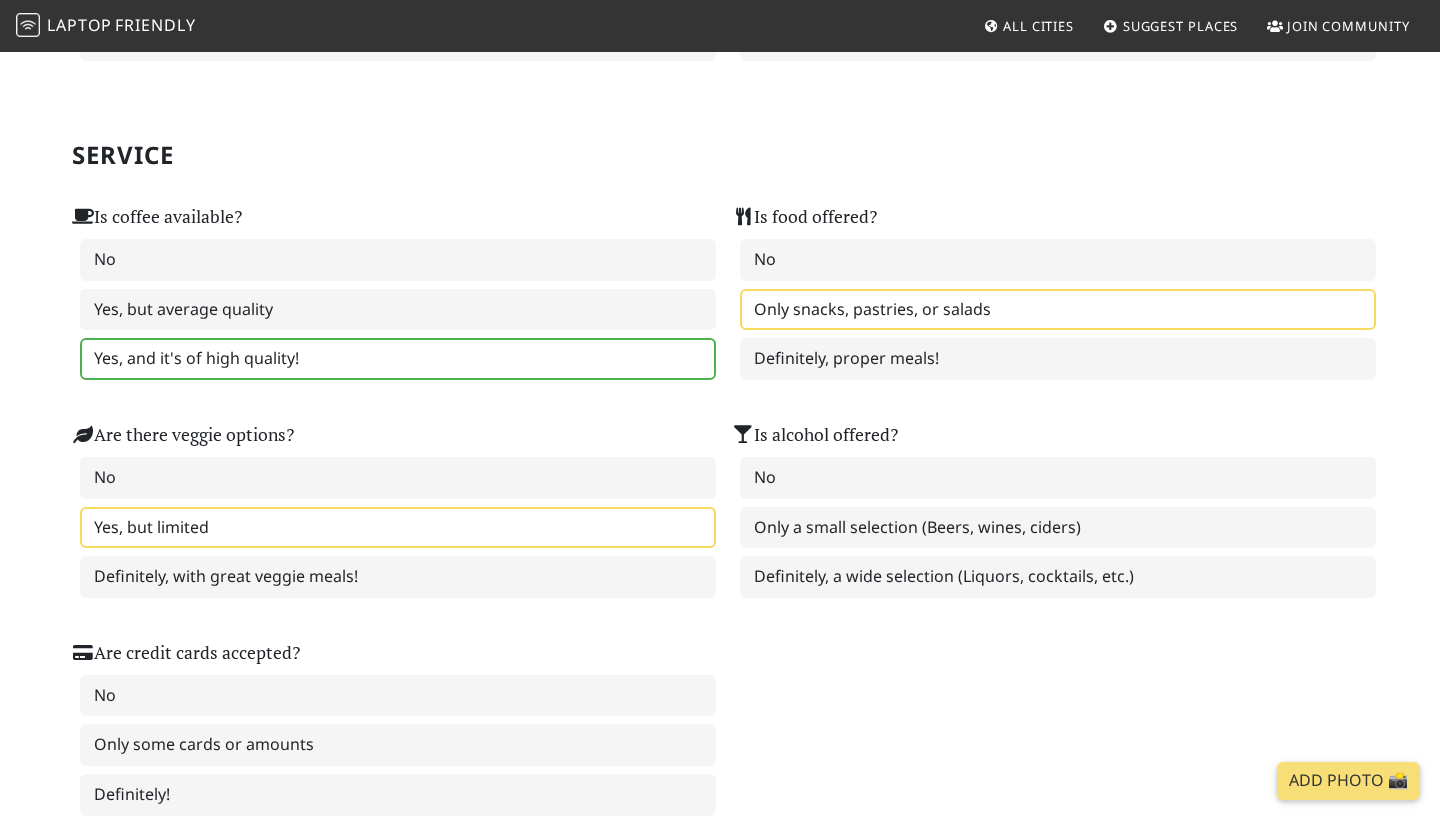 click on "Yes, but limited" at bounding box center (398, 528) 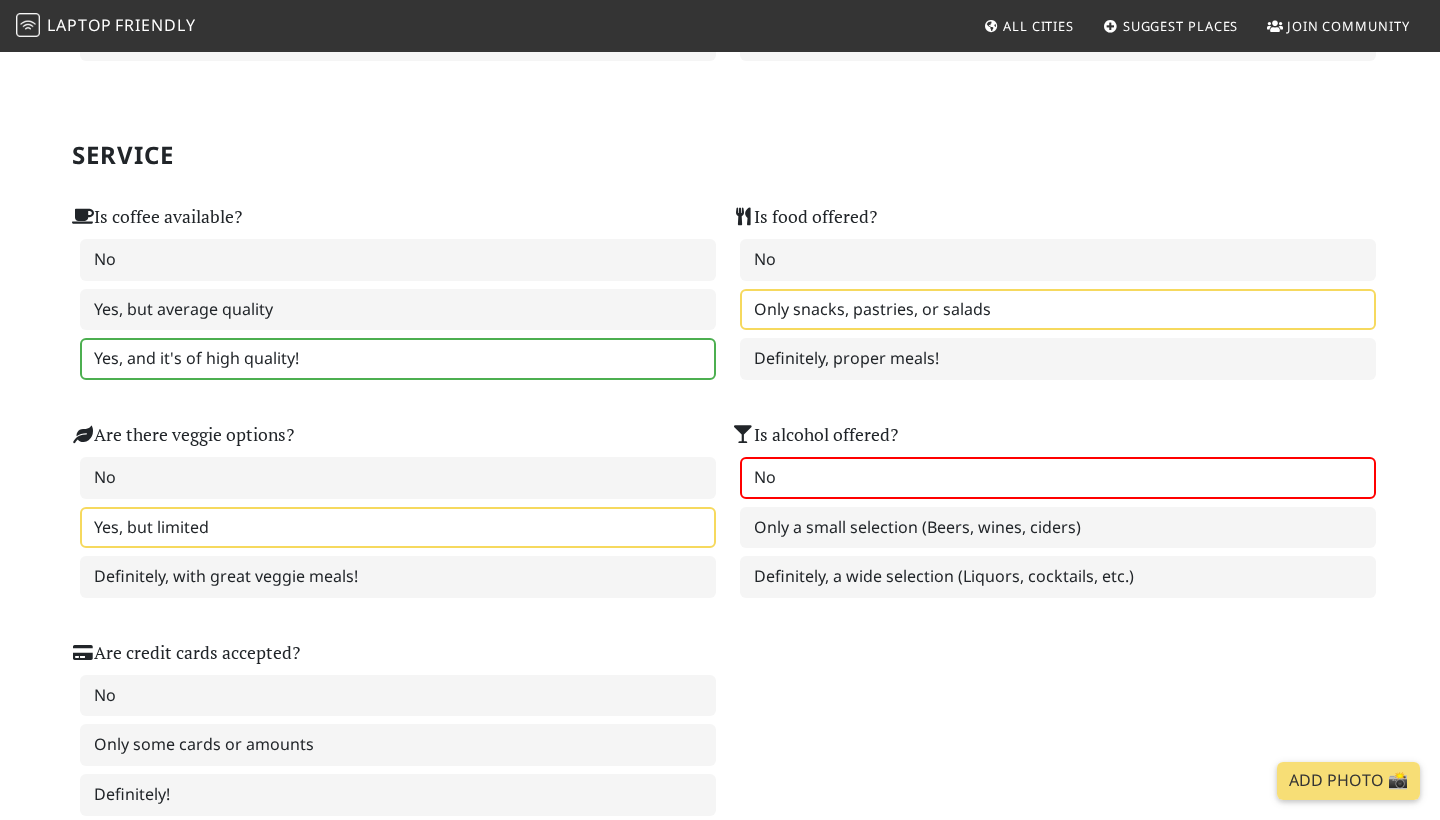 click on "No" at bounding box center (1058, 478) 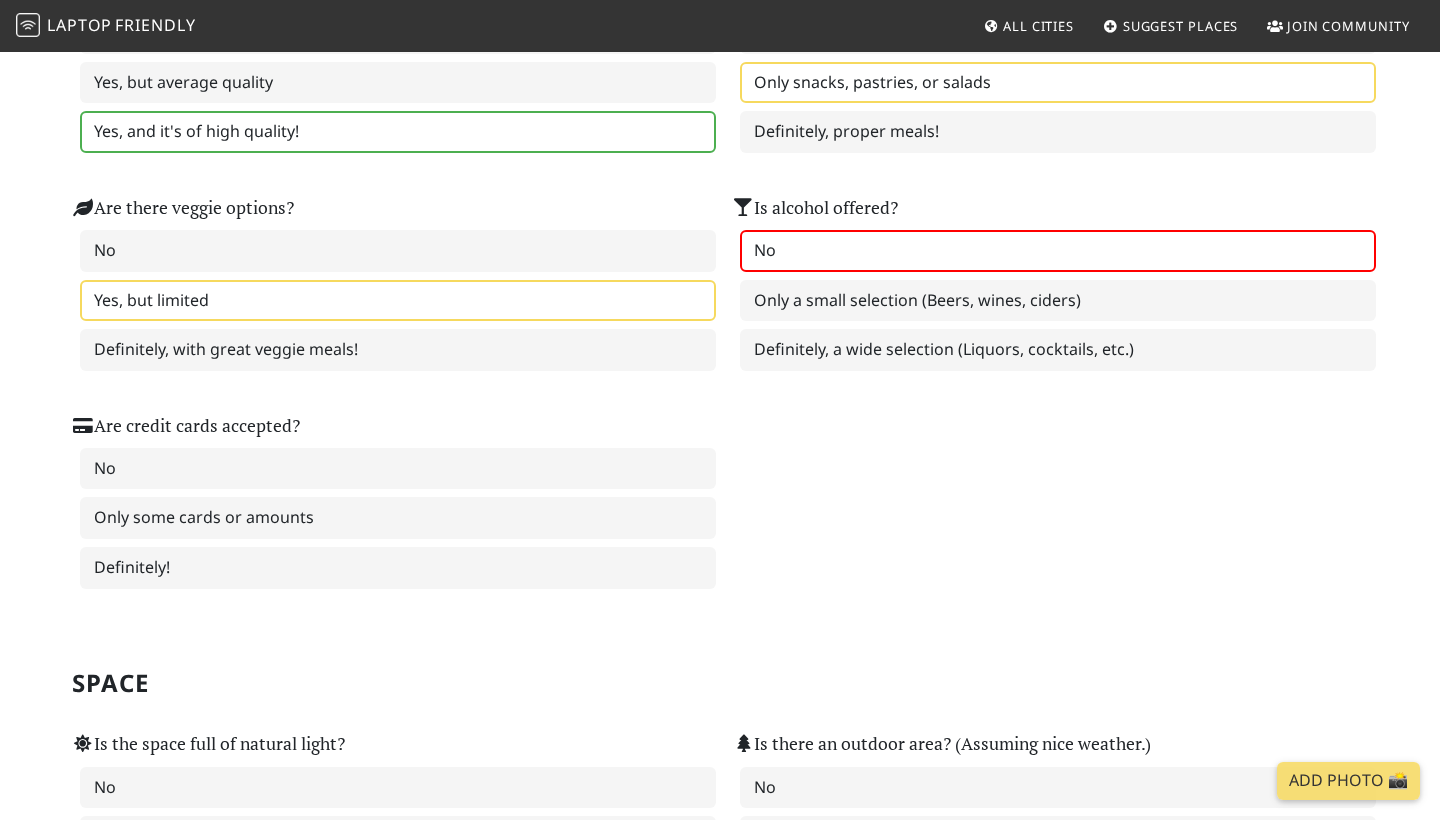 scroll, scrollTop: 1405, scrollLeft: 0, axis: vertical 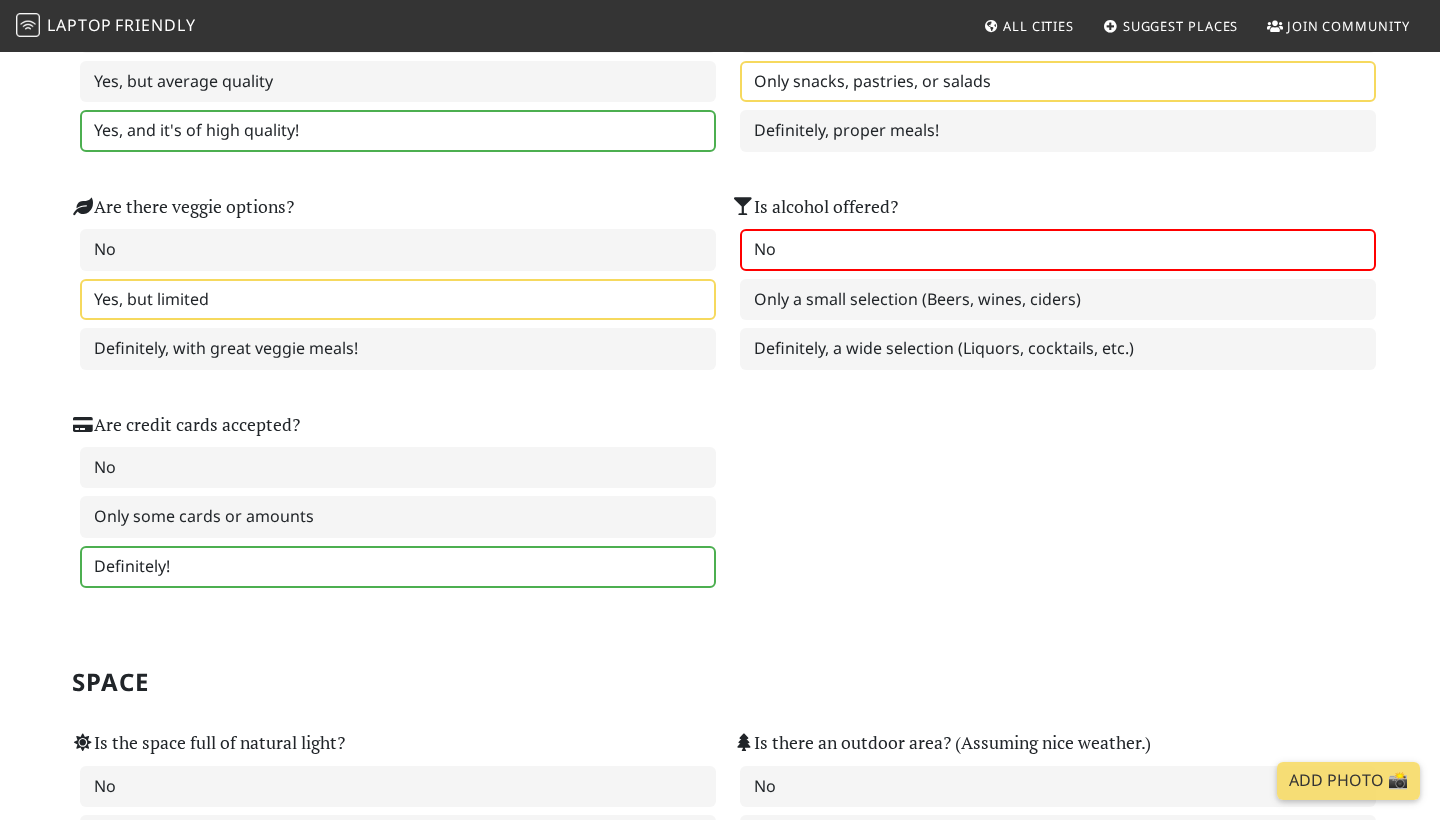 click on "Definitely!" at bounding box center (398, 567) 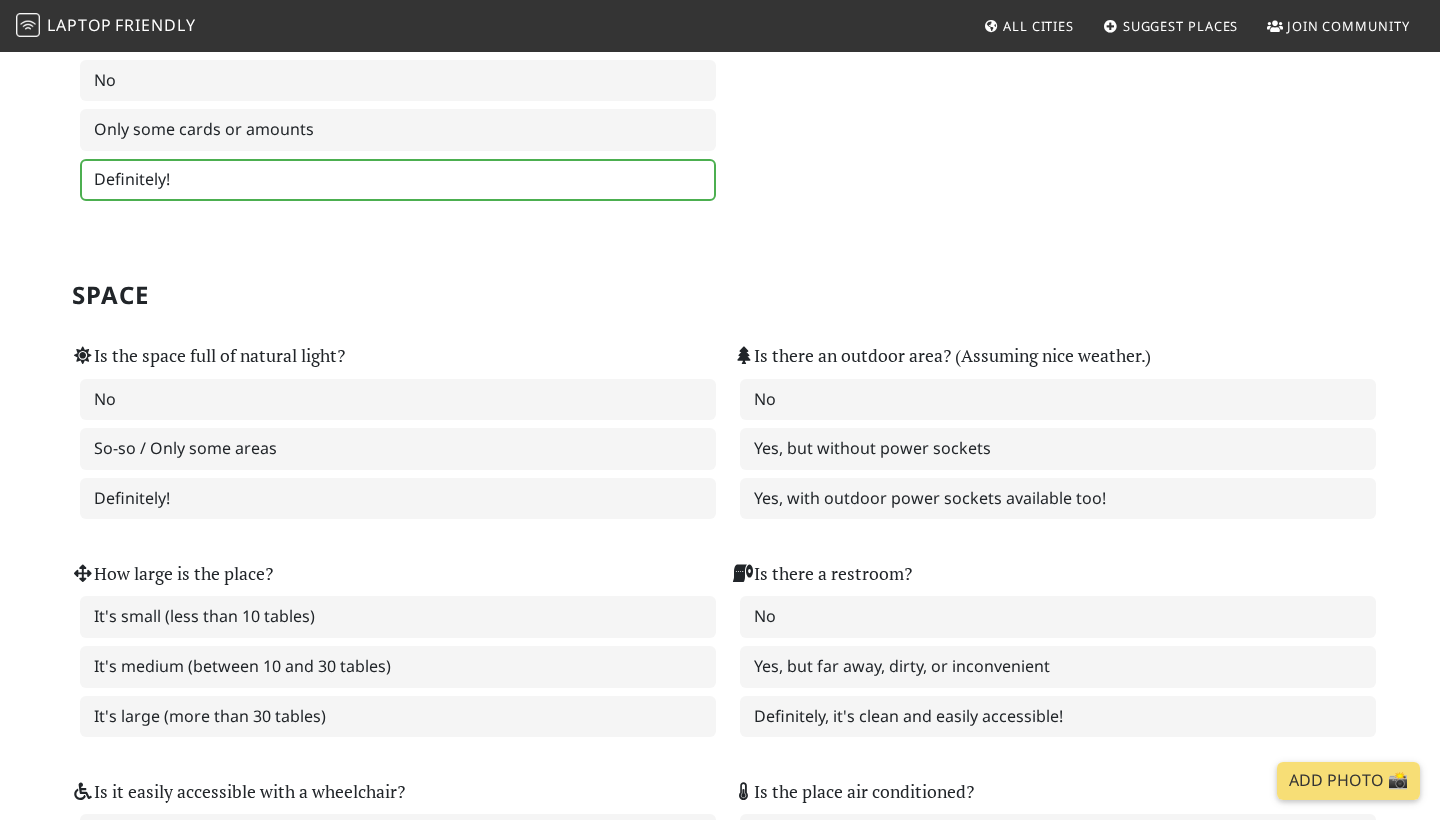 scroll, scrollTop: 1840, scrollLeft: 0, axis: vertical 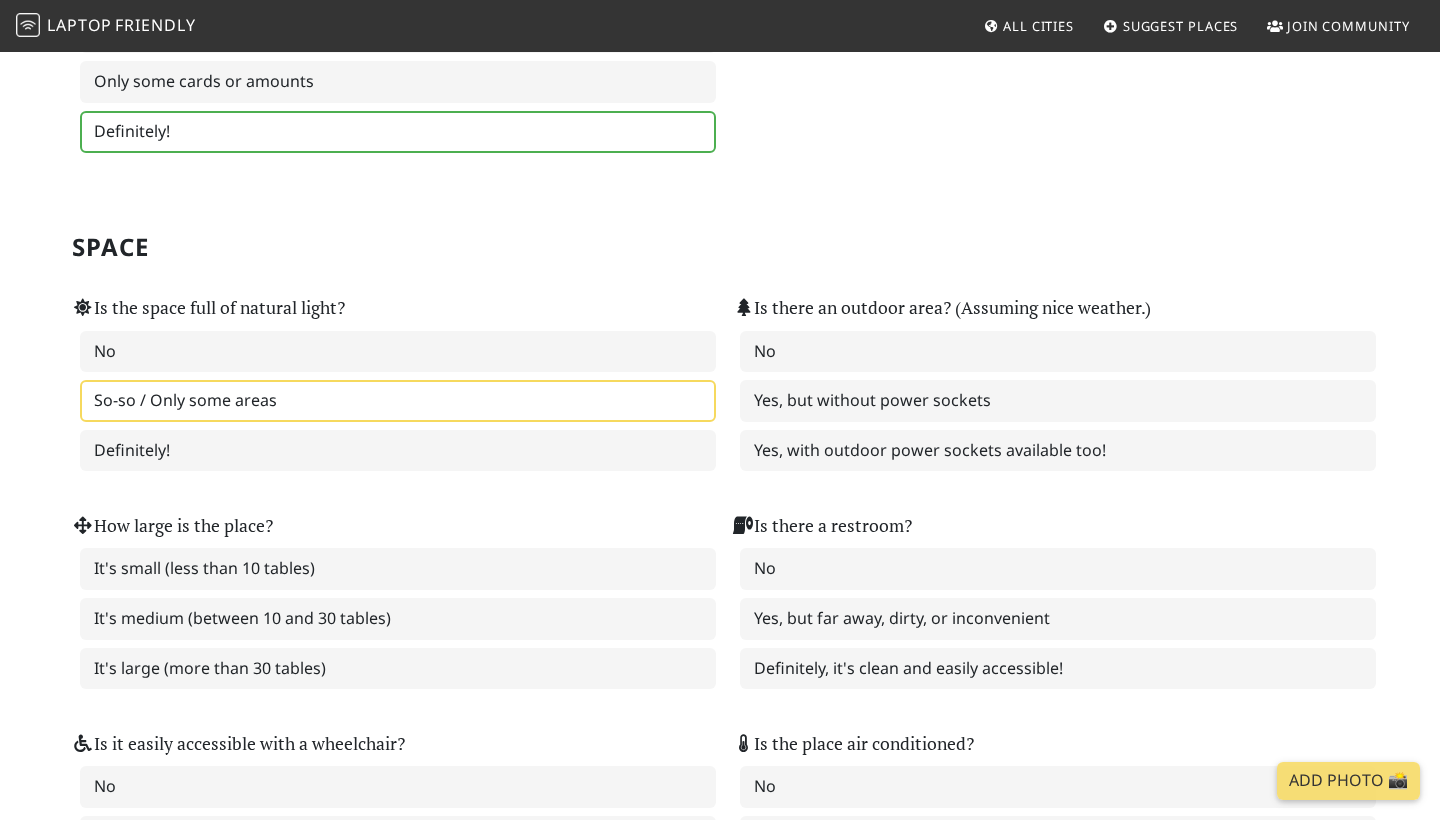 click on "So-so / Only some areas" at bounding box center [398, 401] 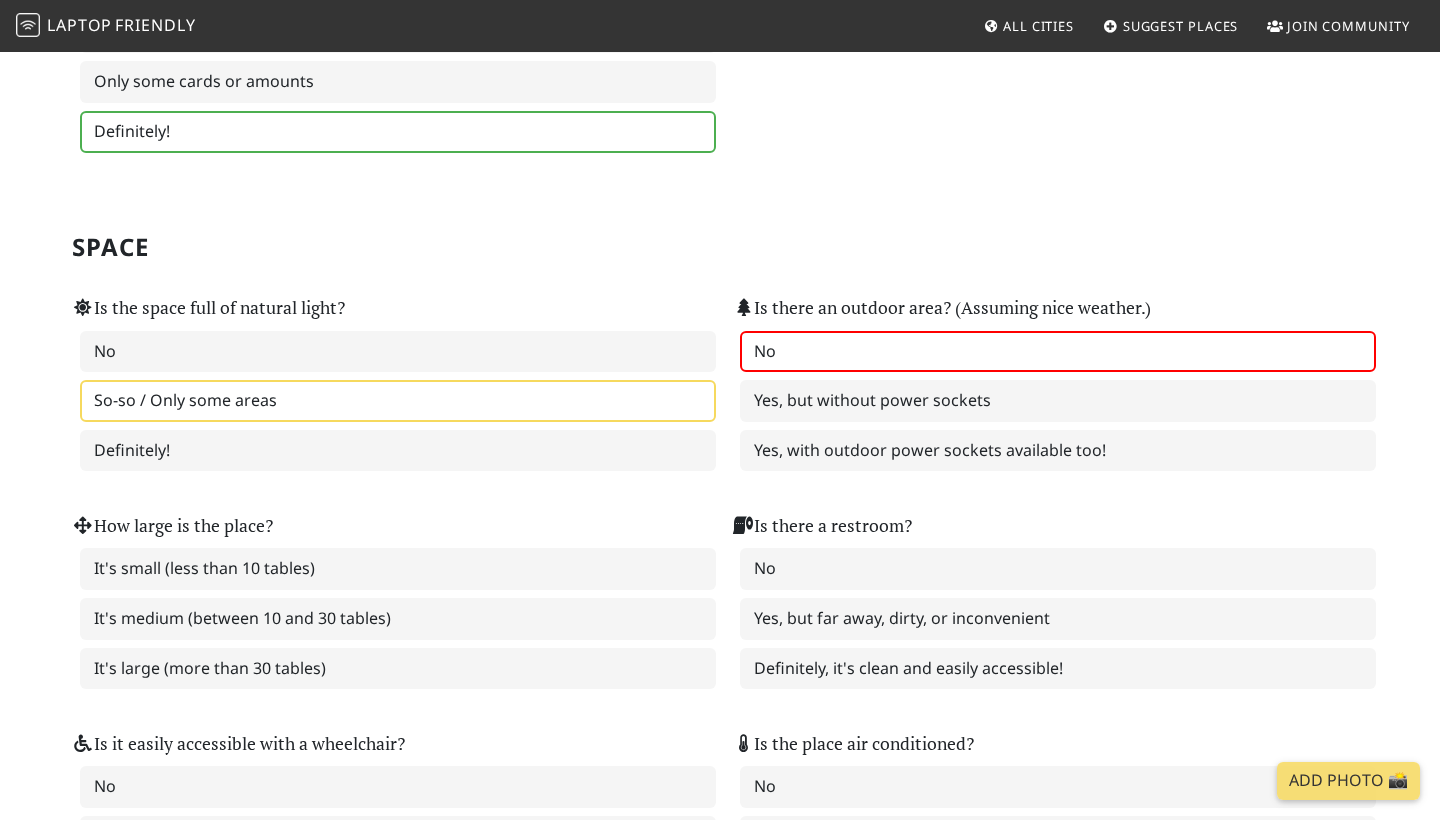 click on "No" at bounding box center (1058, 352) 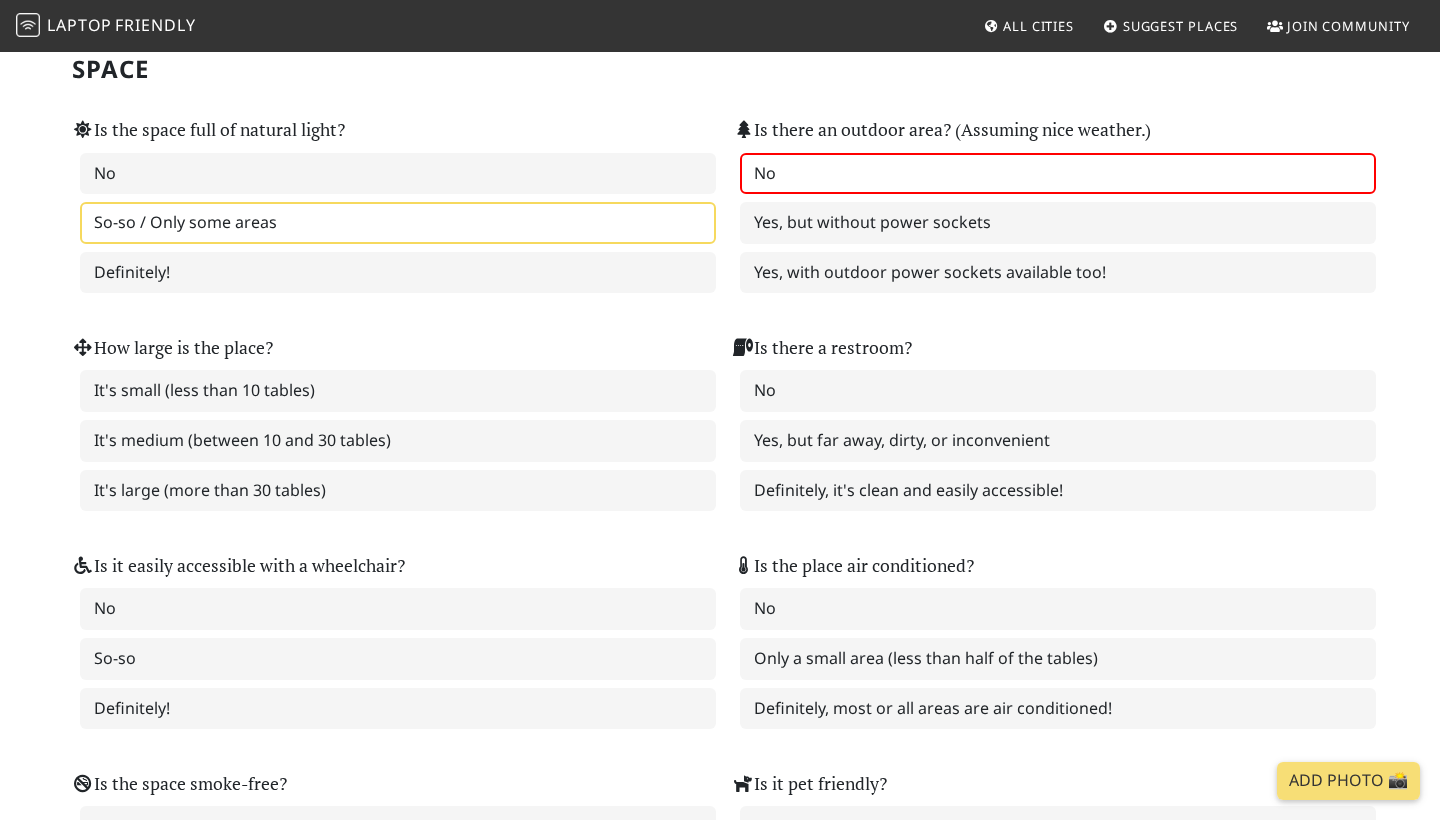scroll, scrollTop: 2031, scrollLeft: 0, axis: vertical 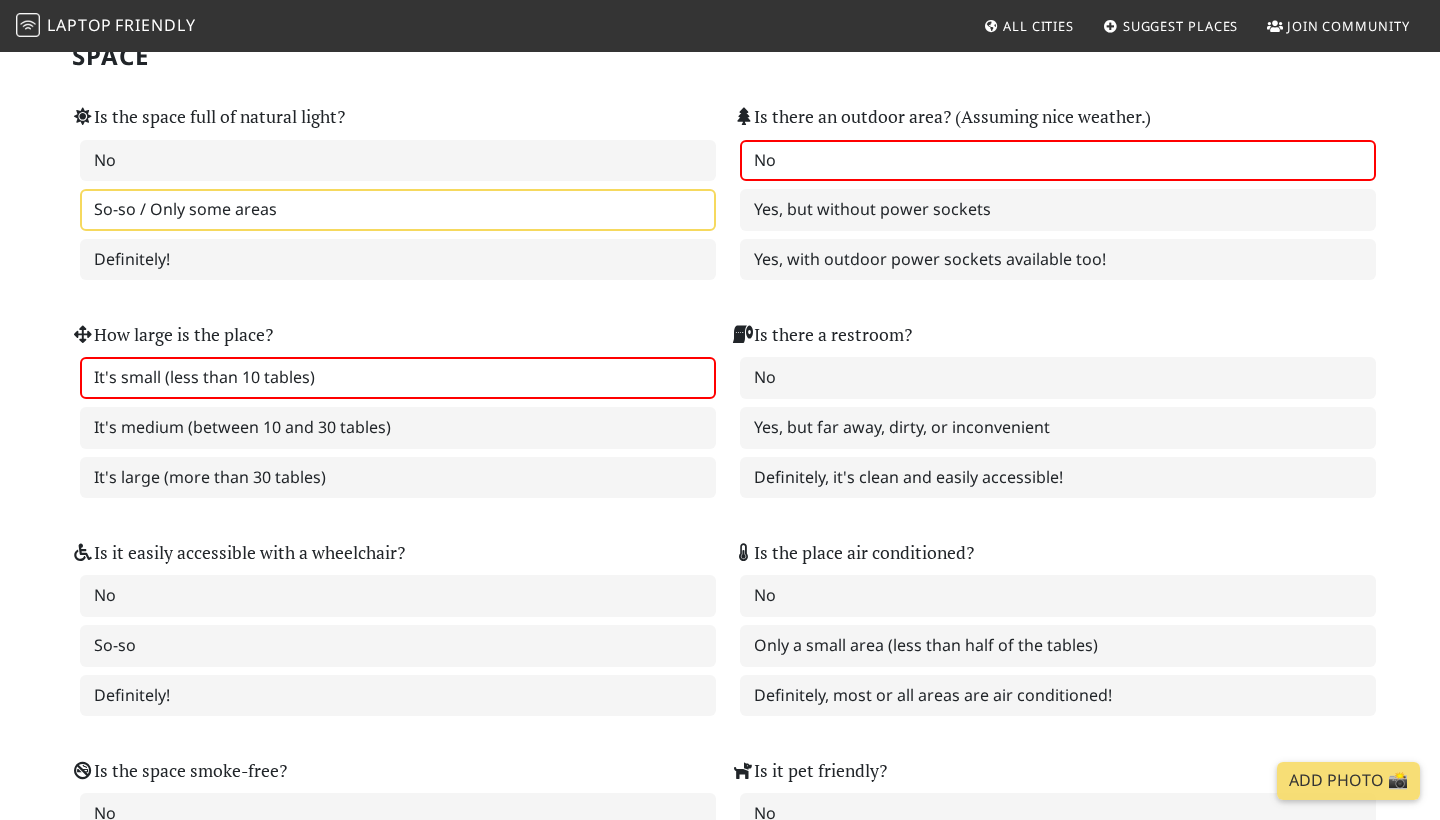 click on "It's small (less than 10 tables)" at bounding box center [398, 378] 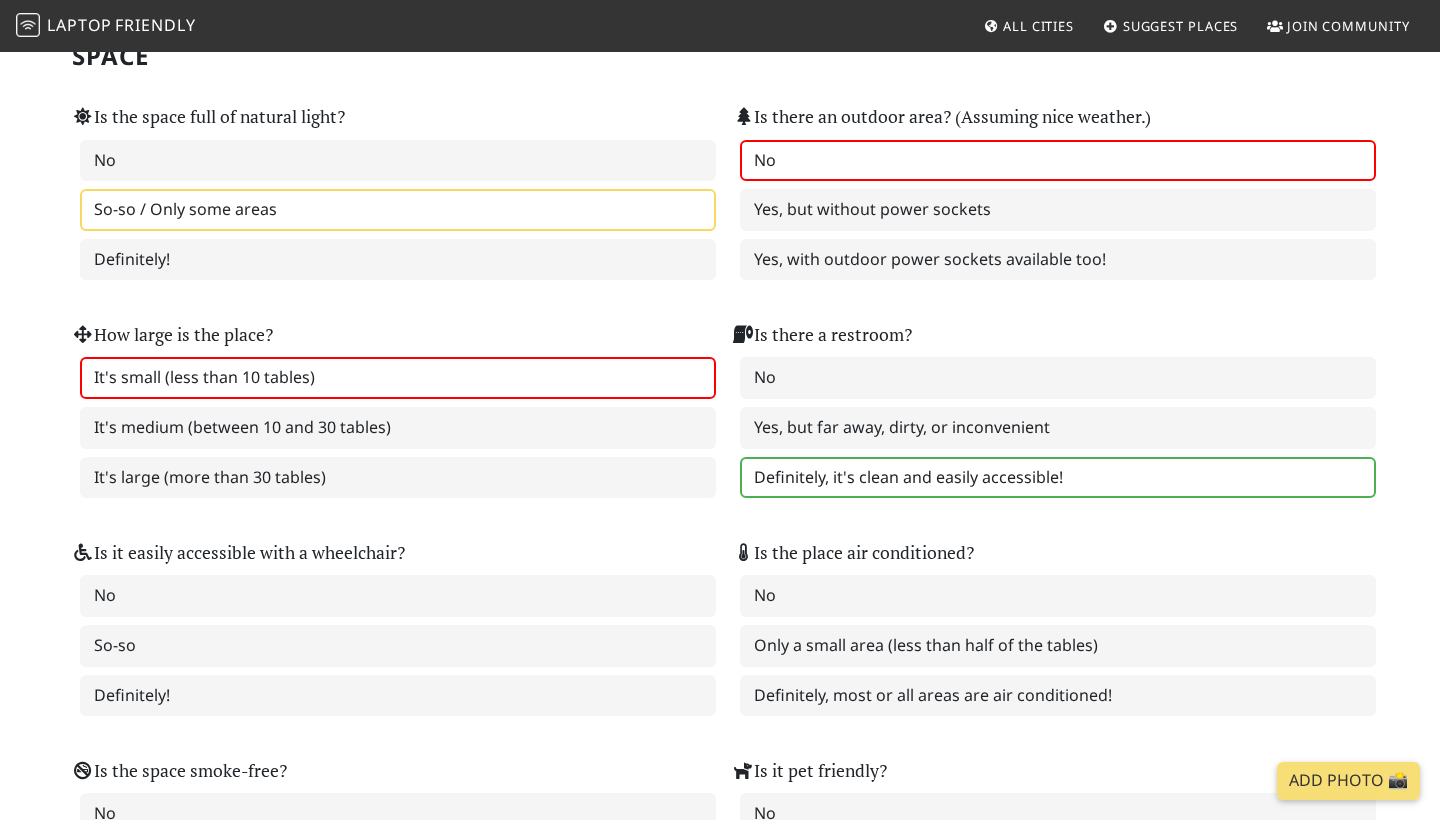 click on "Definitely, it's clean and easily accessible!" at bounding box center (1058, 478) 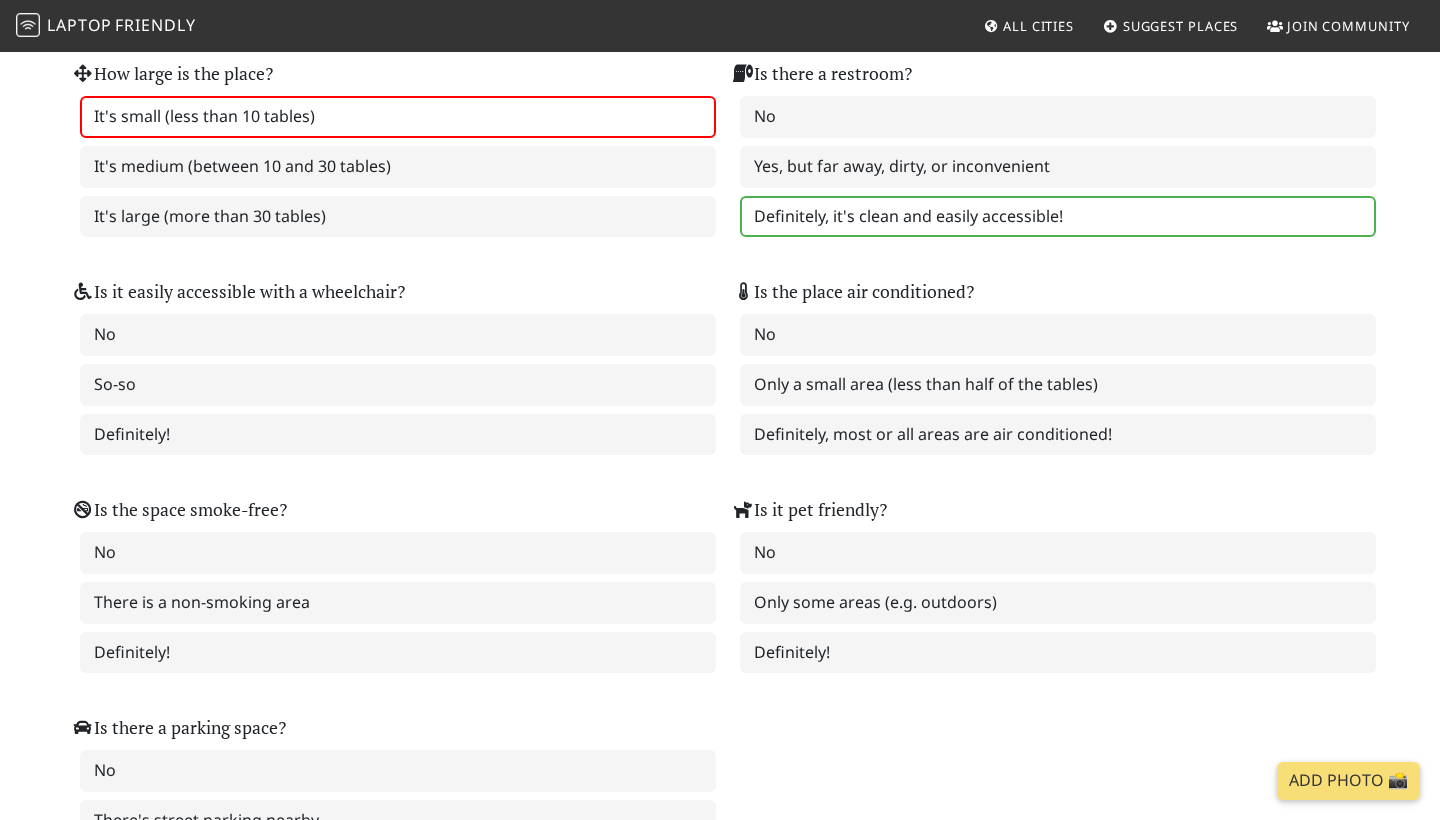 scroll, scrollTop: 2332, scrollLeft: 0, axis: vertical 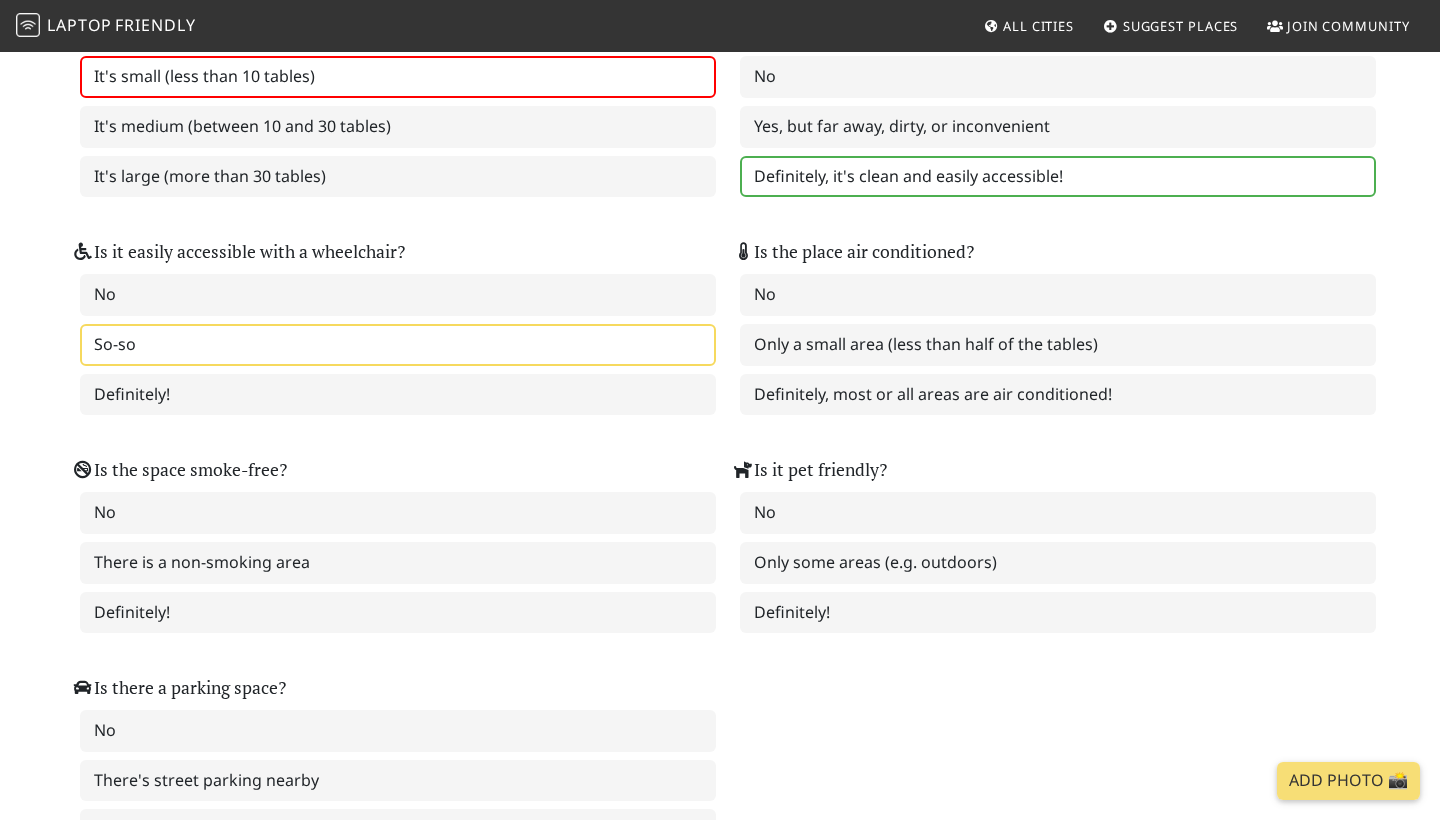 click on "So-so" at bounding box center (398, 345) 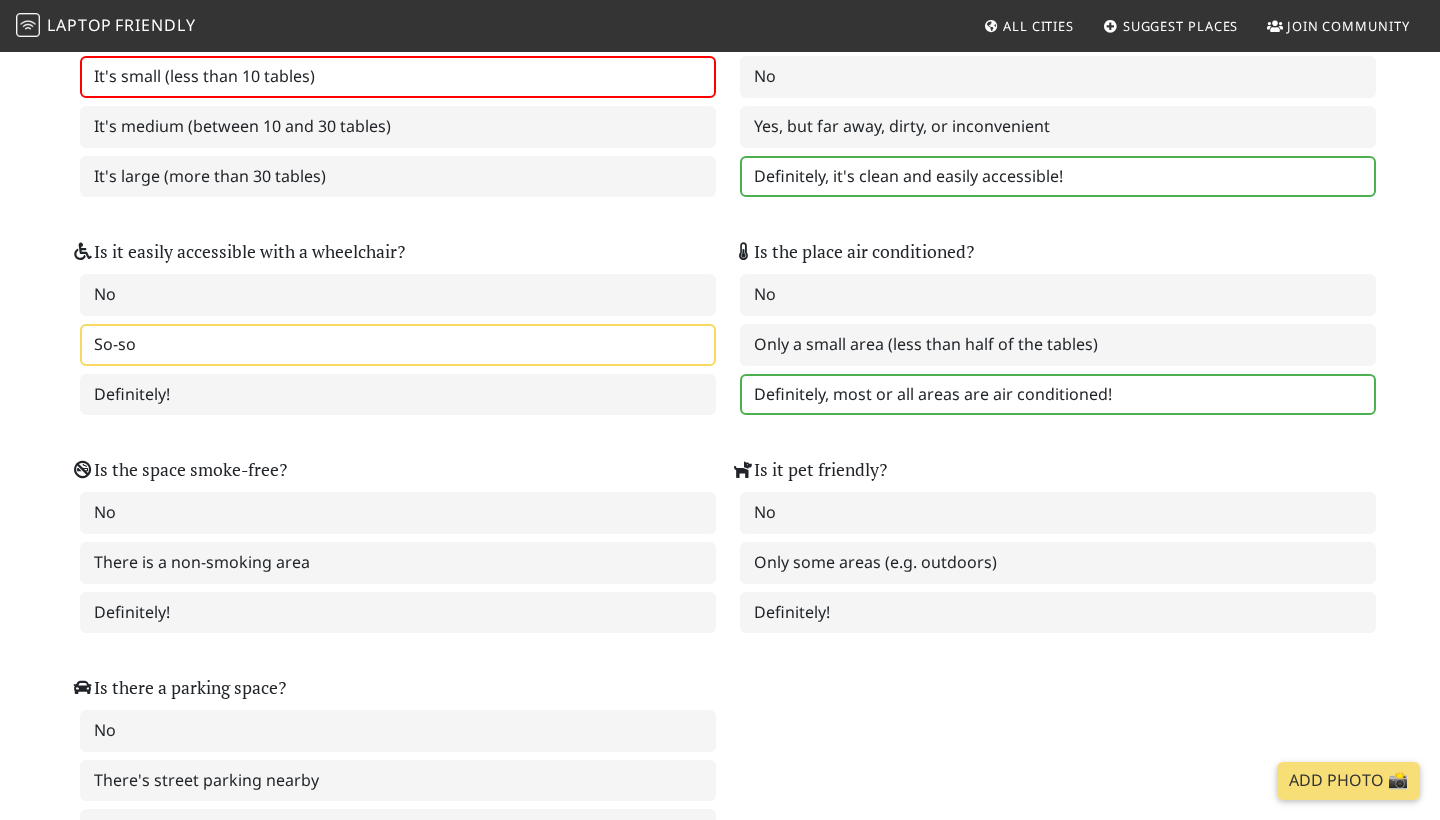 click on "Definitely, most or all areas are air conditioned!" at bounding box center (1058, 395) 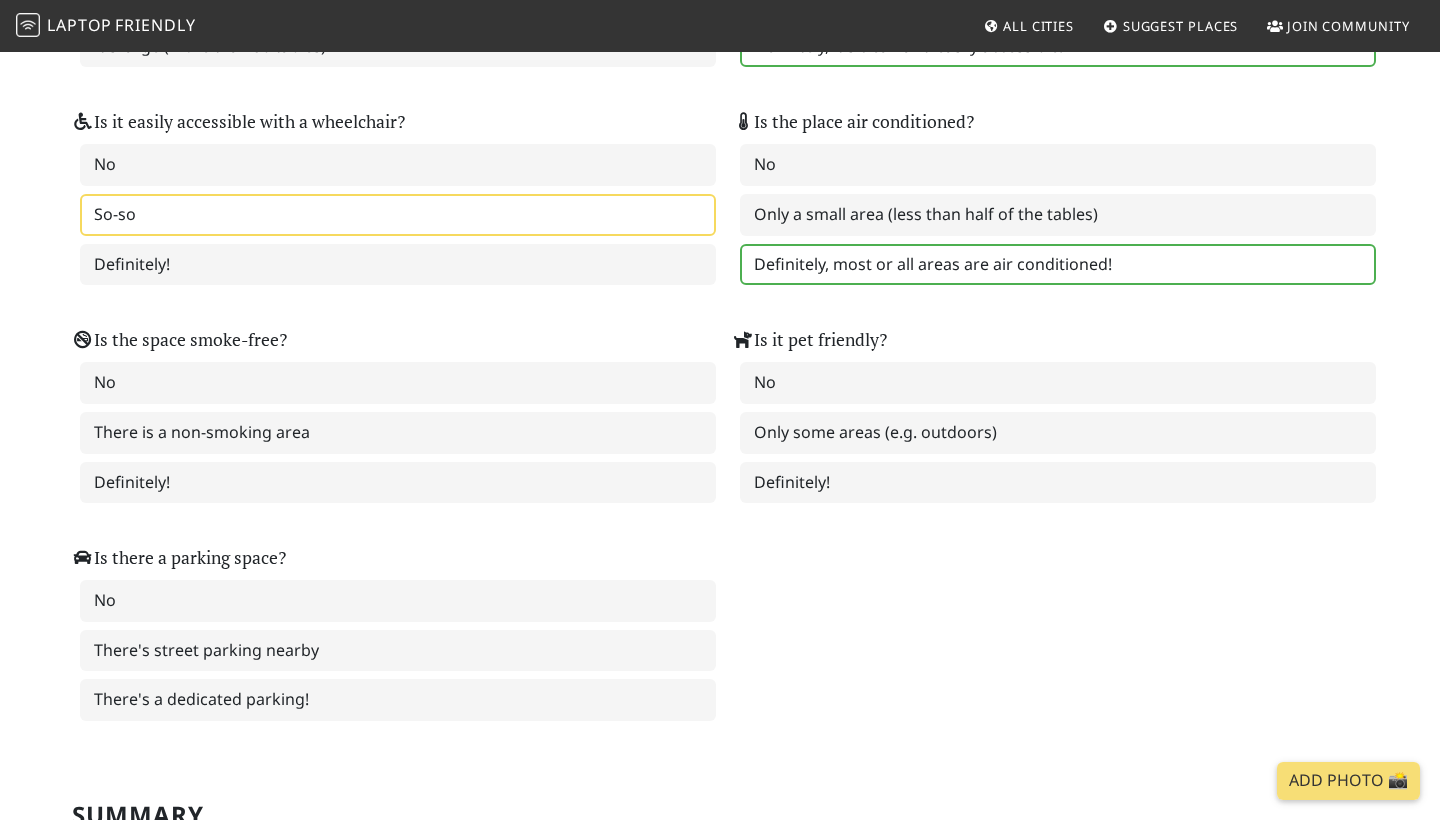 scroll, scrollTop: 2514, scrollLeft: 0, axis: vertical 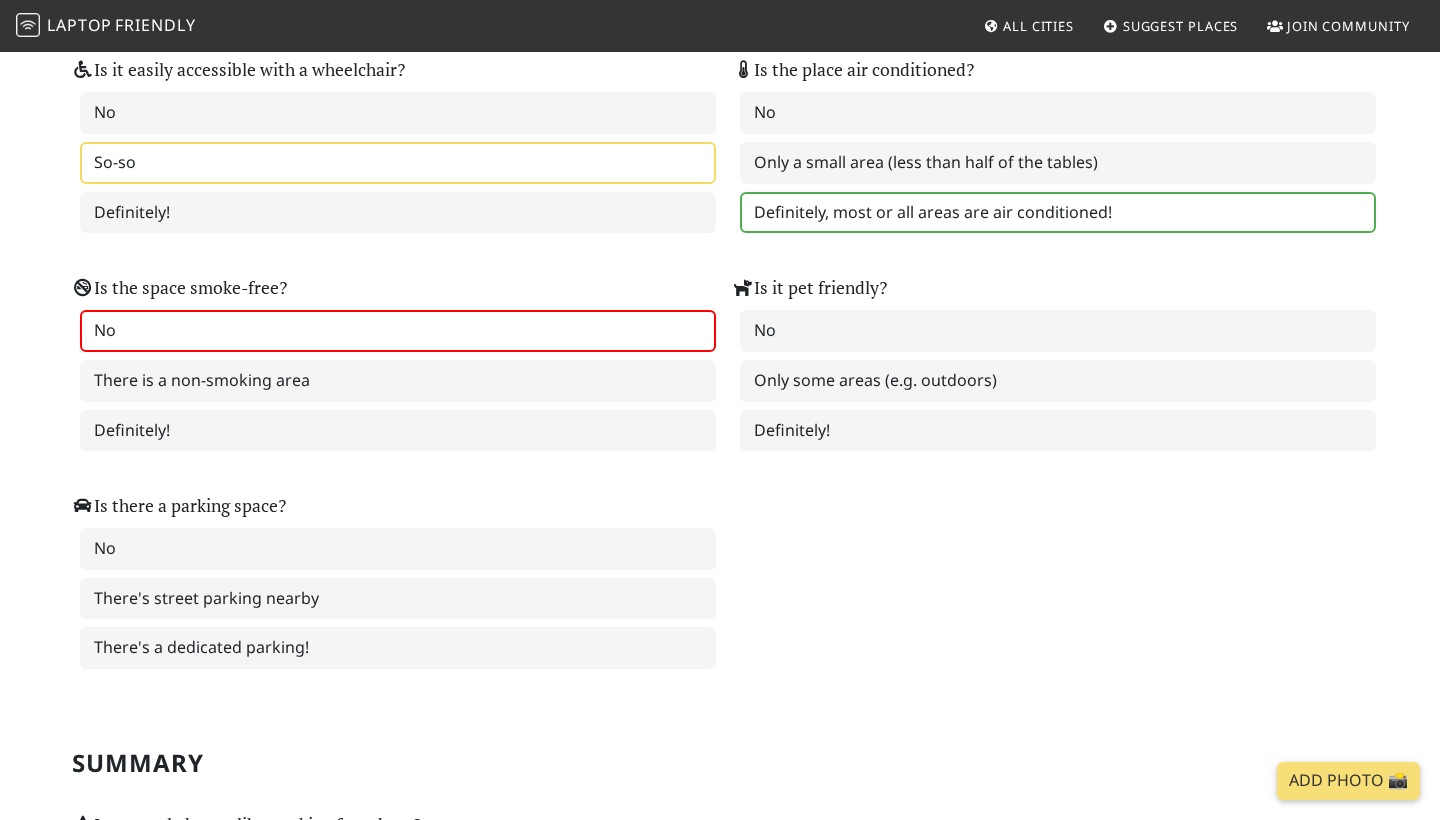 click on "No" at bounding box center (398, 331) 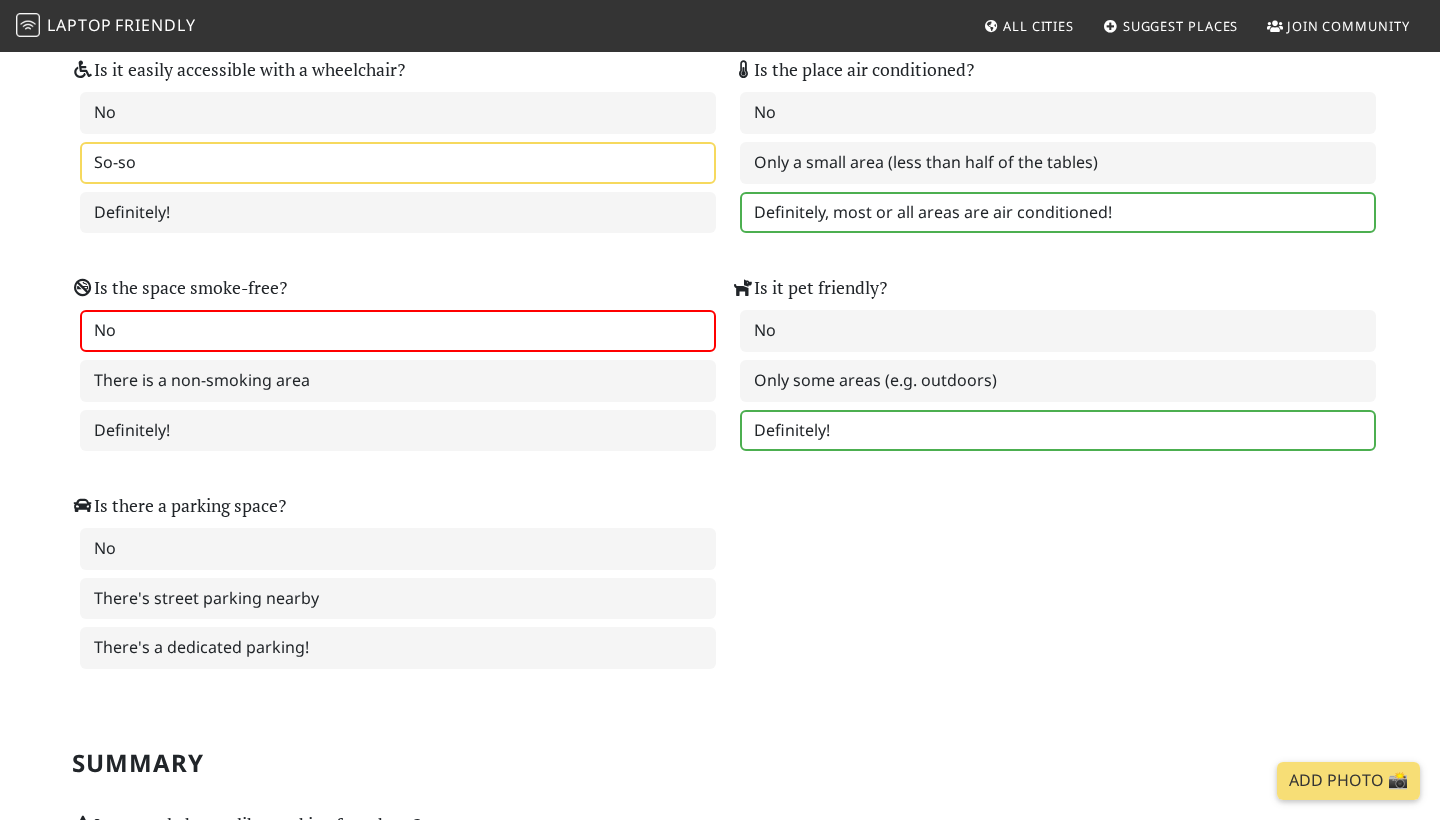 click on "Definitely!" at bounding box center (1058, 431) 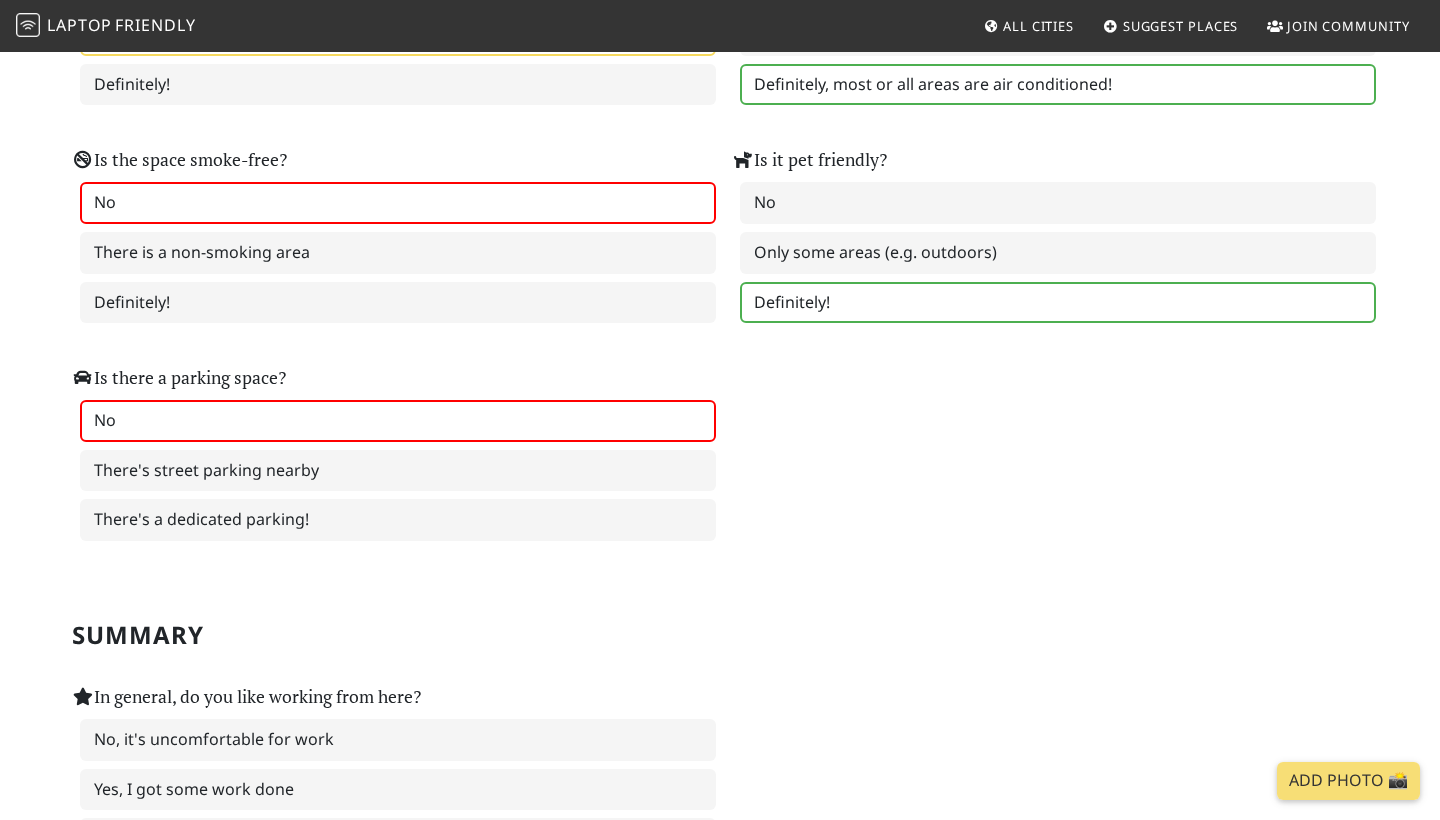 scroll, scrollTop: 2646, scrollLeft: 0, axis: vertical 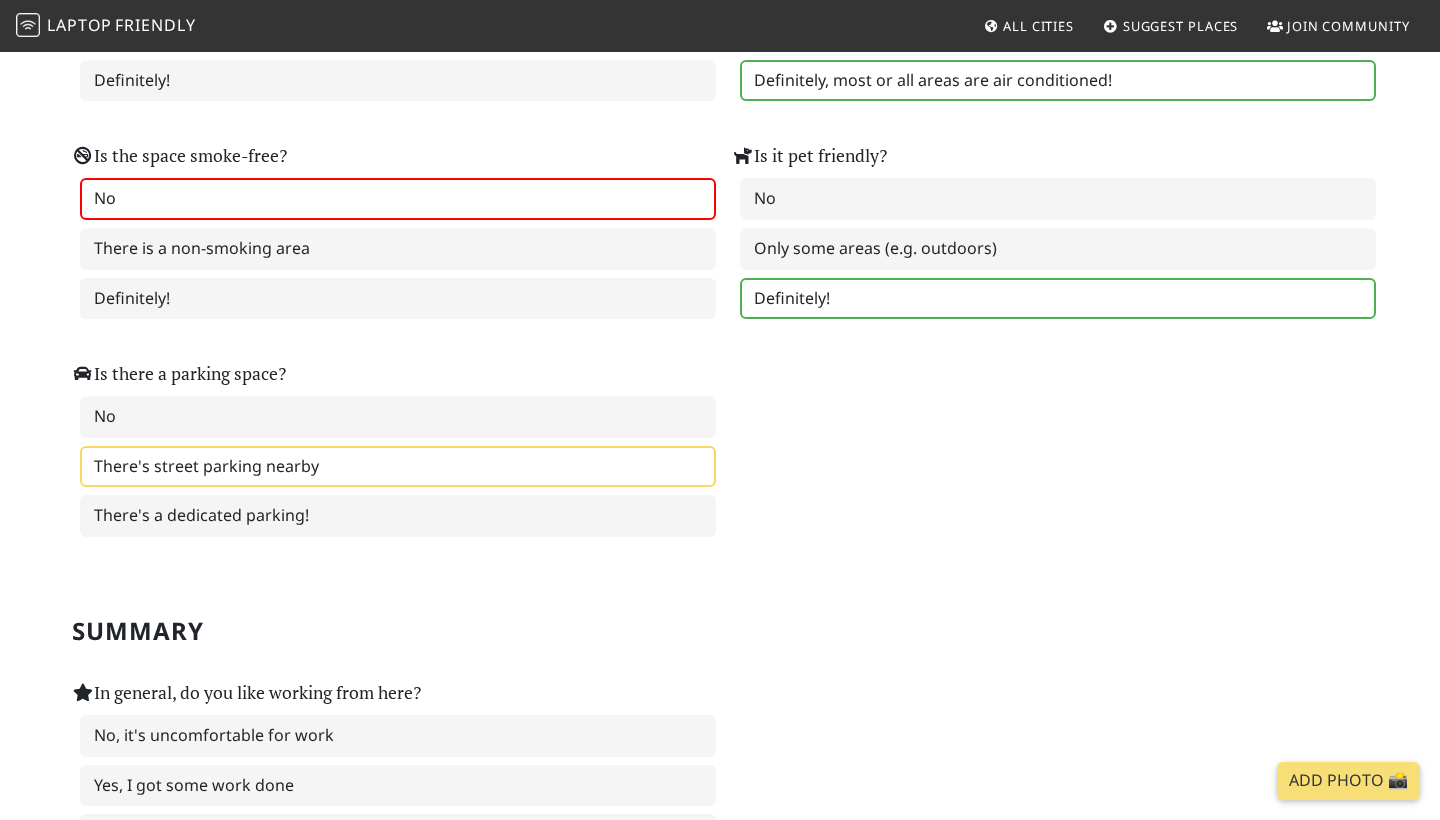 click on "There's street parking nearby" at bounding box center [398, 467] 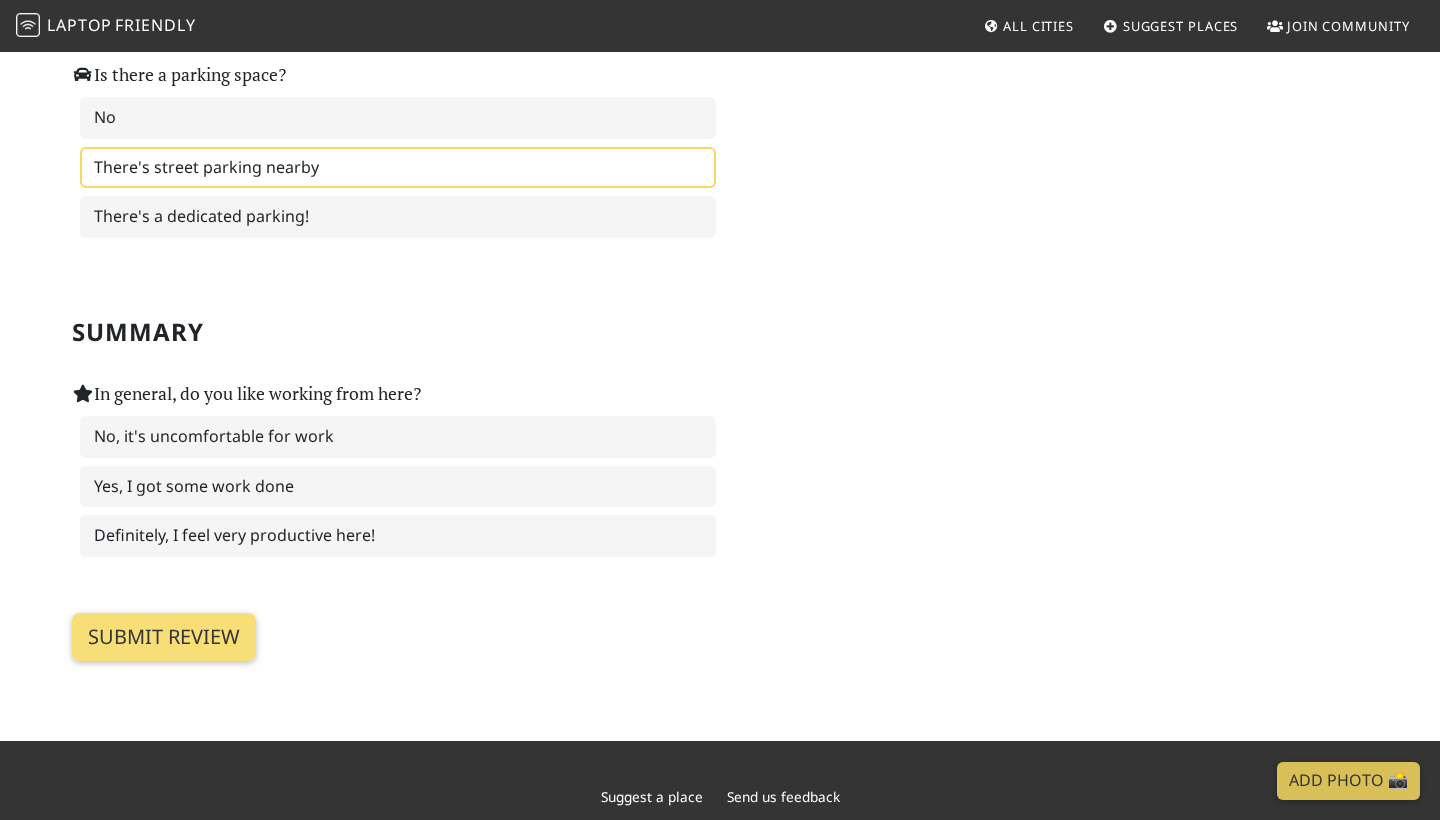 scroll, scrollTop: 2953, scrollLeft: 0, axis: vertical 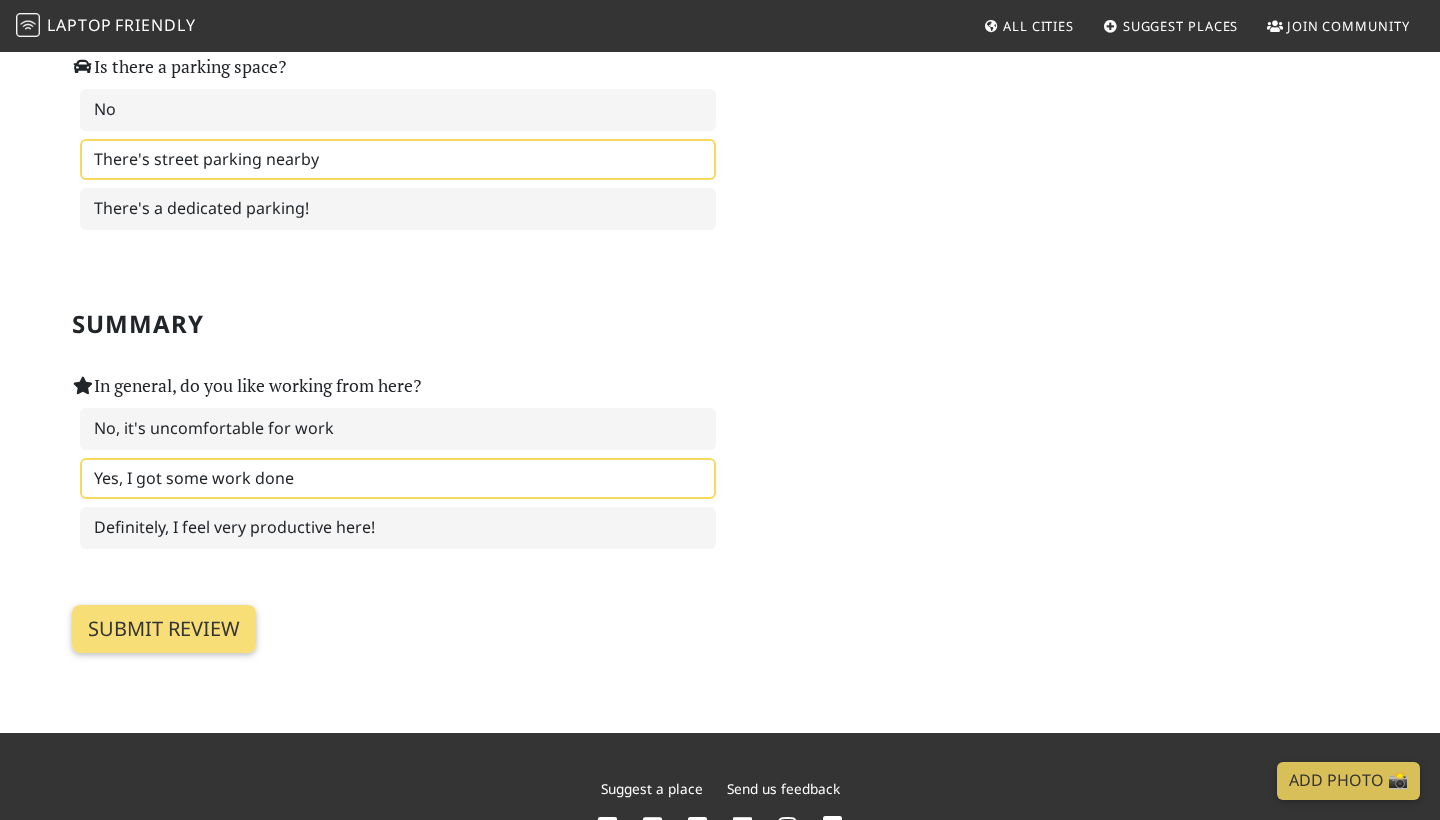 click on "Yes, I got some work done" at bounding box center [398, 479] 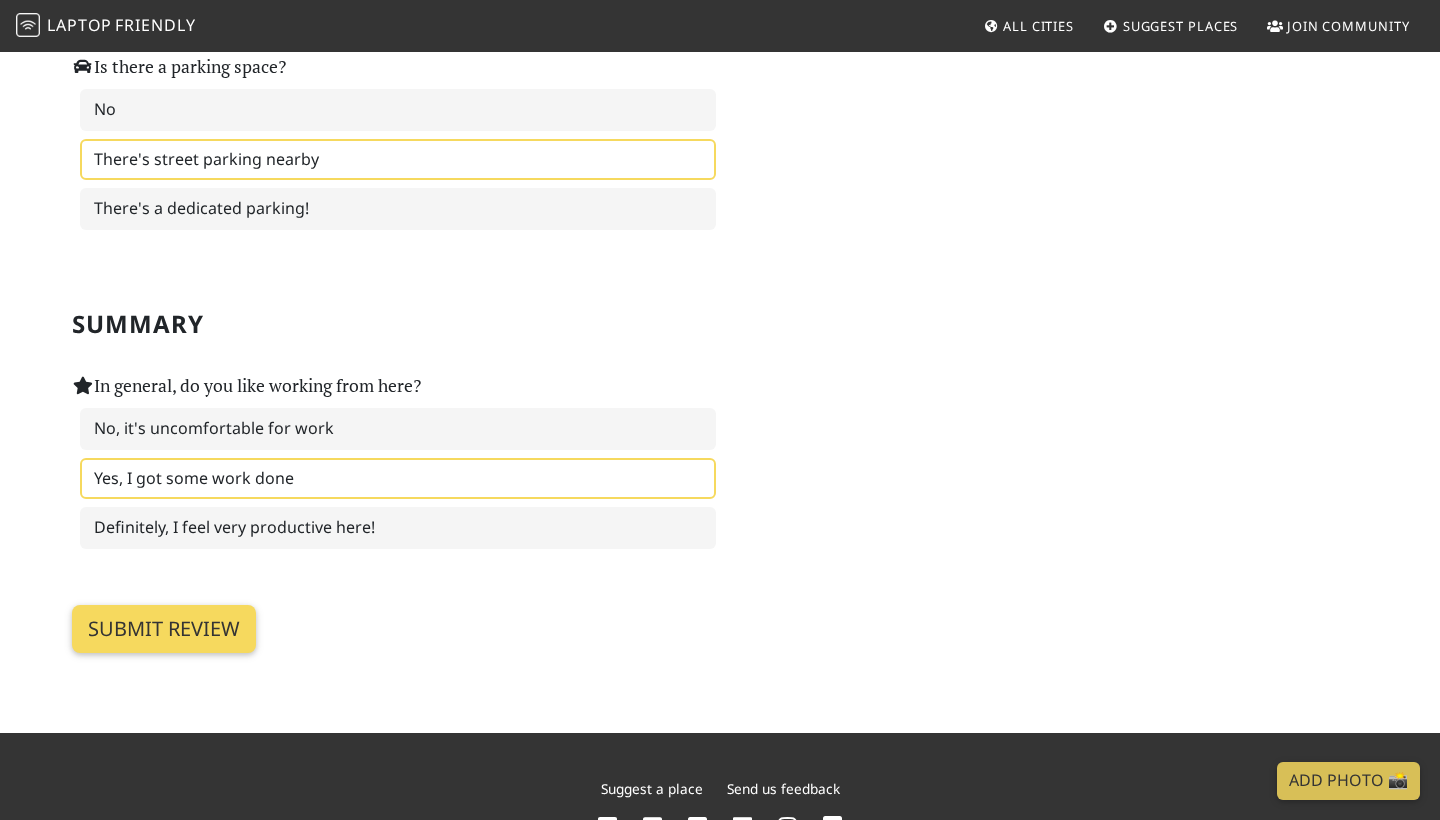 click on "Submit review" at bounding box center [164, 629] 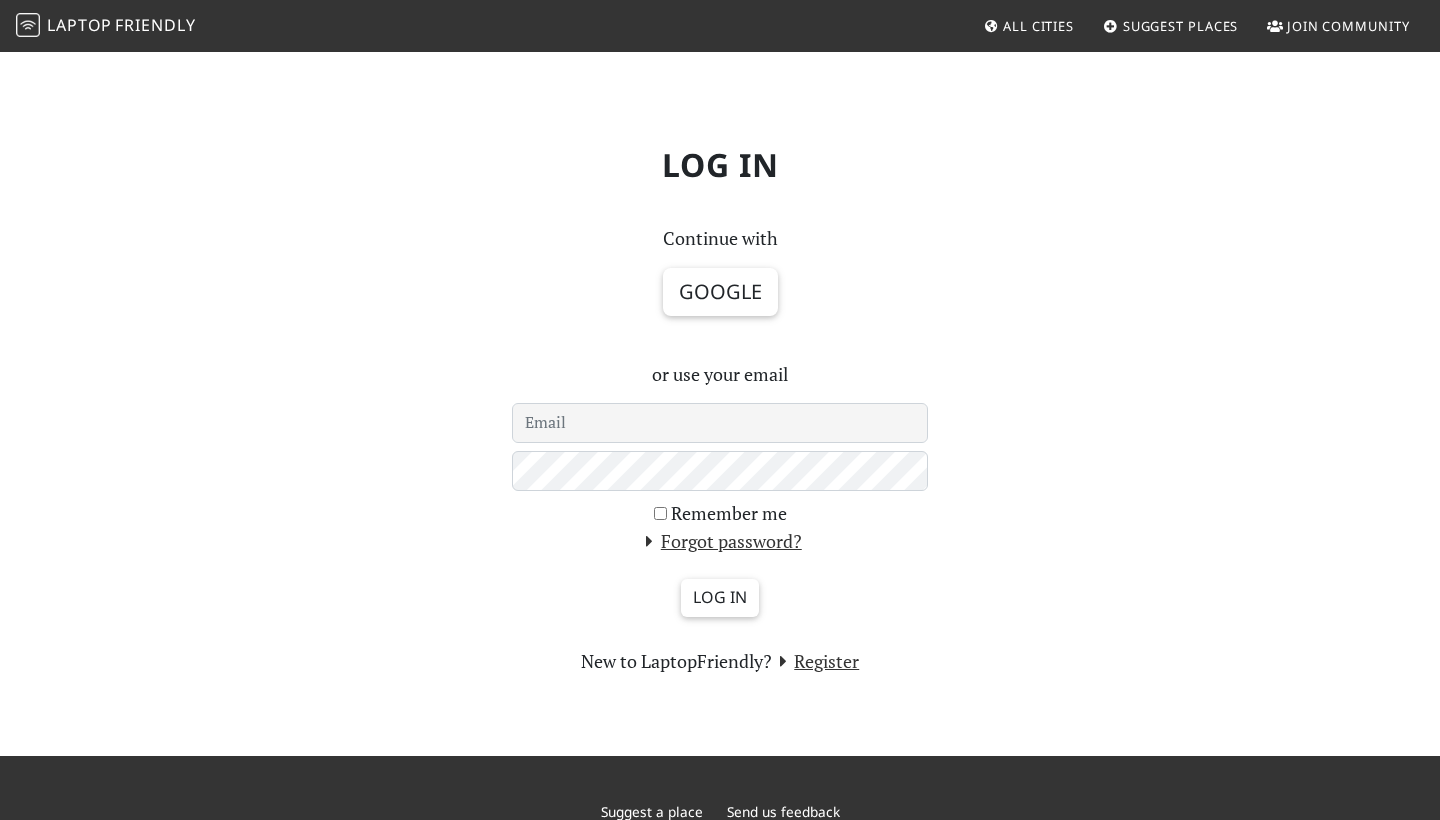 scroll, scrollTop: 0, scrollLeft: 0, axis: both 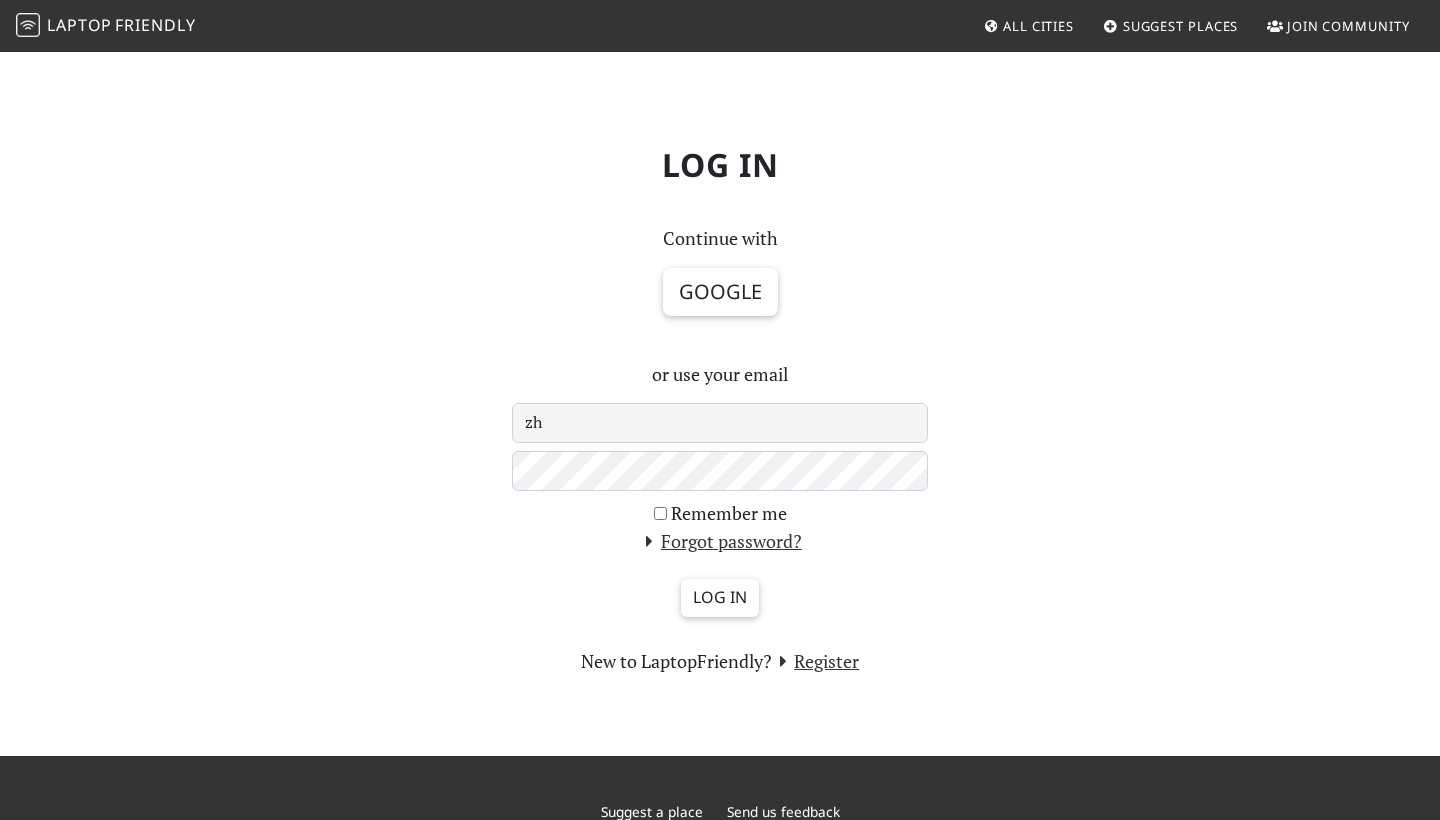 type on "z" 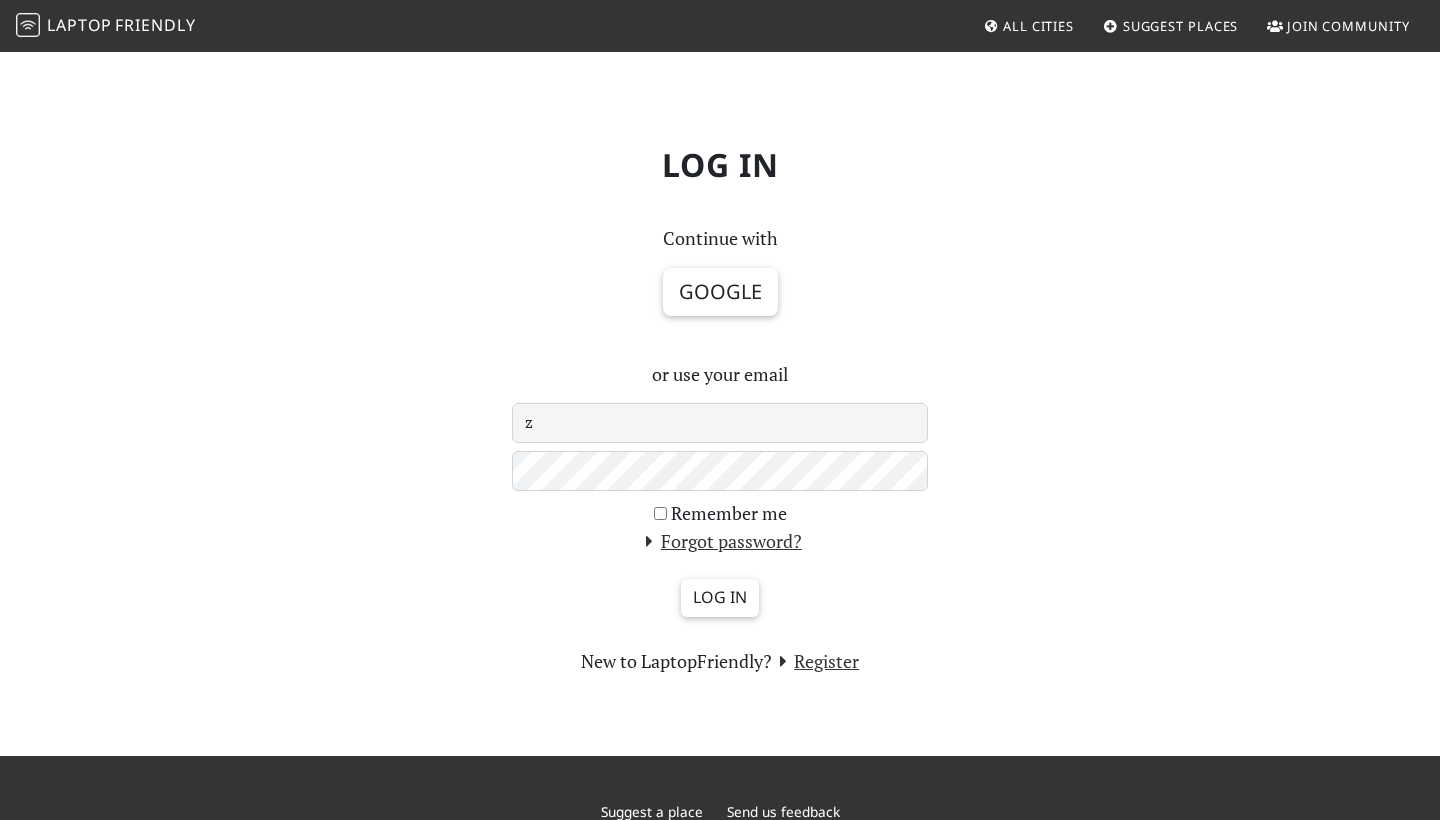 type 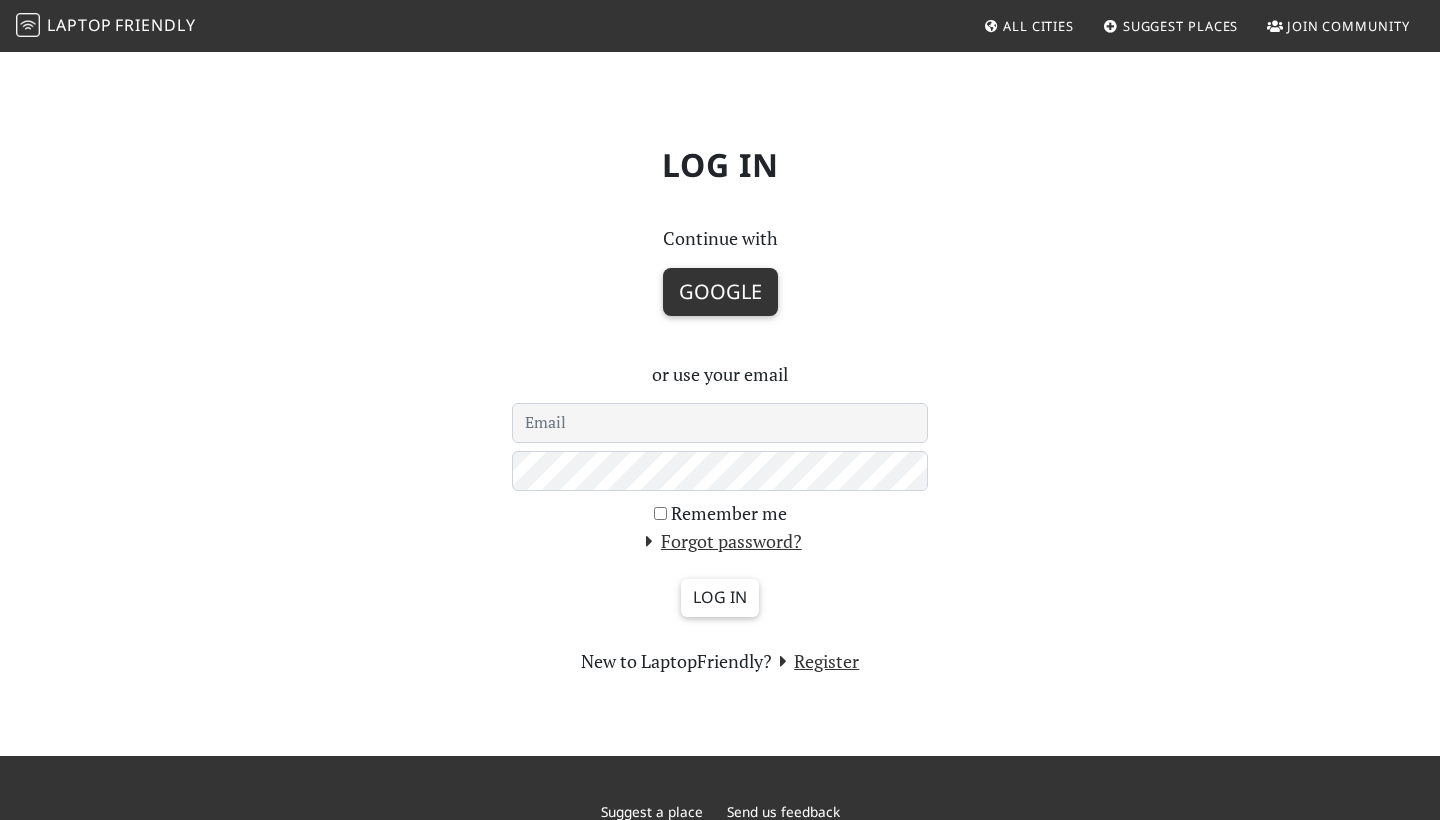 click on "Google" at bounding box center [720, 292] 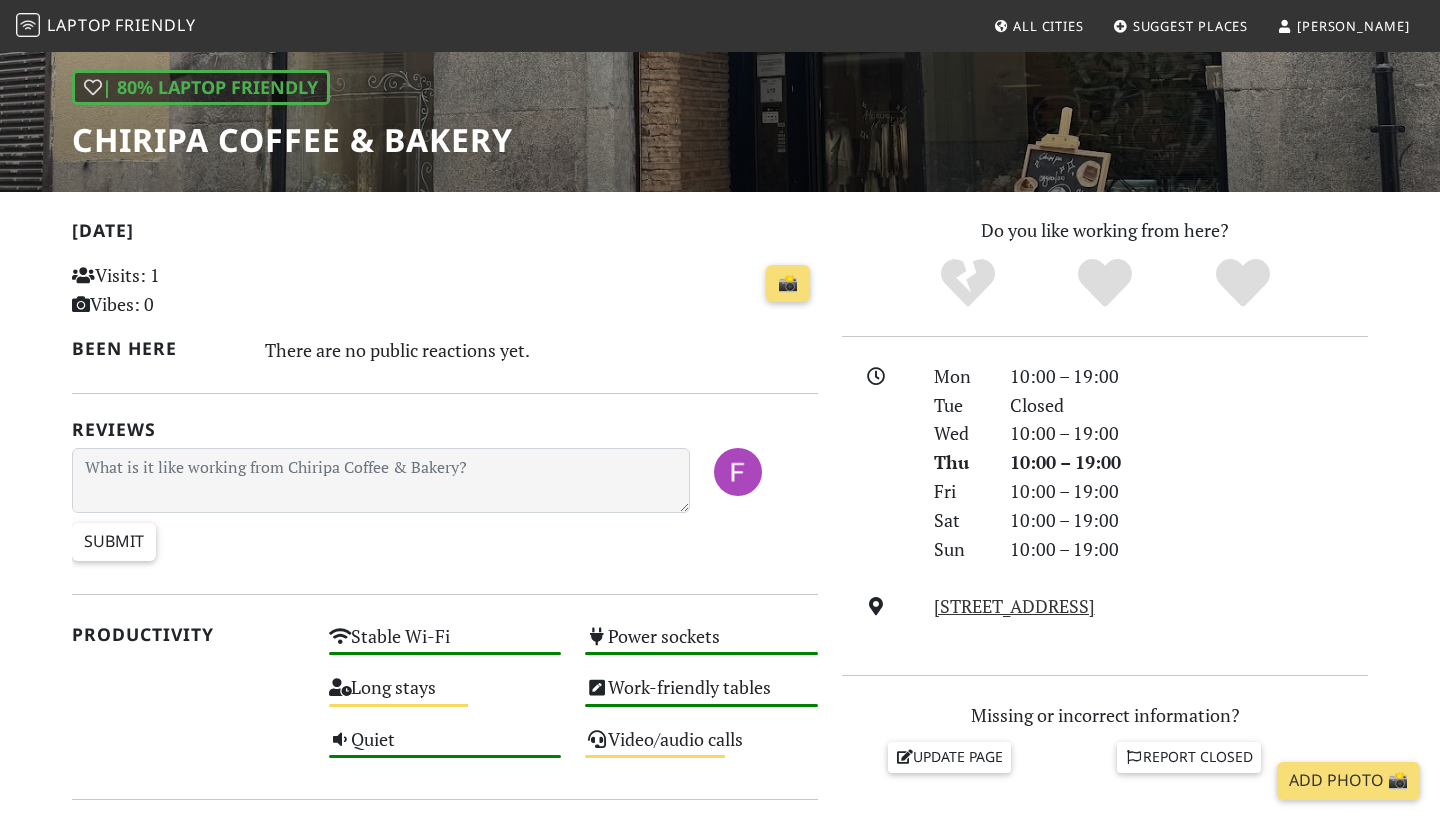 scroll, scrollTop: 275, scrollLeft: 0, axis: vertical 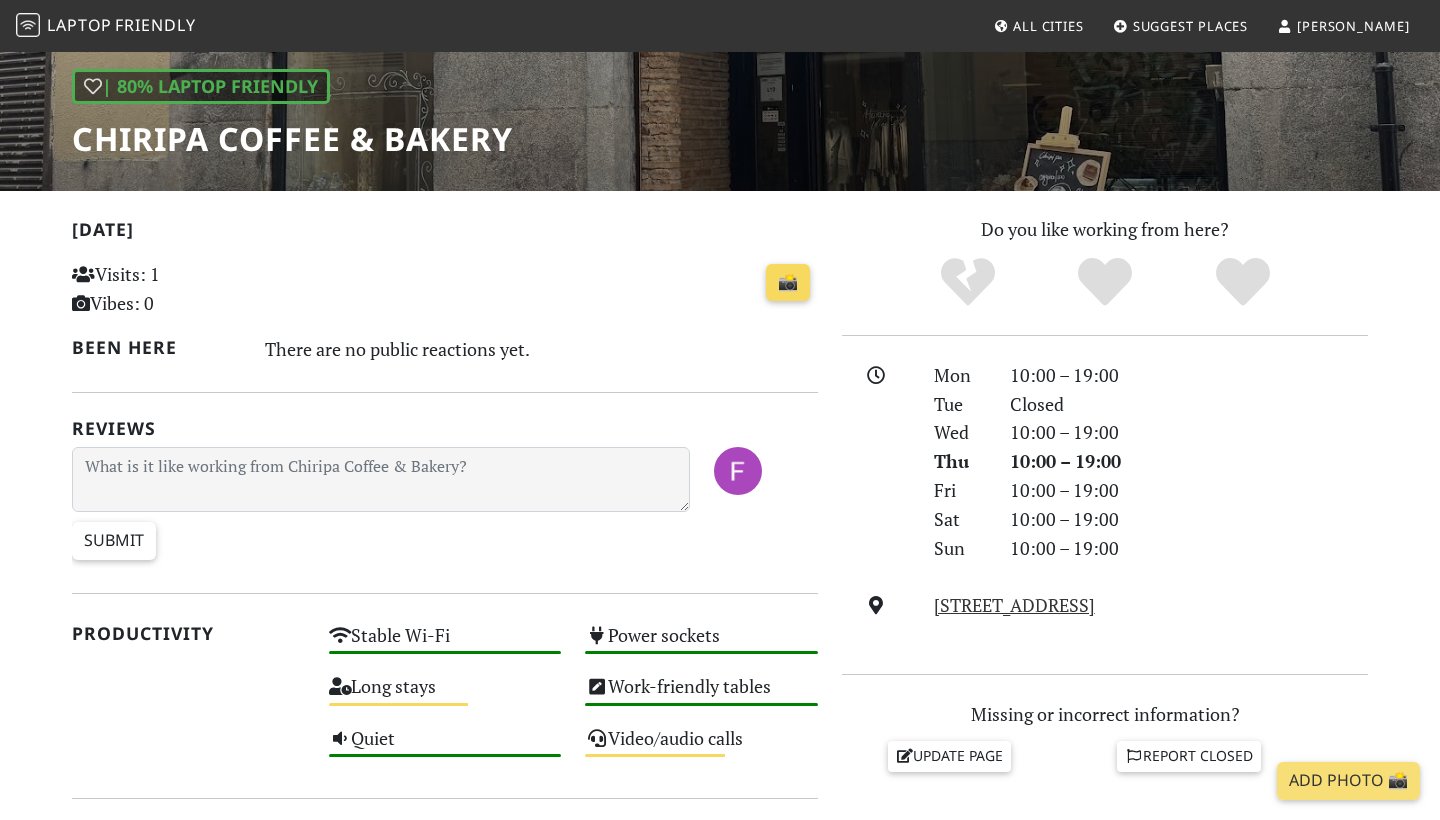 click on "📸" at bounding box center (788, 283) 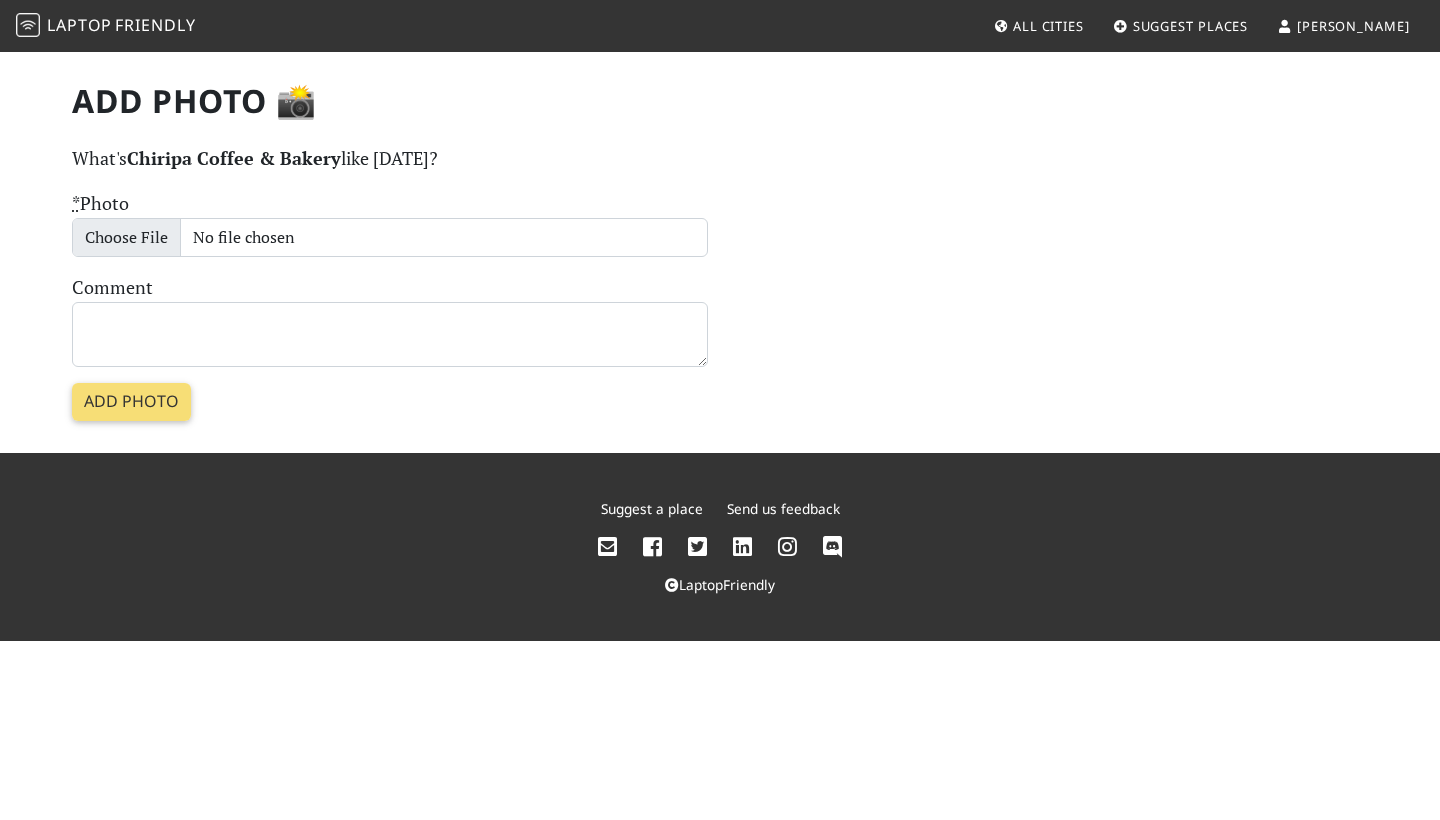 scroll, scrollTop: 0, scrollLeft: 0, axis: both 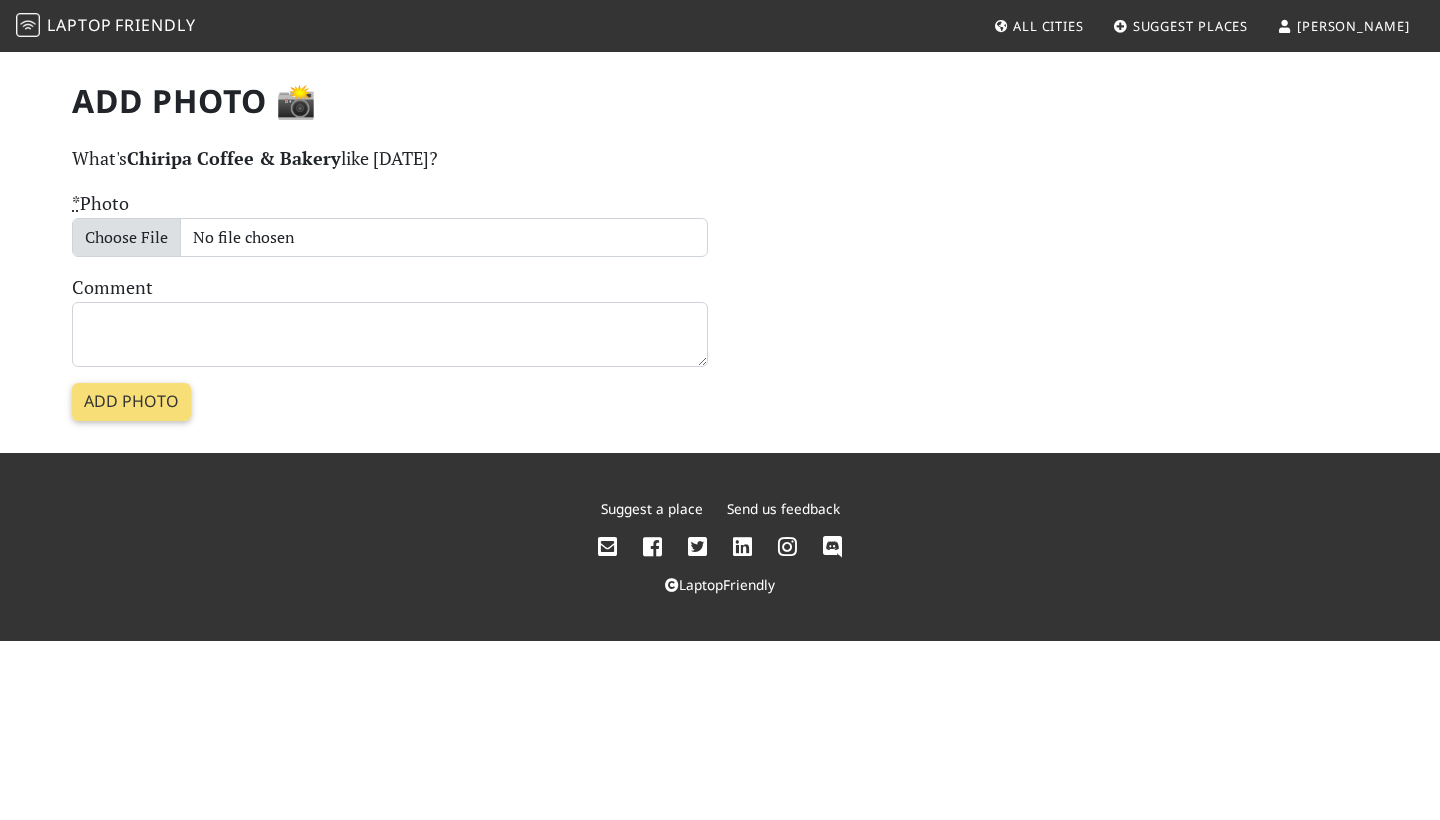 click on "*  Photo" at bounding box center (390, 238) 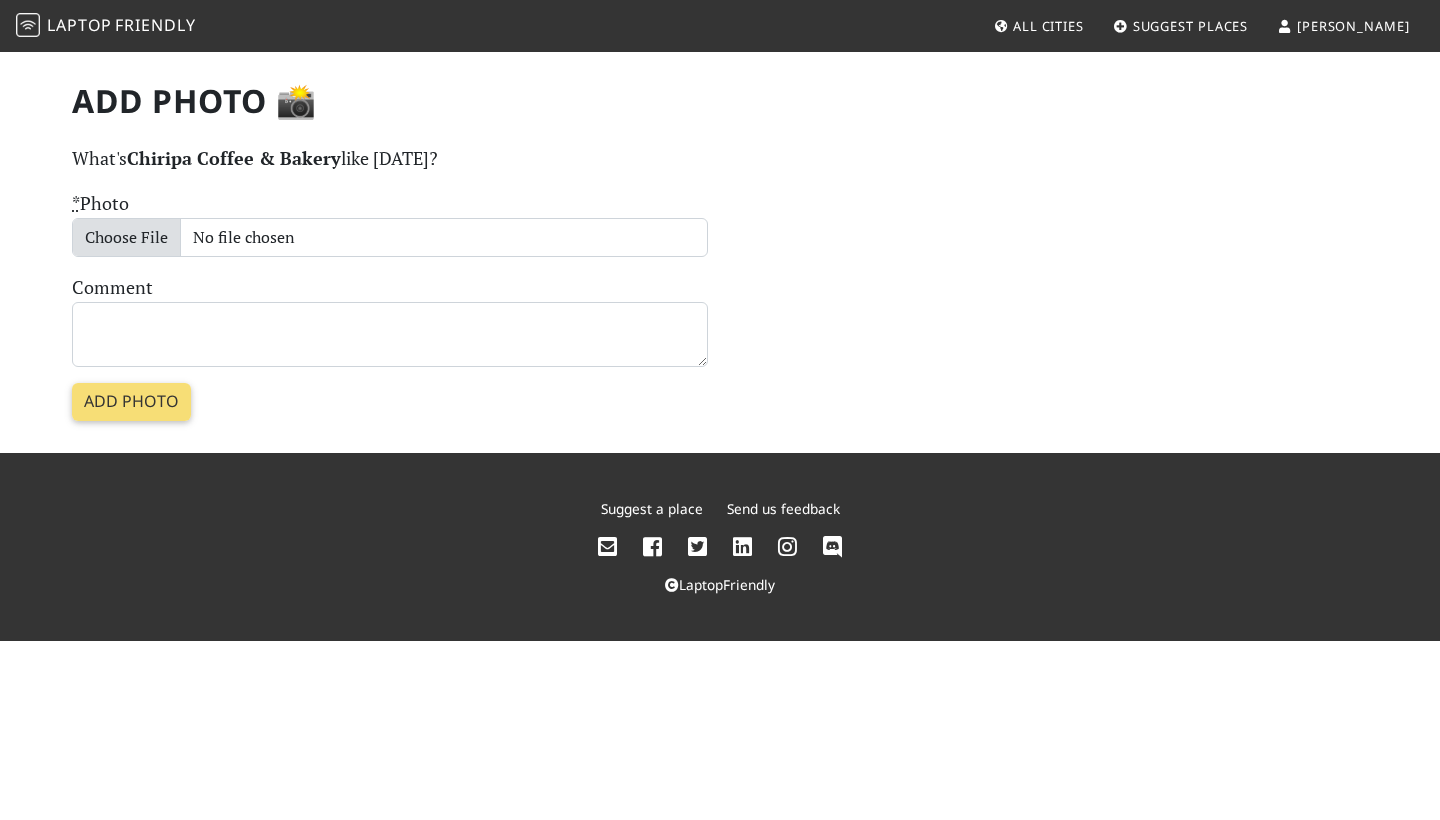 click on "*  Photo" at bounding box center [390, 238] 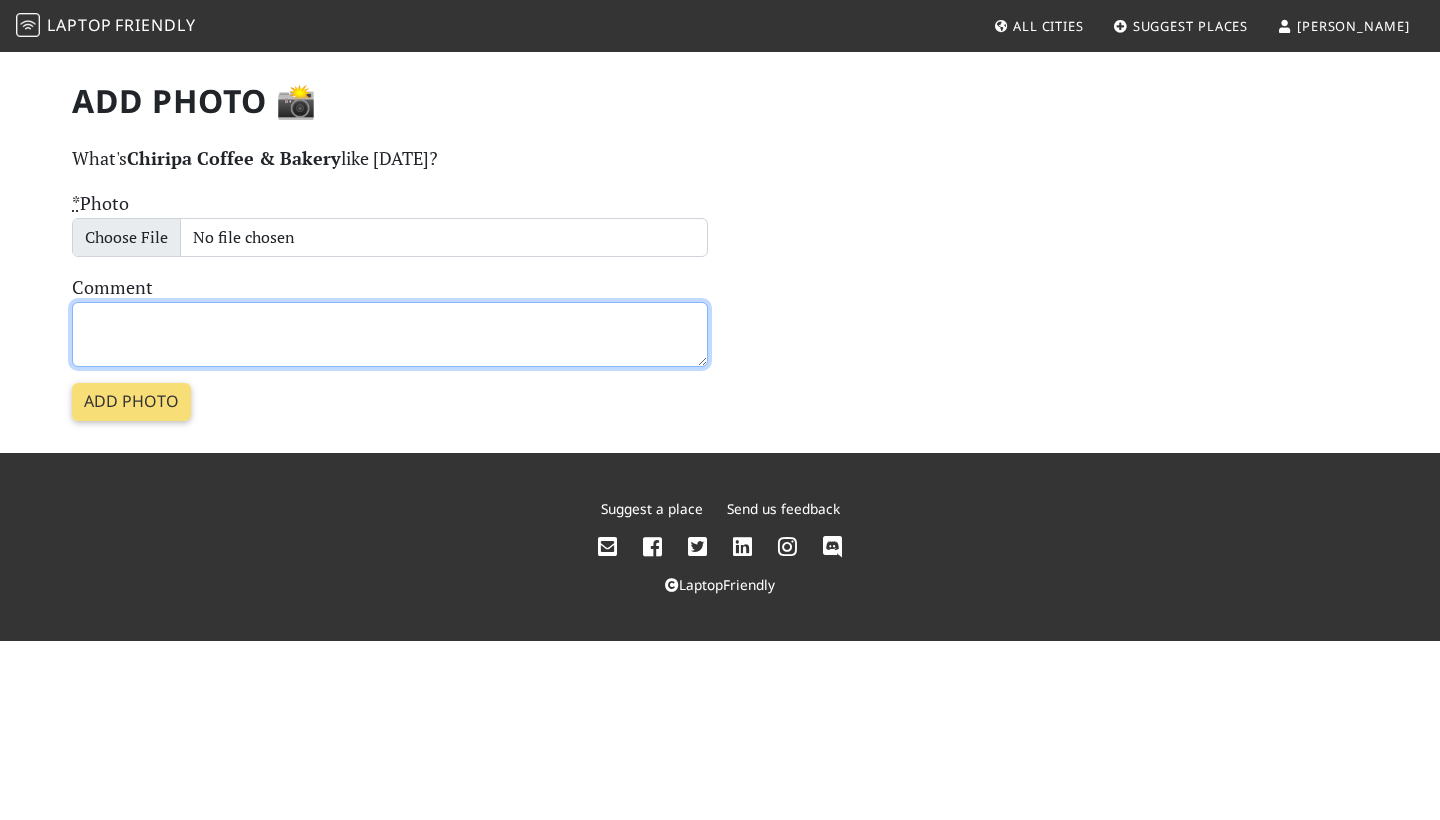 click on "Comment" at bounding box center (390, 334) 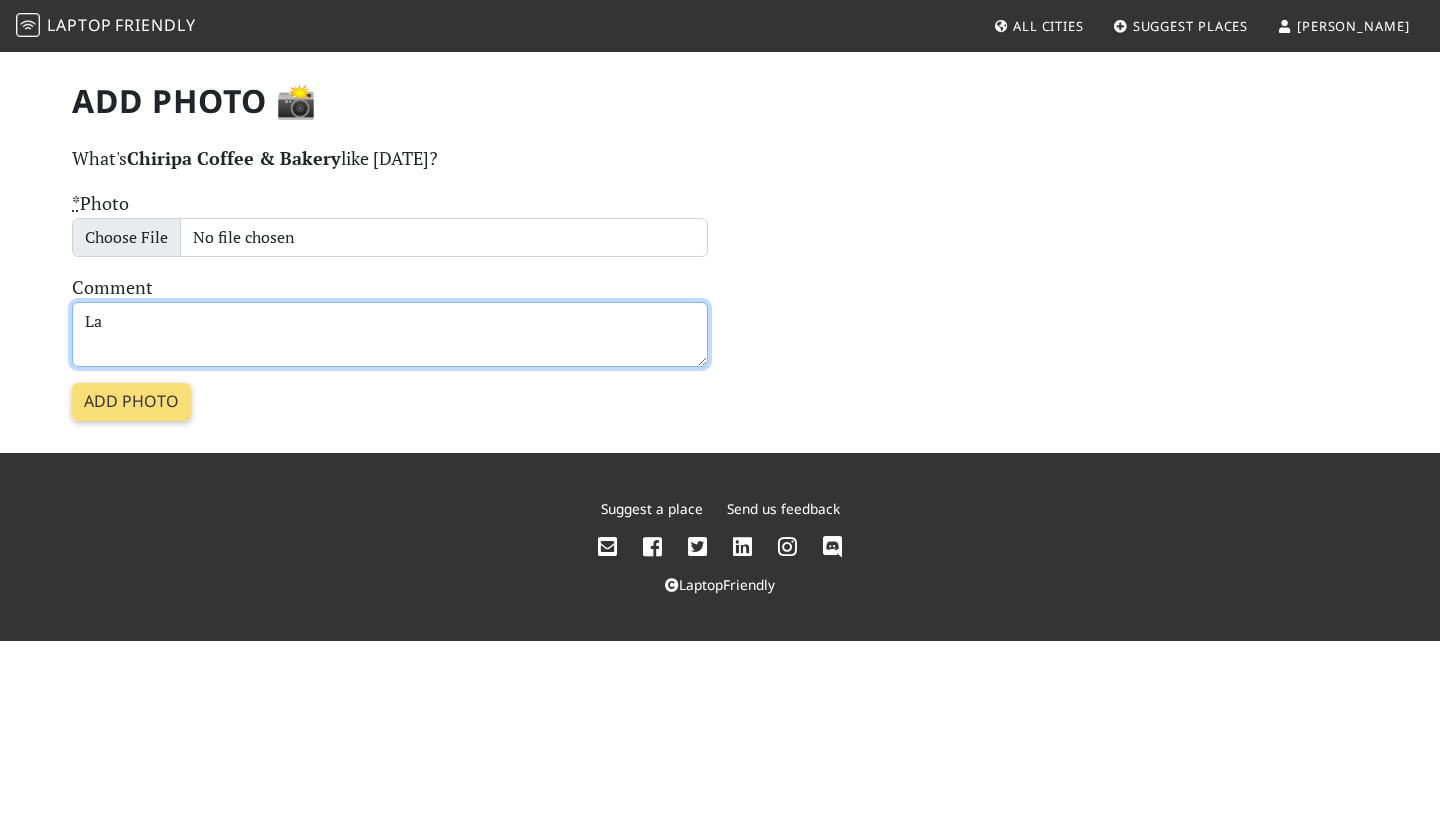 type on "L" 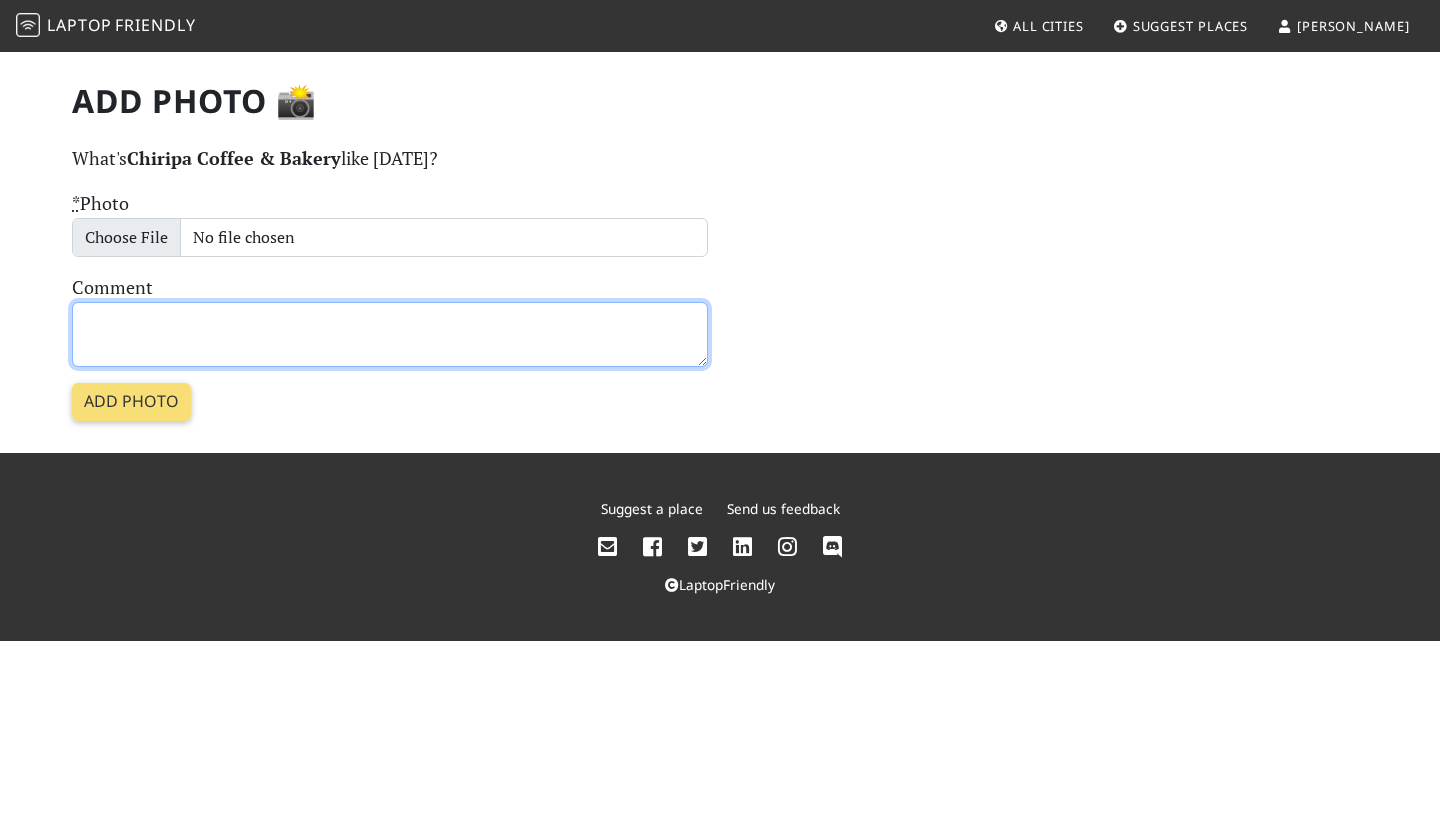 type on "S" 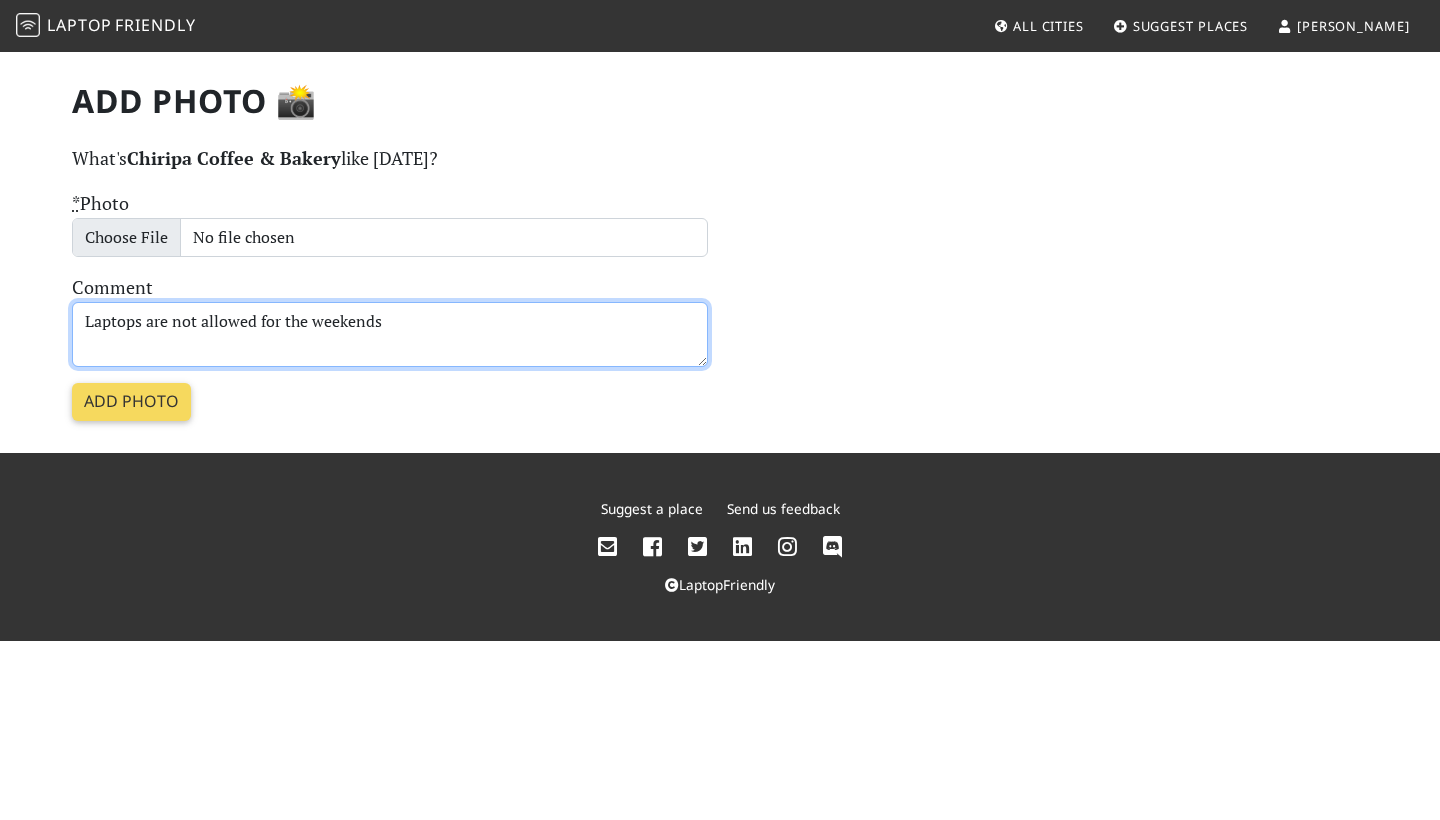 type on "Laptops are not allowed for the weekends" 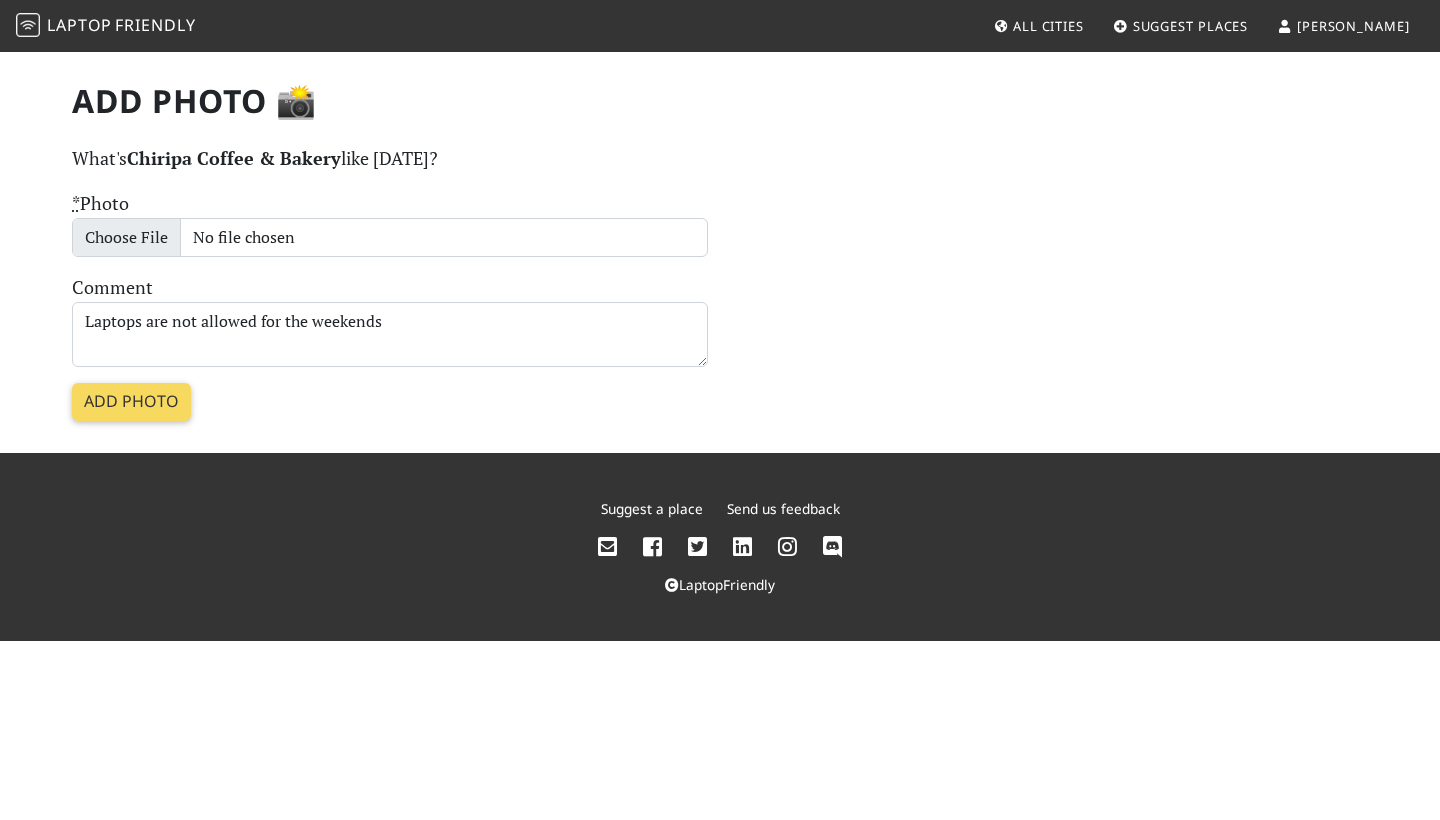 click on "Add photo" at bounding box center [131, 402] 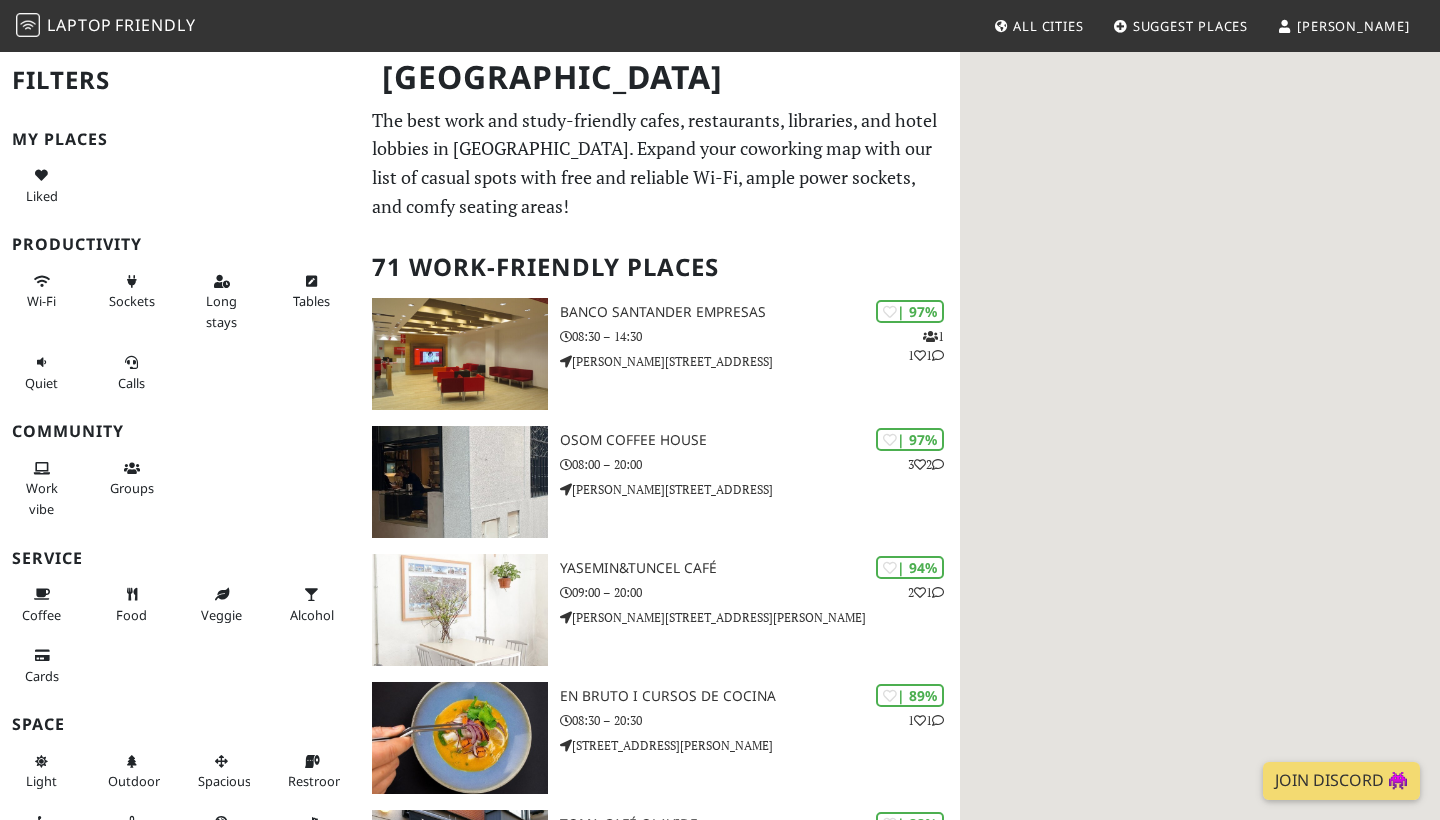 scroll, scrollTop: 0, scrollLeft: 0, axis: both 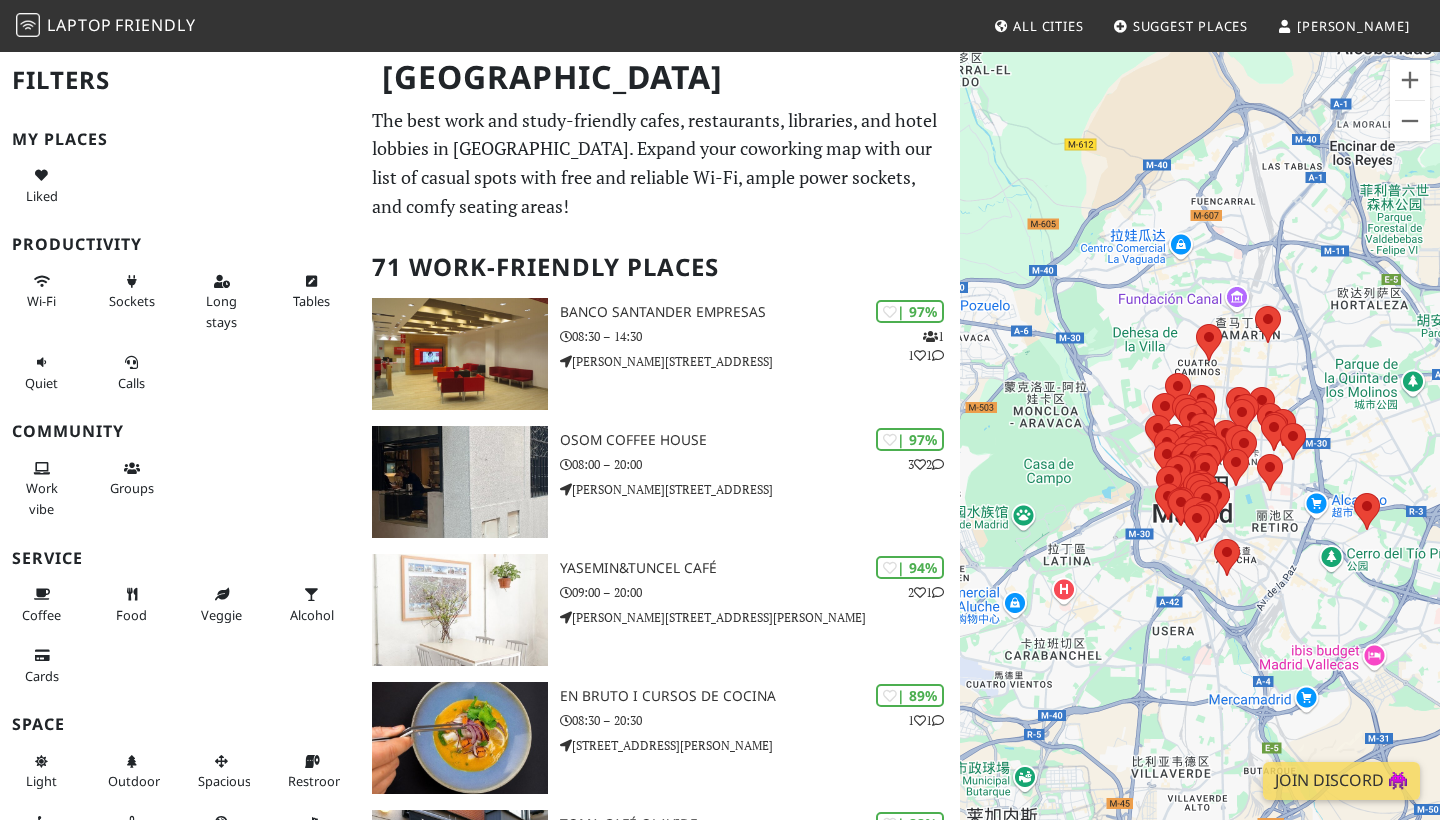 click on "若要浏览不同元素，请按箭头键。" at bounding box center [1200, 460] 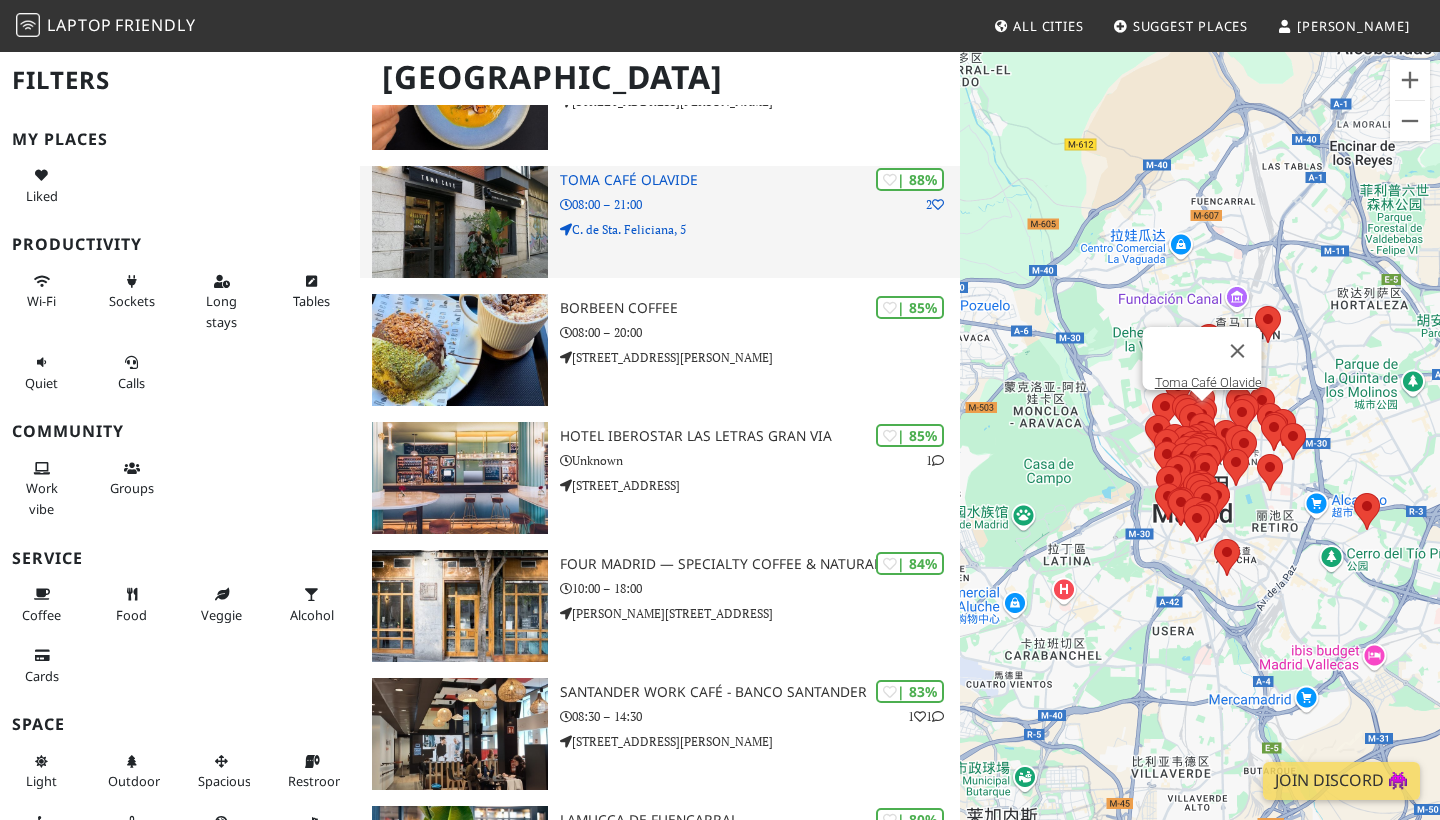 scroll, scrollTop: 643, scrollLeft: 0, axis: vertical 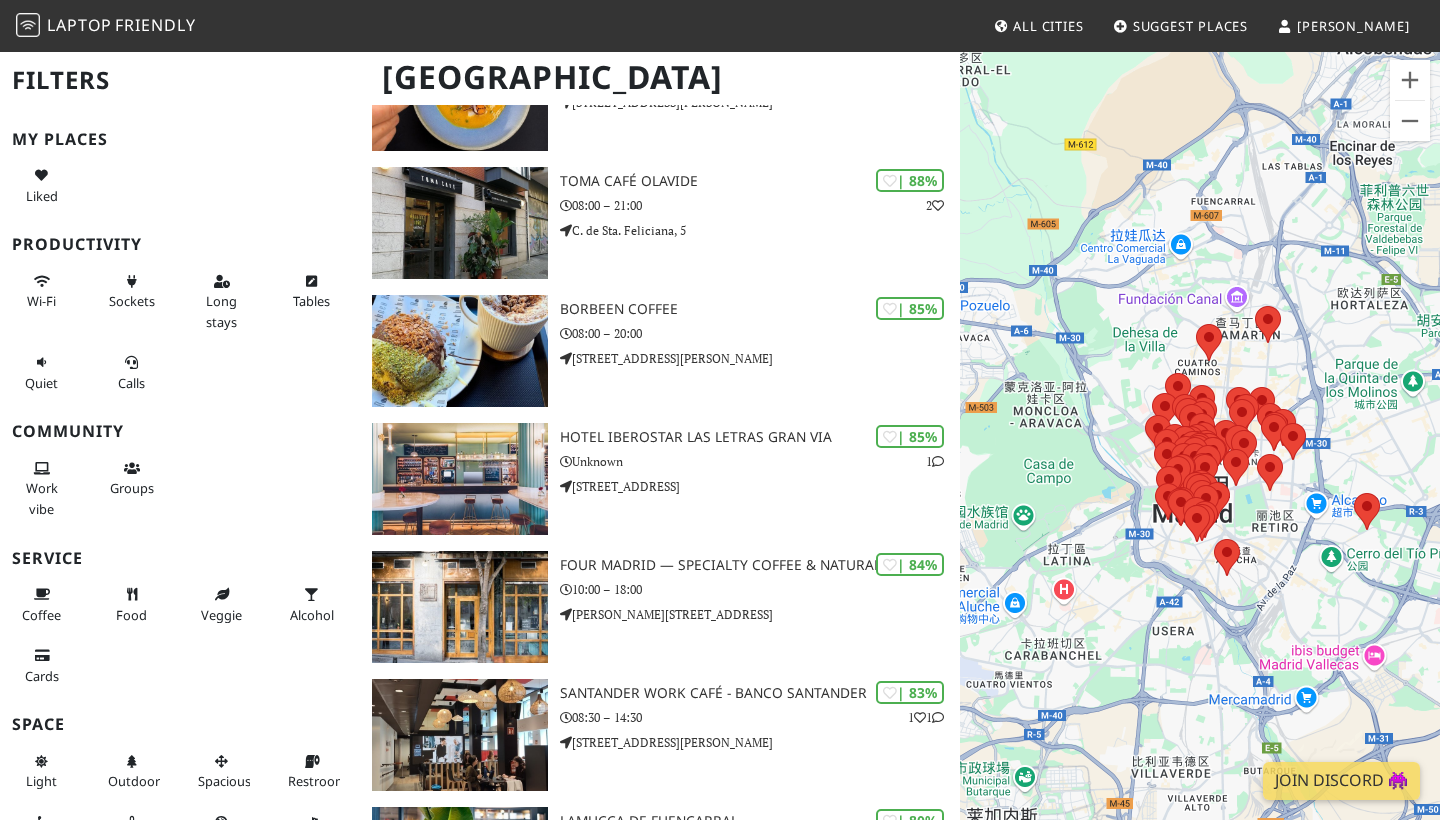 click on "若要浏览不同元素，请按箭头键。" at bounding box center [1200, 460] 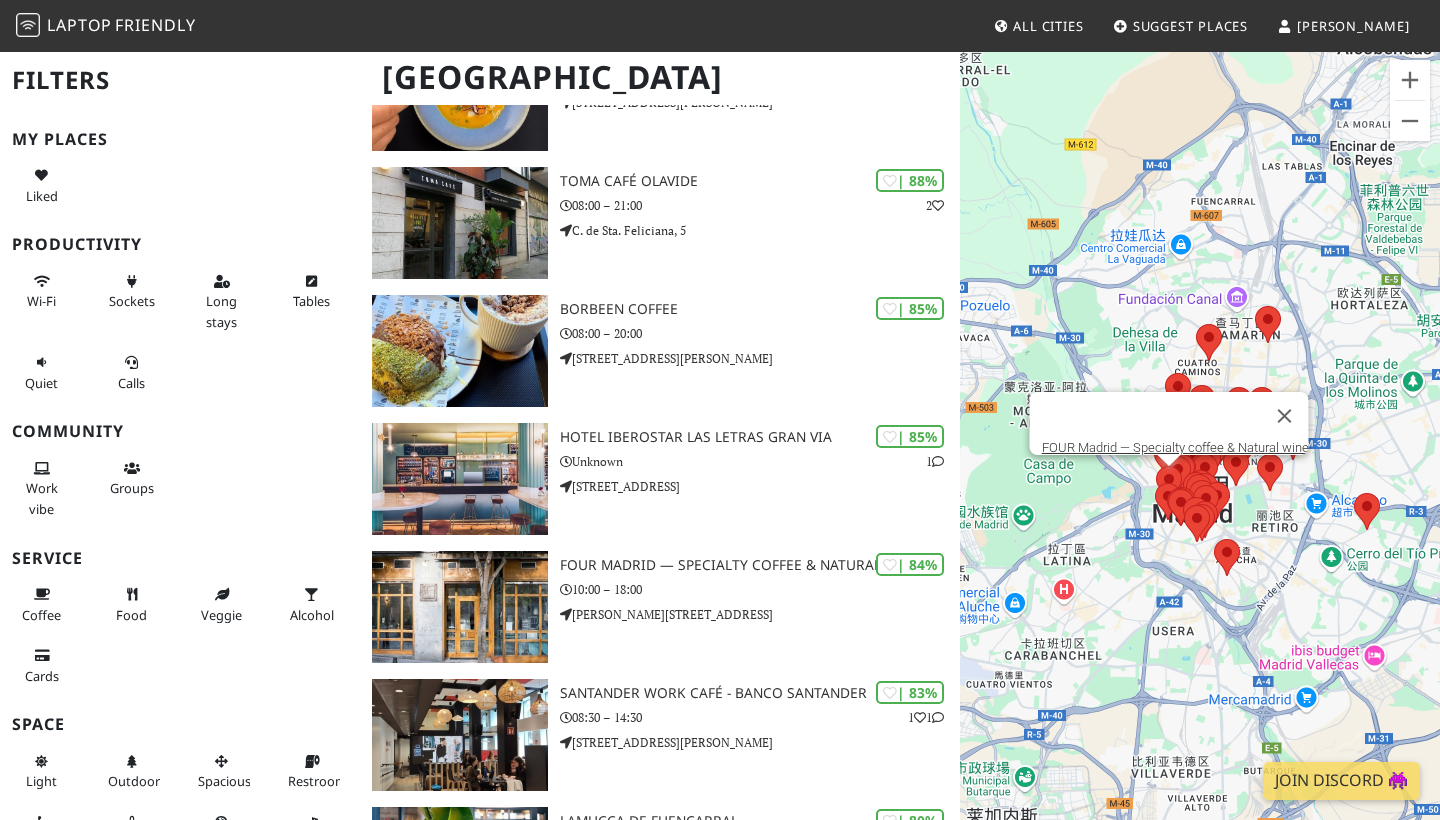 click at bounding box center (1156, 466) 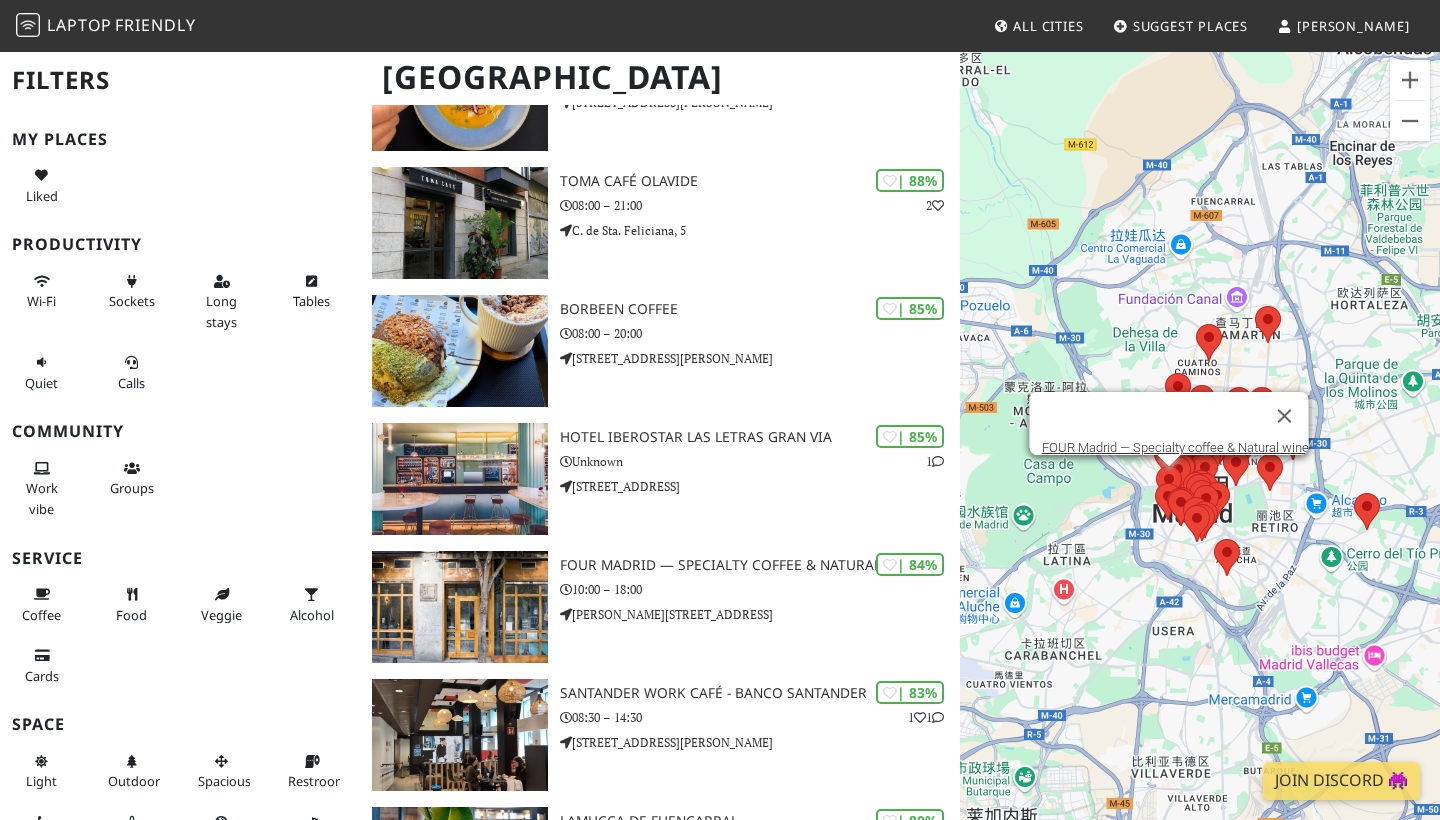 click at bounding box center [1156, 466] 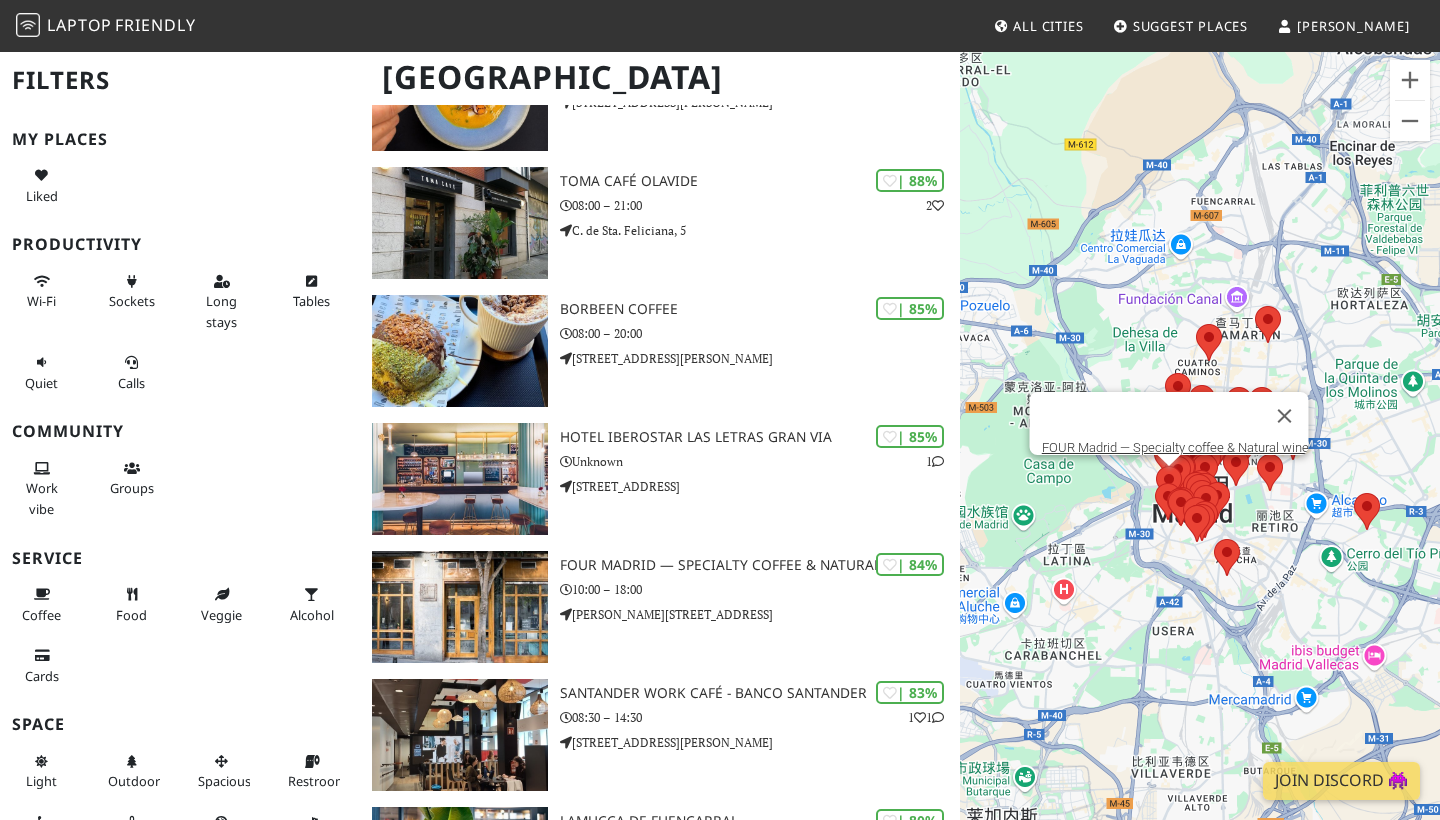 click on "若要浏览不同元素，请按箭头键。 FOUR Madrid — Specialty coffee & Natural wine" at bounding box center (1200, 460) 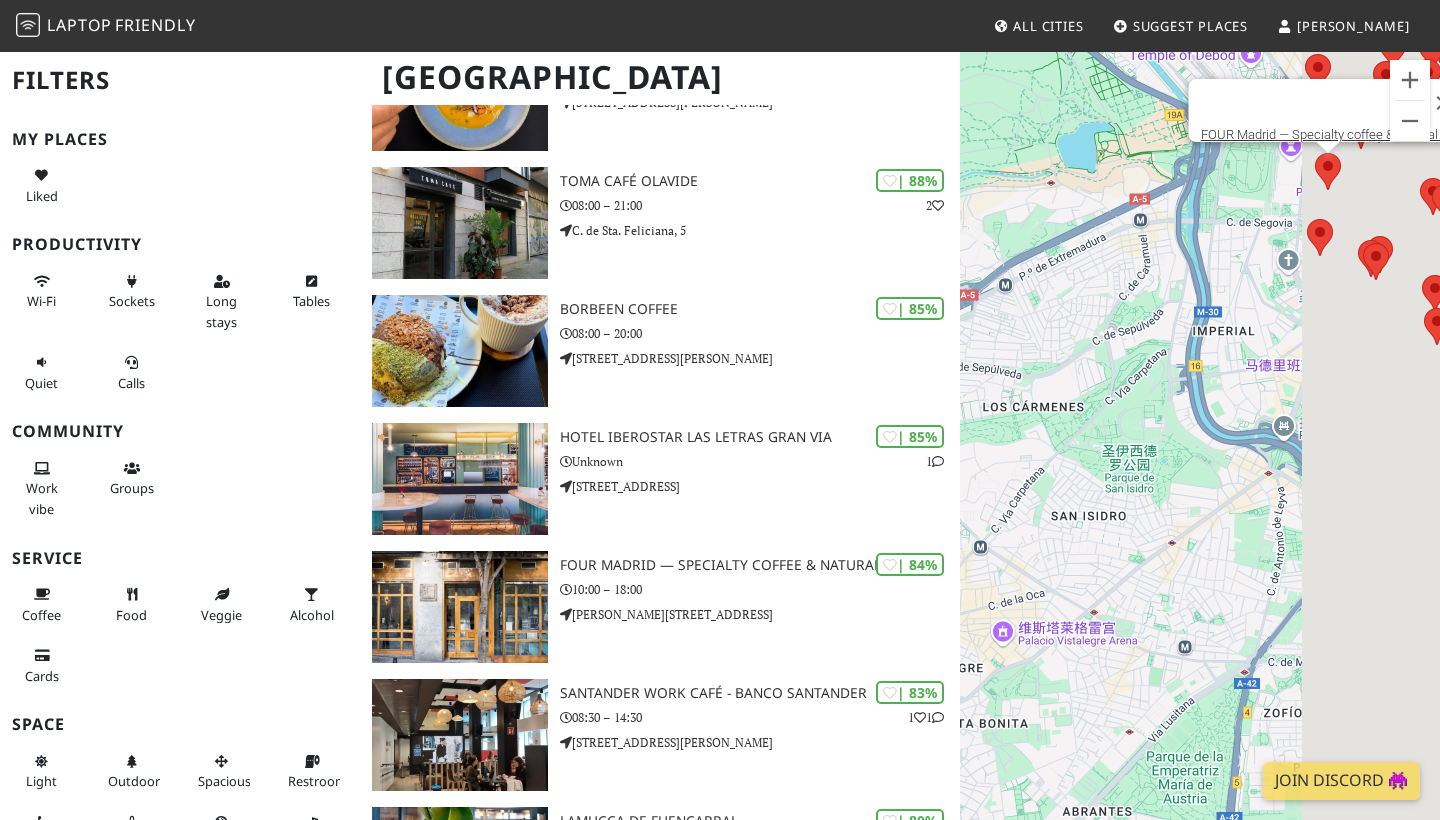 drag, startPoint x: 1233, startPoint y: 515, endPoint x: 973, endPoint y: 783, distance: 373.39523 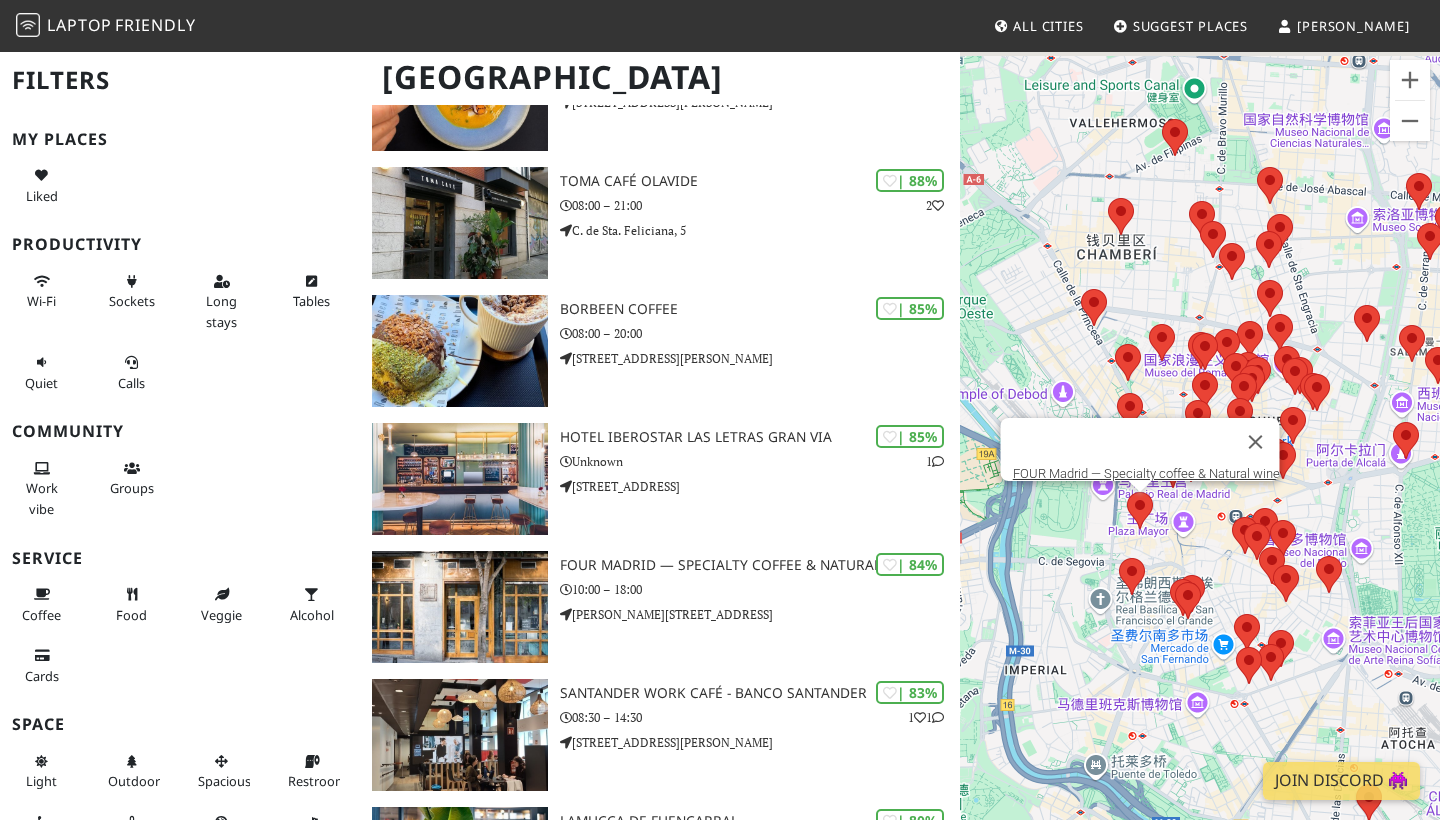 drag, startPoint x: 1151, startPoint y: 394, endPoint x: 1103, endPoint y: 614, distance: 225.17549 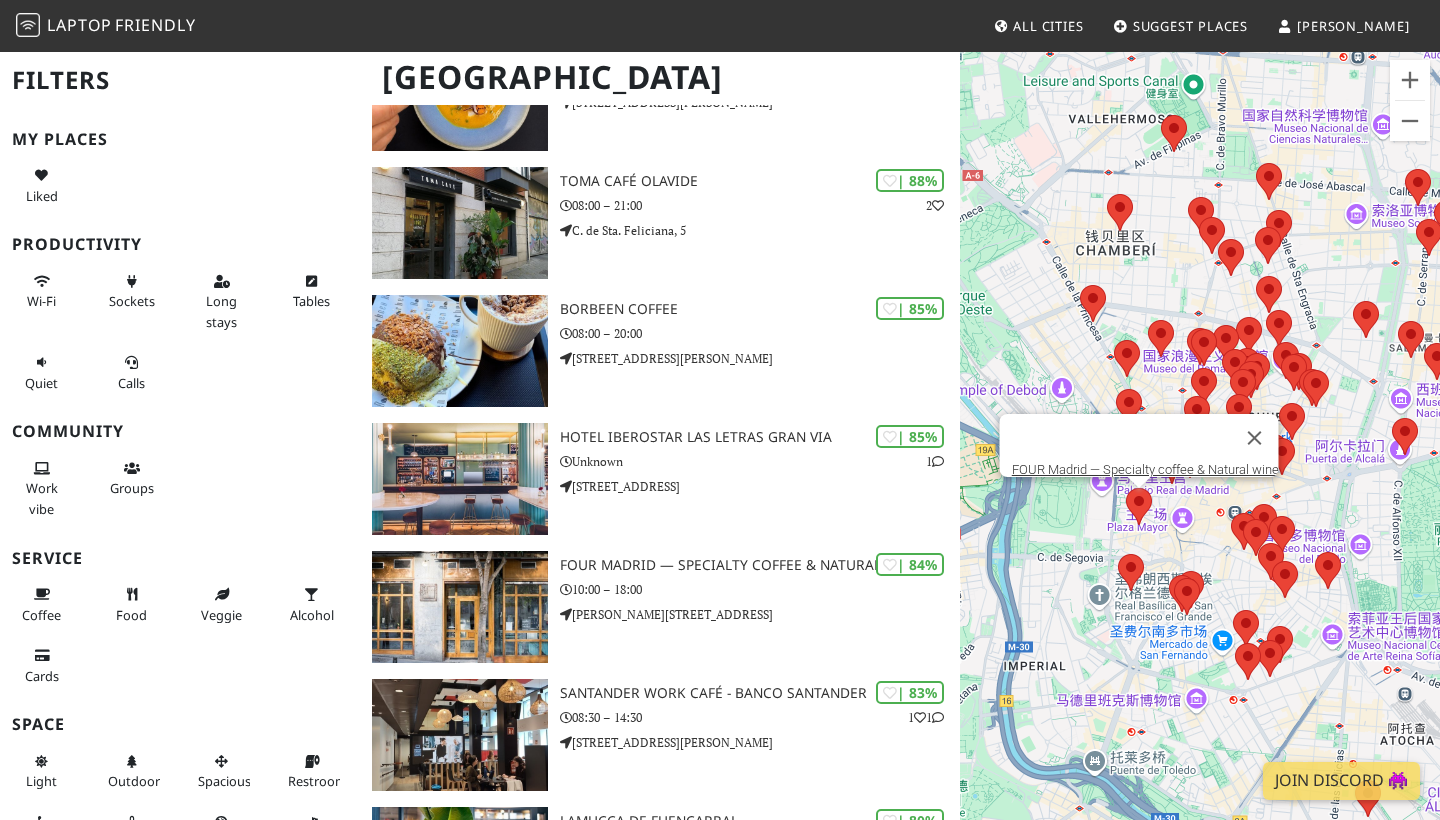 click on "若要浏览不同元素，请按箭头键。 FOUR Madrid — Specialty coffee & Natural wine" at bounding box center (1200, 460) 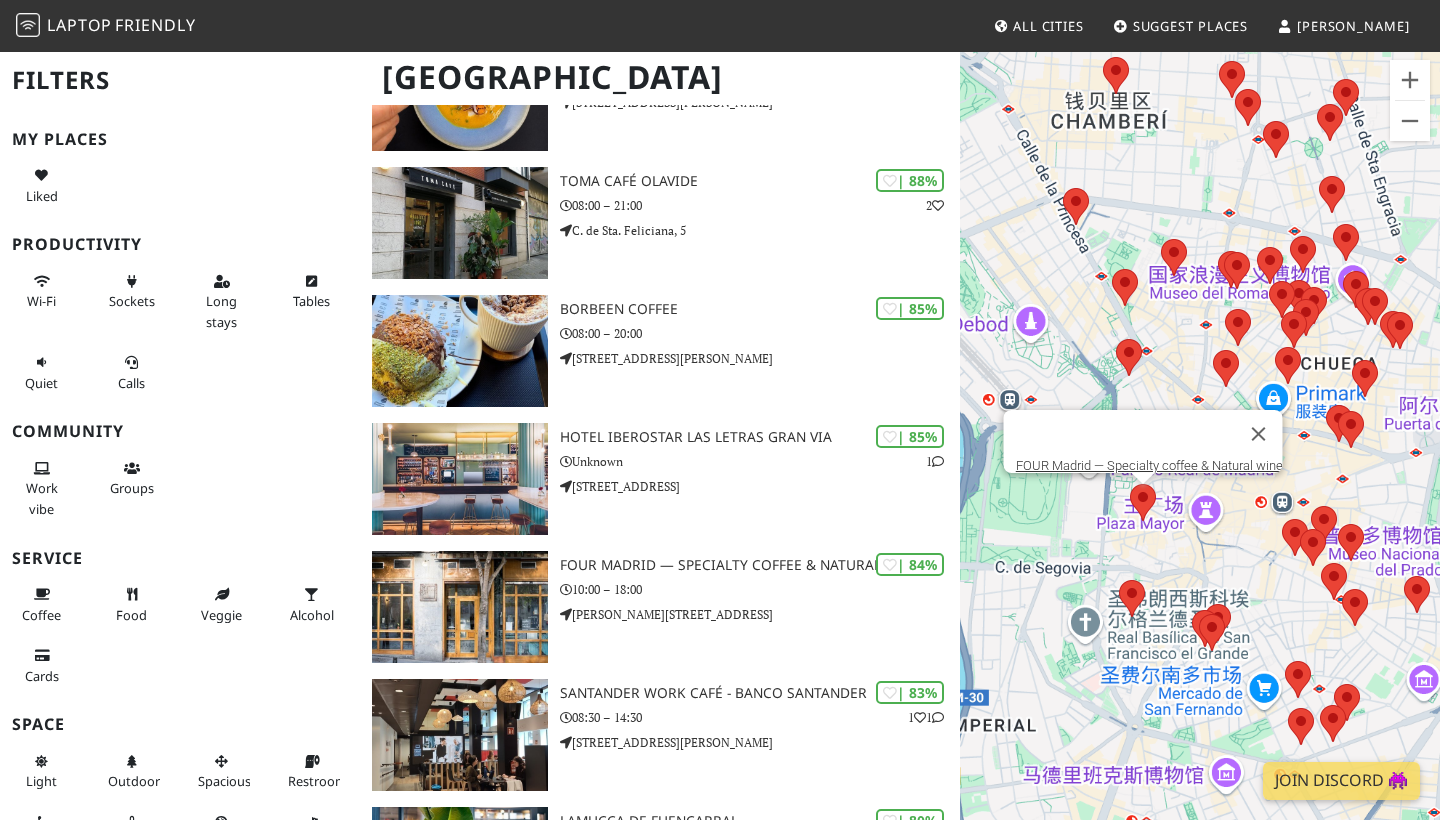 click on "若要浏览不同元素，请按箭头键。 FOUR Madrid — Specialty coffee & Natural wine" at bounding box center (1200, 460) 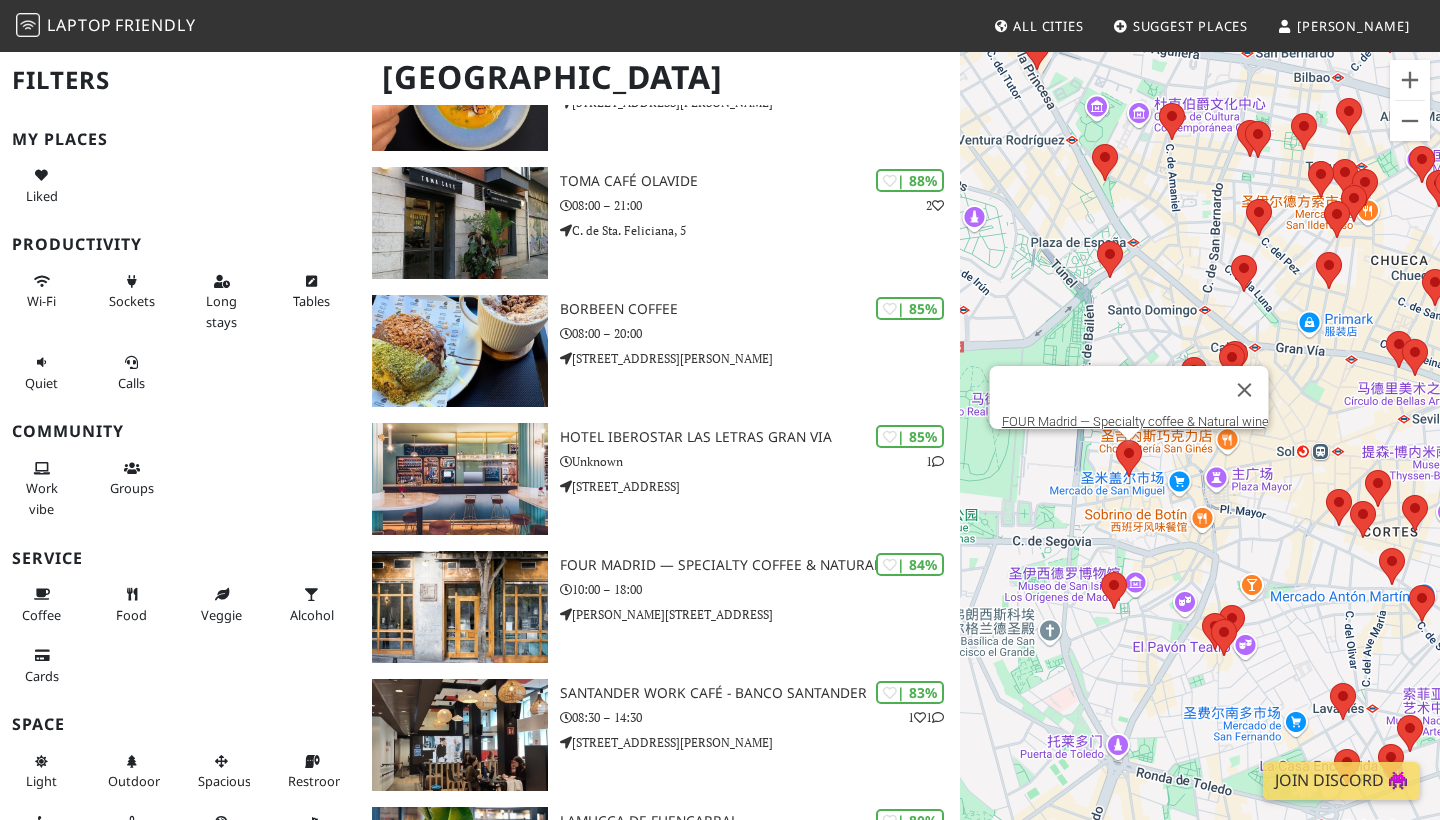drag, startPoint x: 1165, startPoint y: 558, endPoint x: 1142, endPoint y: 504, distance: 58.694122 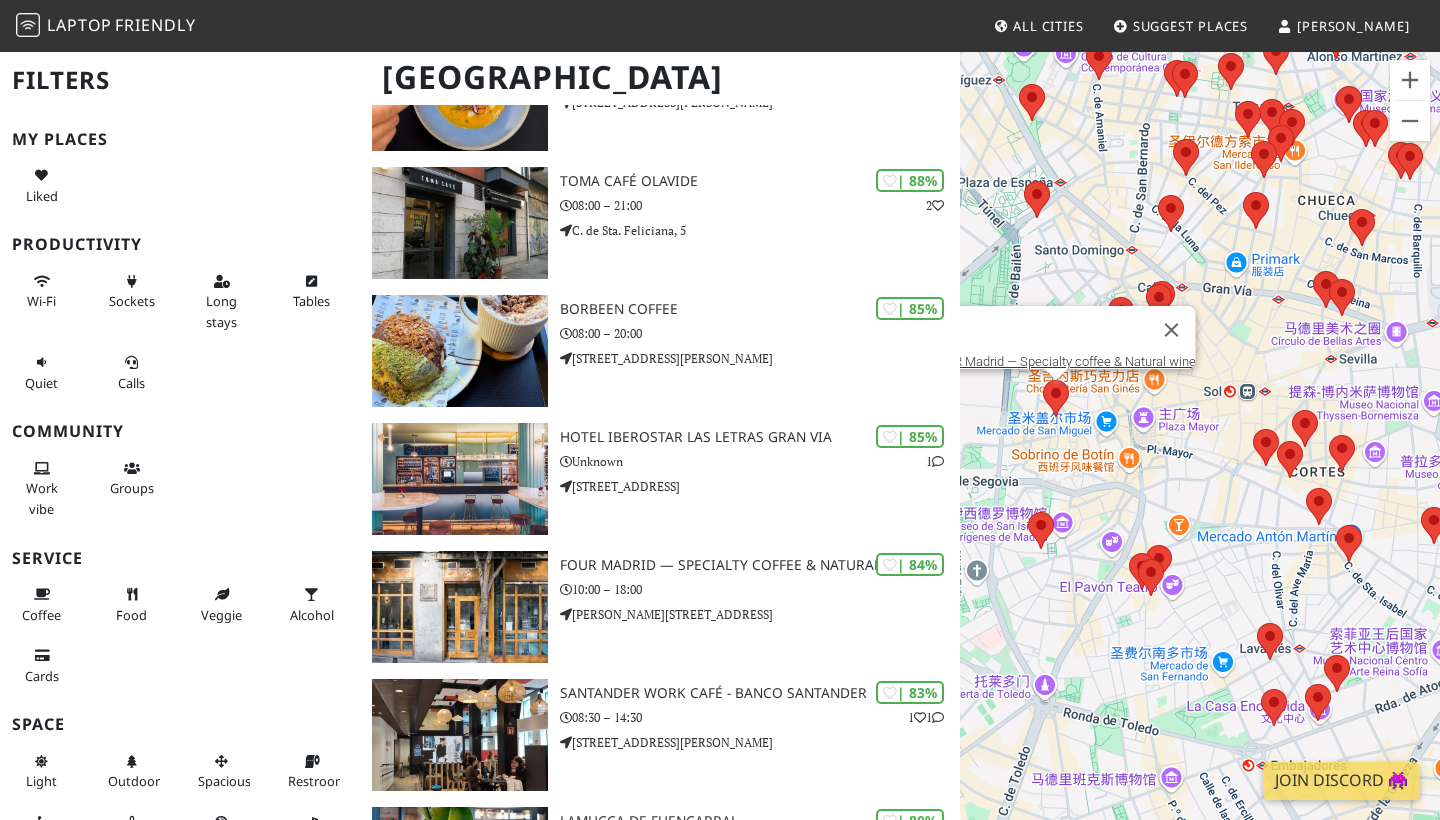 drag, startPoint x: 1207, startPoint y: 548, endPoint x: 1131, endPoint y: 497, distance: 91.525955 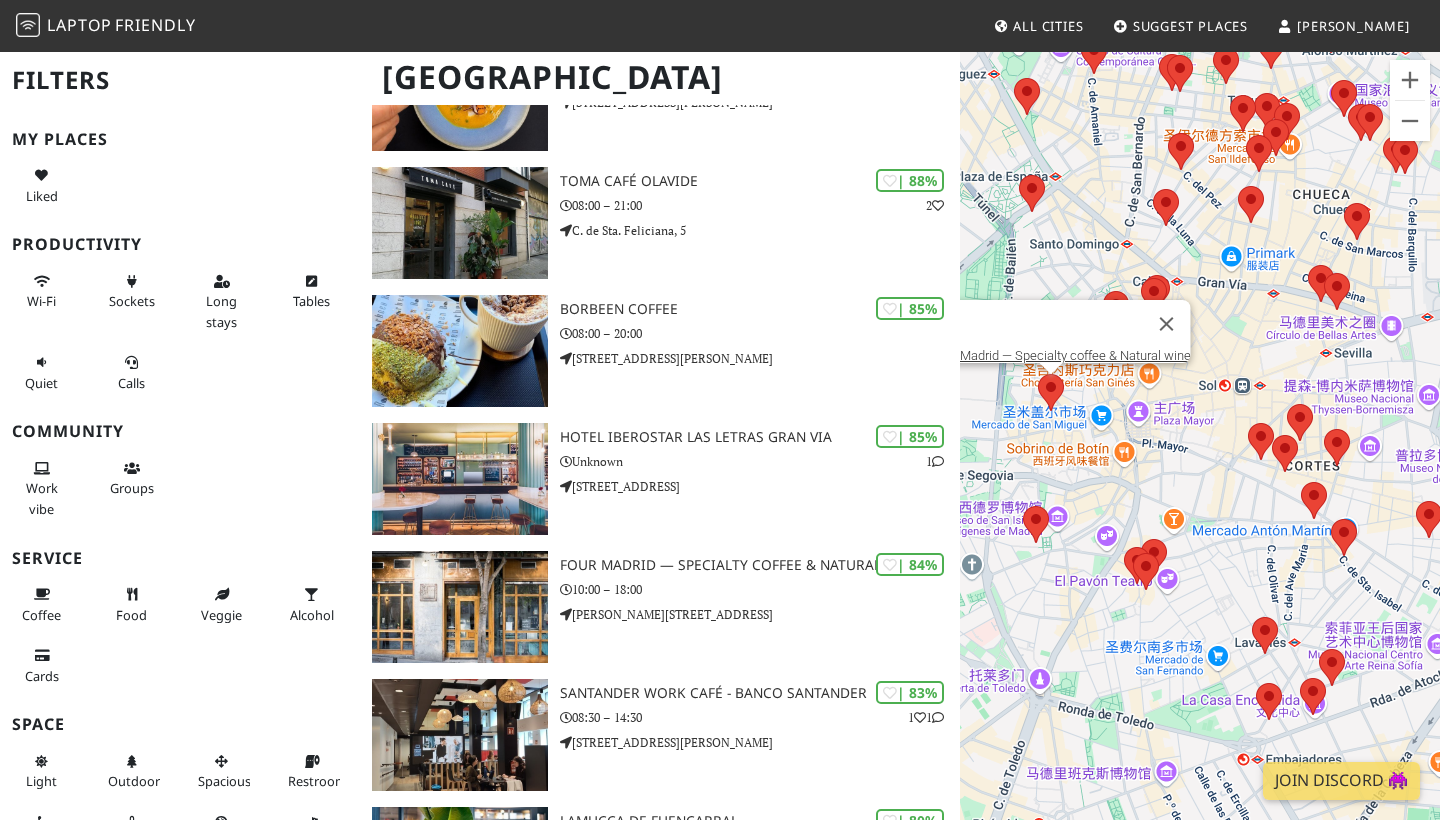 click on "若要浏览不同元素，请按箭头键。 FOUR Madrid — Specialty coffee & Natural wine" at bounding box center (1200, 460) 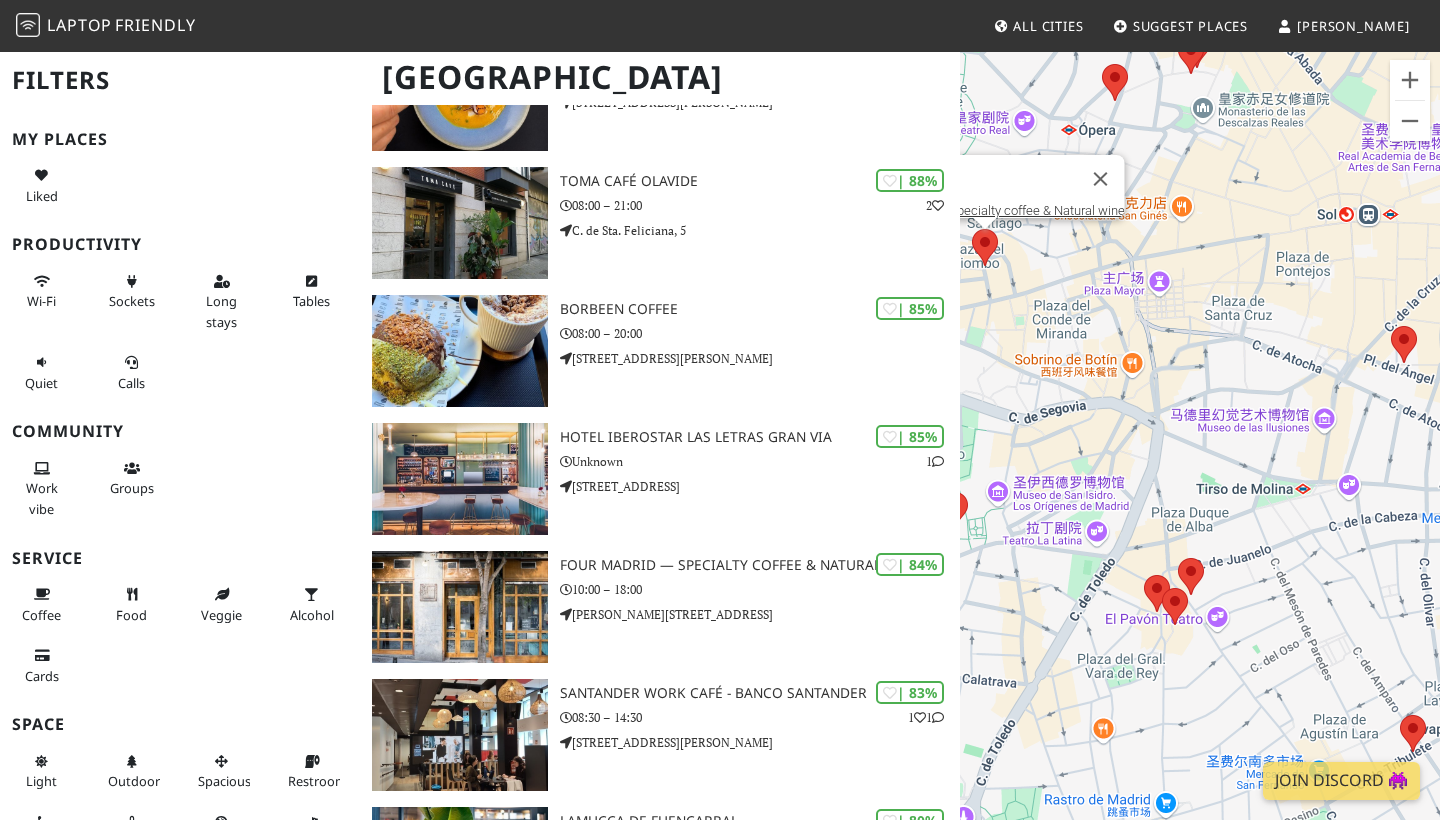 drag, startPoint x: 1131, startPoint y: 539, endPoint x: 1143, endPoint y: 476, distance: 64.132675 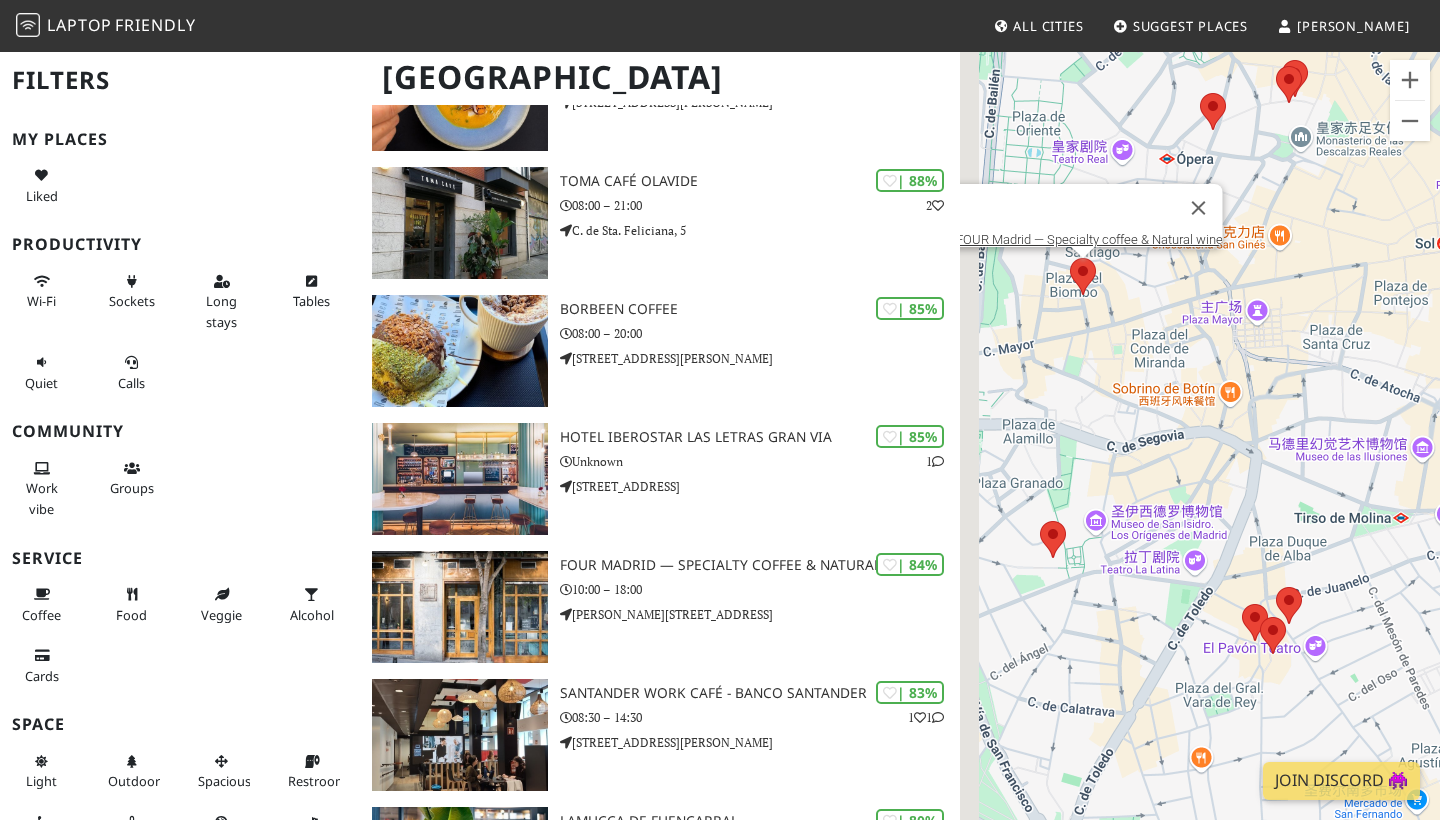 drag, startPoint x: 1077, startPoint y: 561, endPoint x: 1180, endPoint y: 594, distance: 108.157295 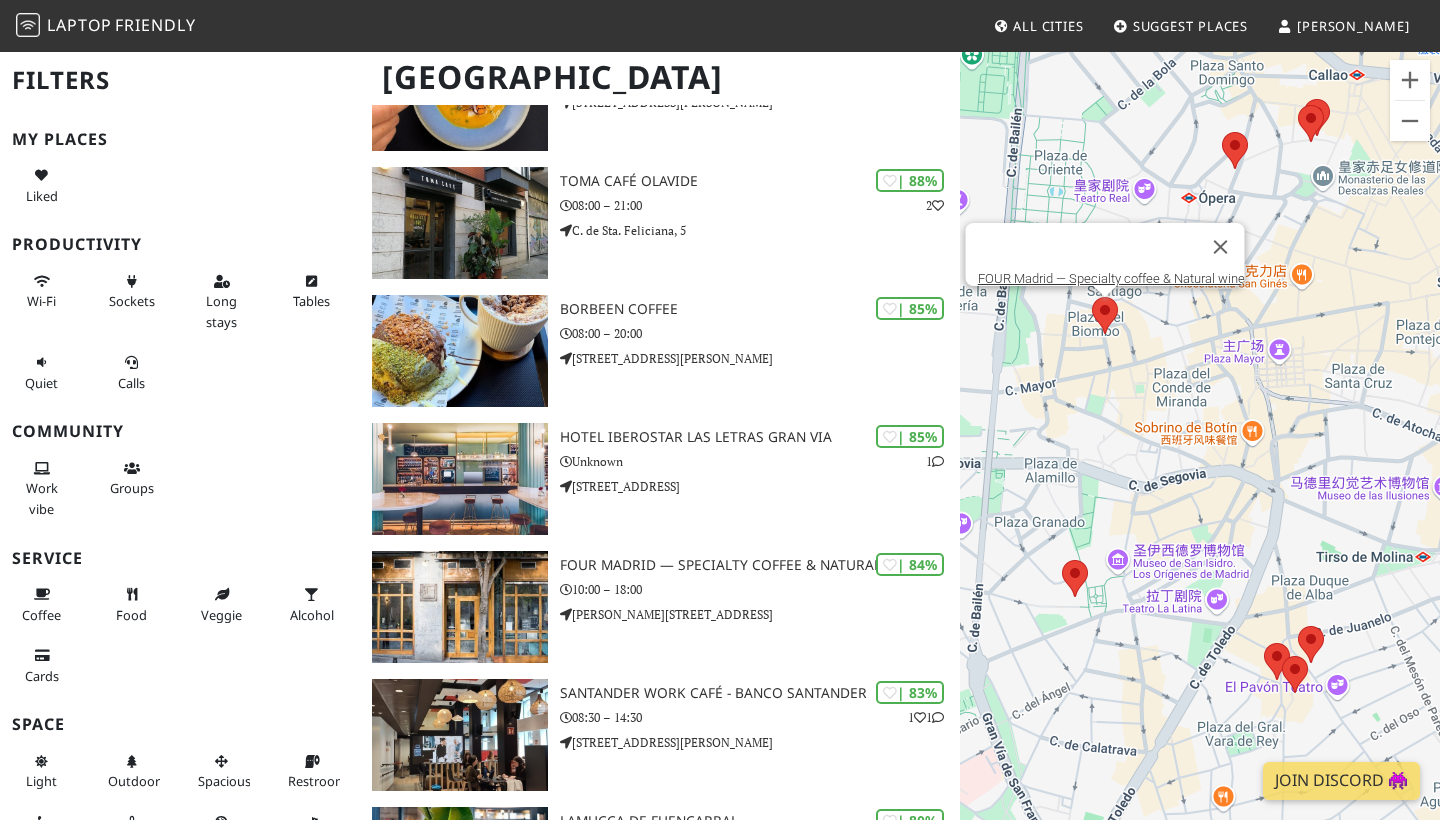 drag, startPoint x: 1215, startPoint y: 408, endPoint x: 1214, endPoint y: 450, distance: 42.0119 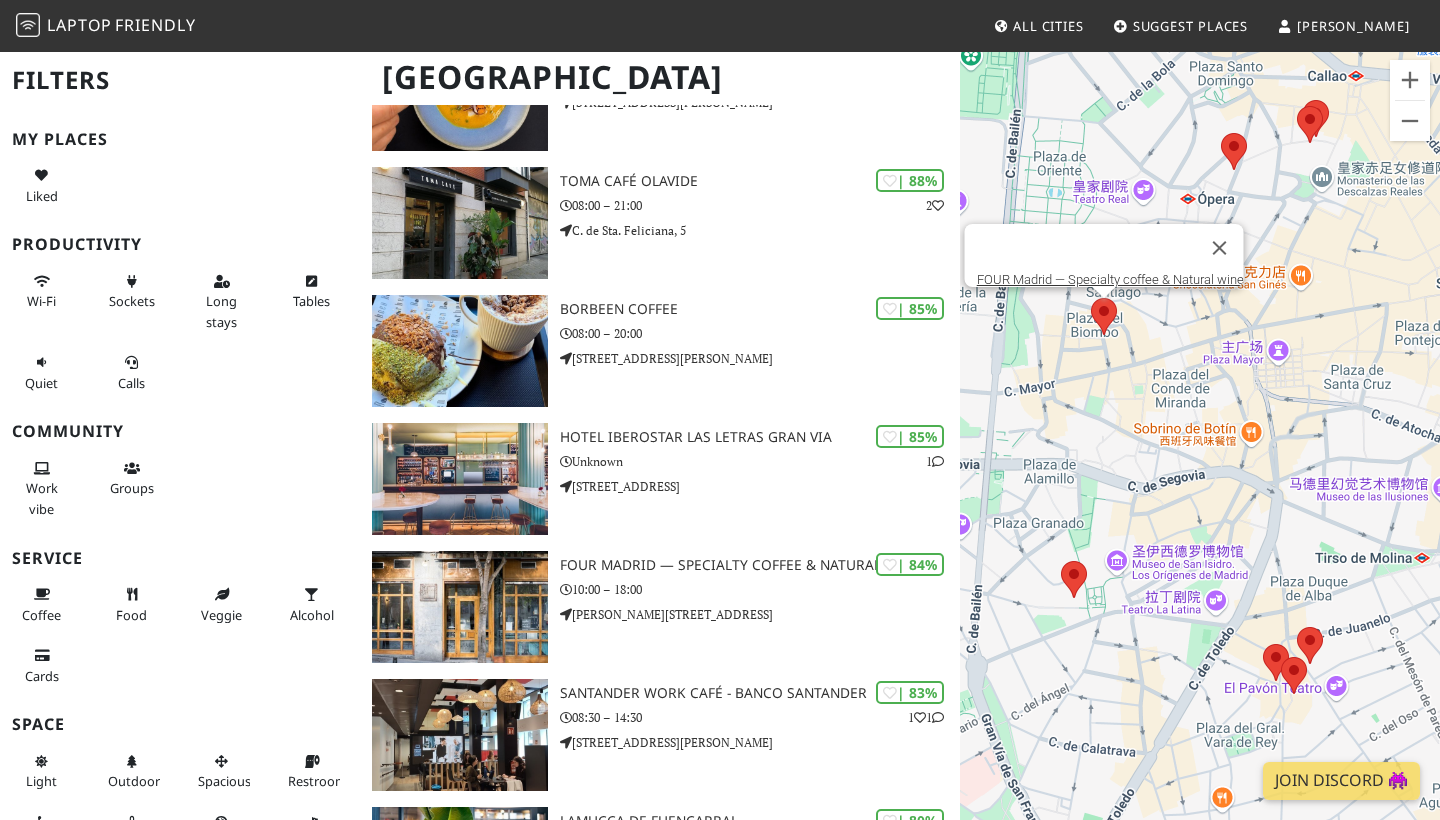 click on "若要浏览不同元素，请按箭头键。 FOUR Madrid — Specialty coffee & Natural wine" at bounding box center (1200, 460) 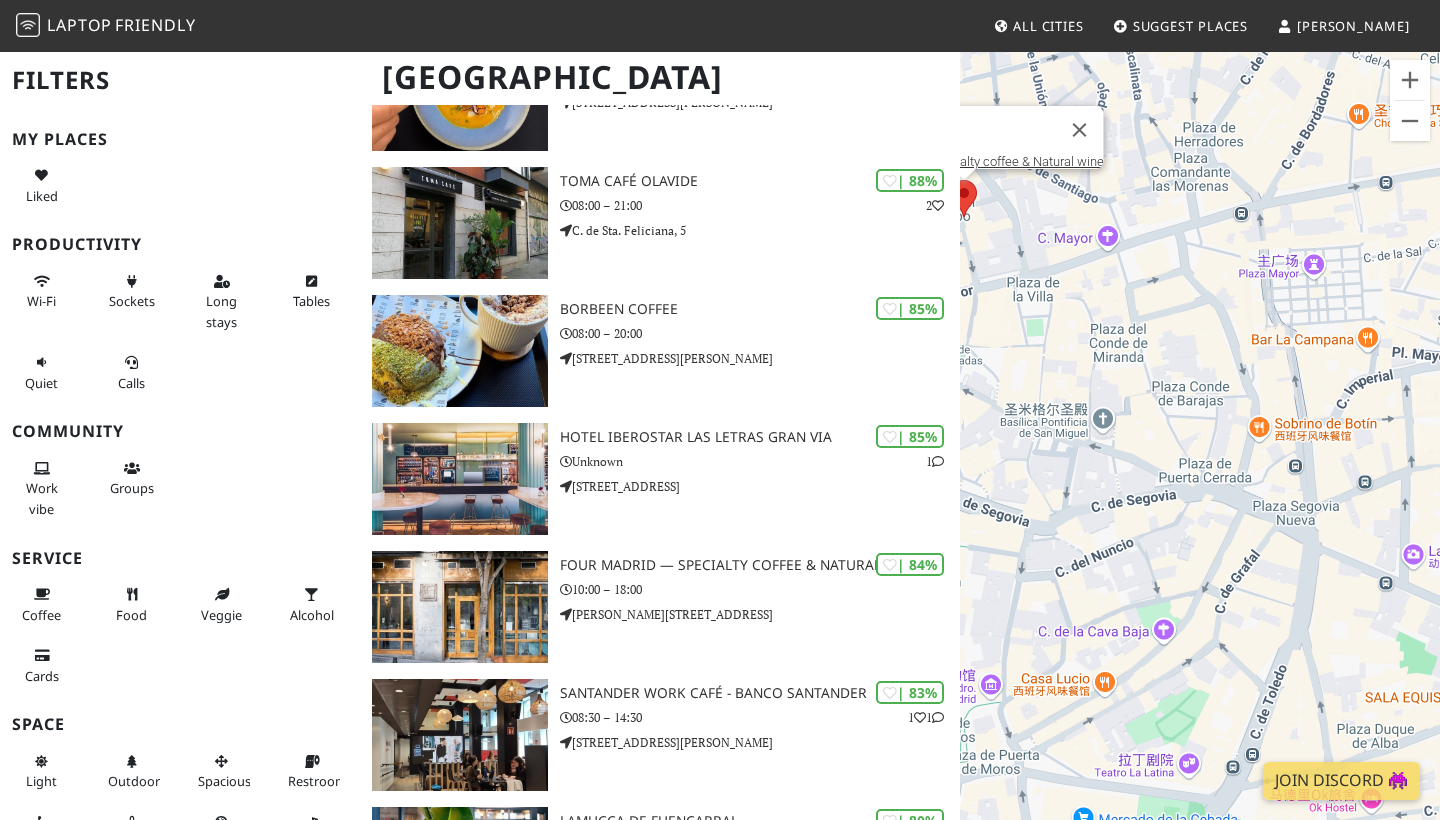 drag, startPoint x: 1231, startPoint y: 383, endPoint x: 1140, endPoint y: 350, distance: 96.79876 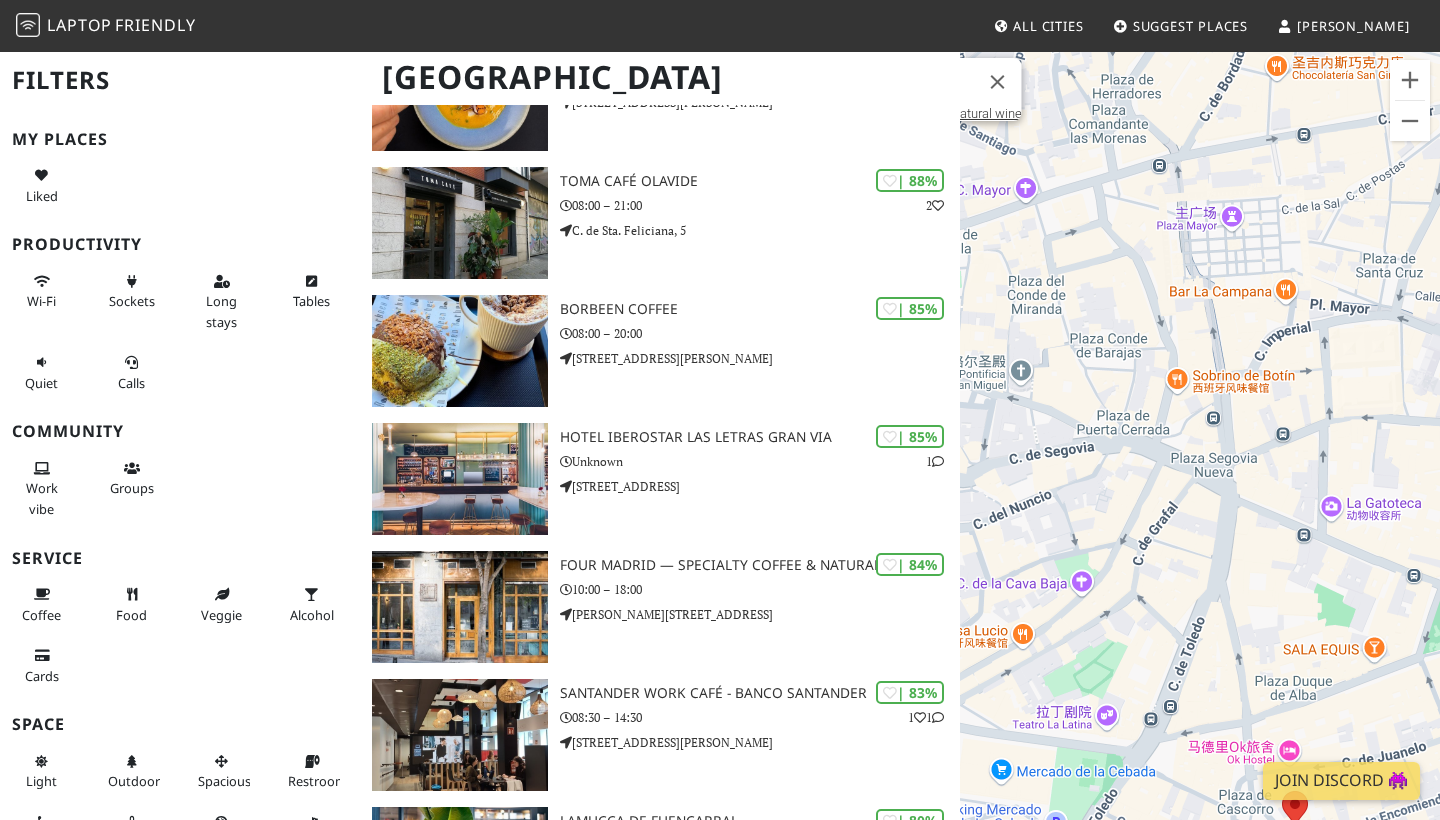 click on "若要浏览不同元素，请按箭头键。 FOUR Madrid — Specialty coffee & Natural wine" at bounding box center [1200, 460] 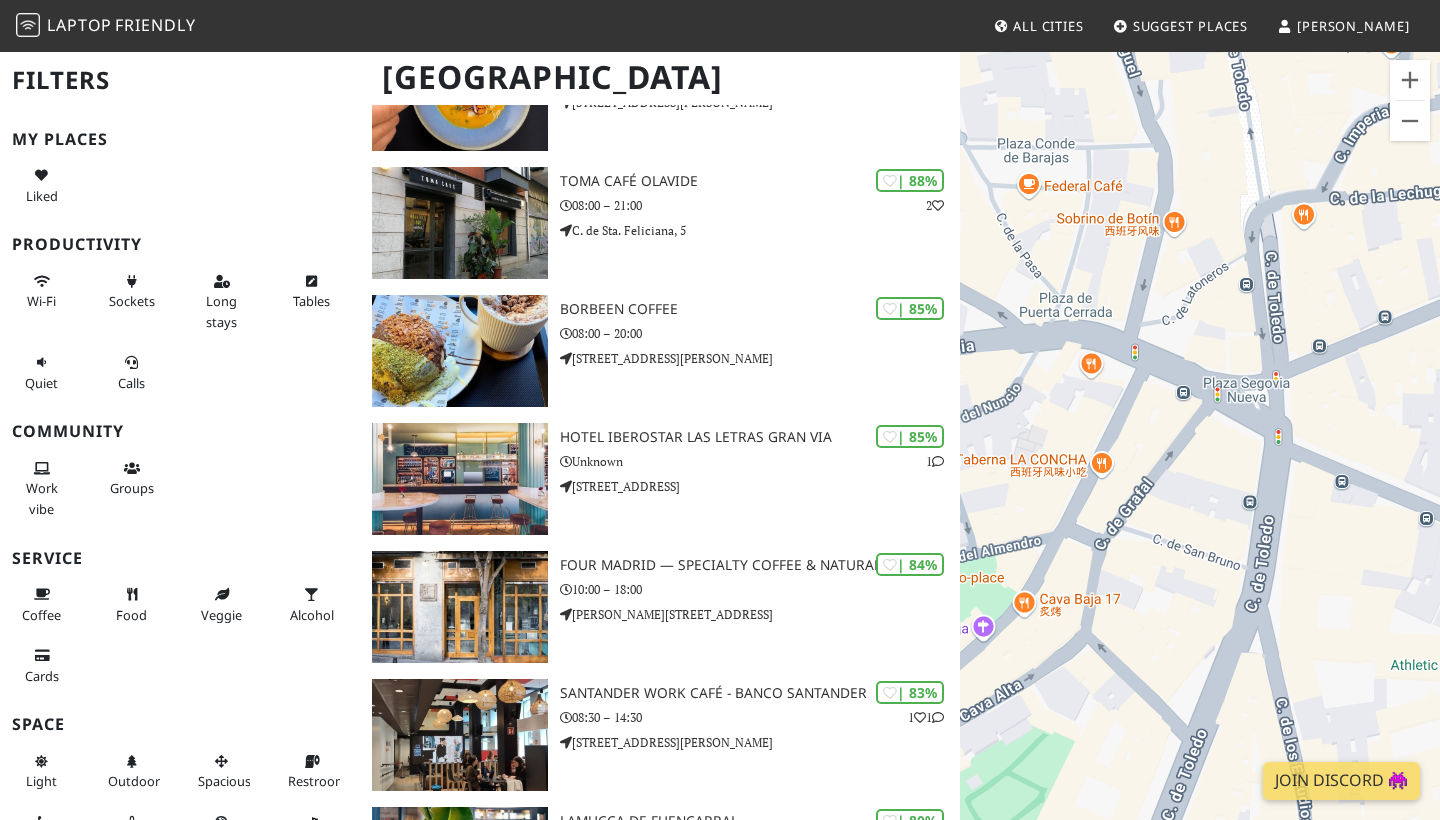 click on "若要浏览不同元素，请按箭头键。 FOUR Madrid — Specialty coffee & Natural wine" at bounding box center [1200, 460] 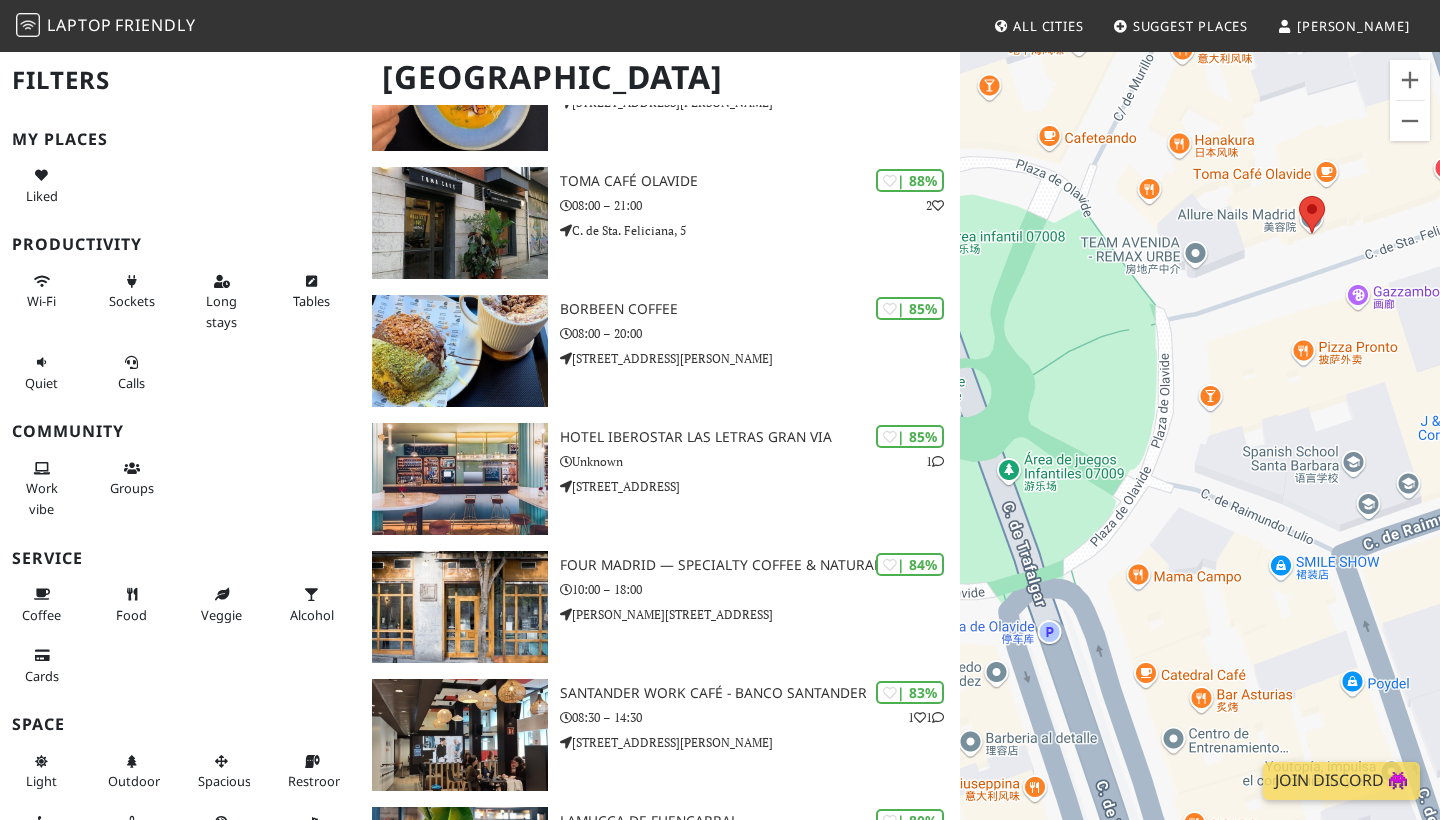 click on "若要浏览不同元素，请按箭头键。 FOUR Madrid — Specialty coffee & Natural wine" at bounding box center [1200, 460] 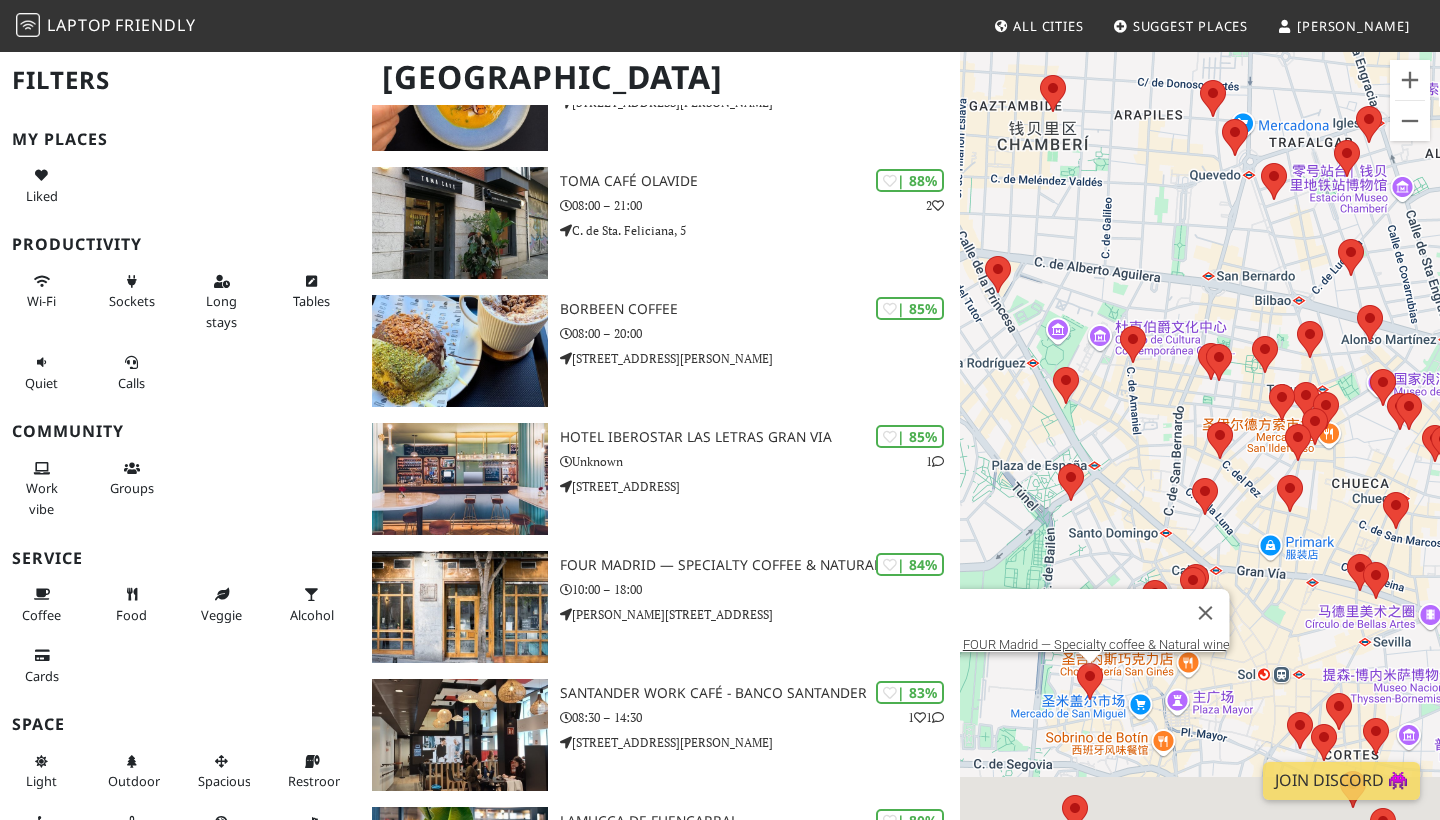 drag, startPoint x: 1132, startPoint y: 606, endPoint x: 1292, endPoint y: 202, distance: 434.52963 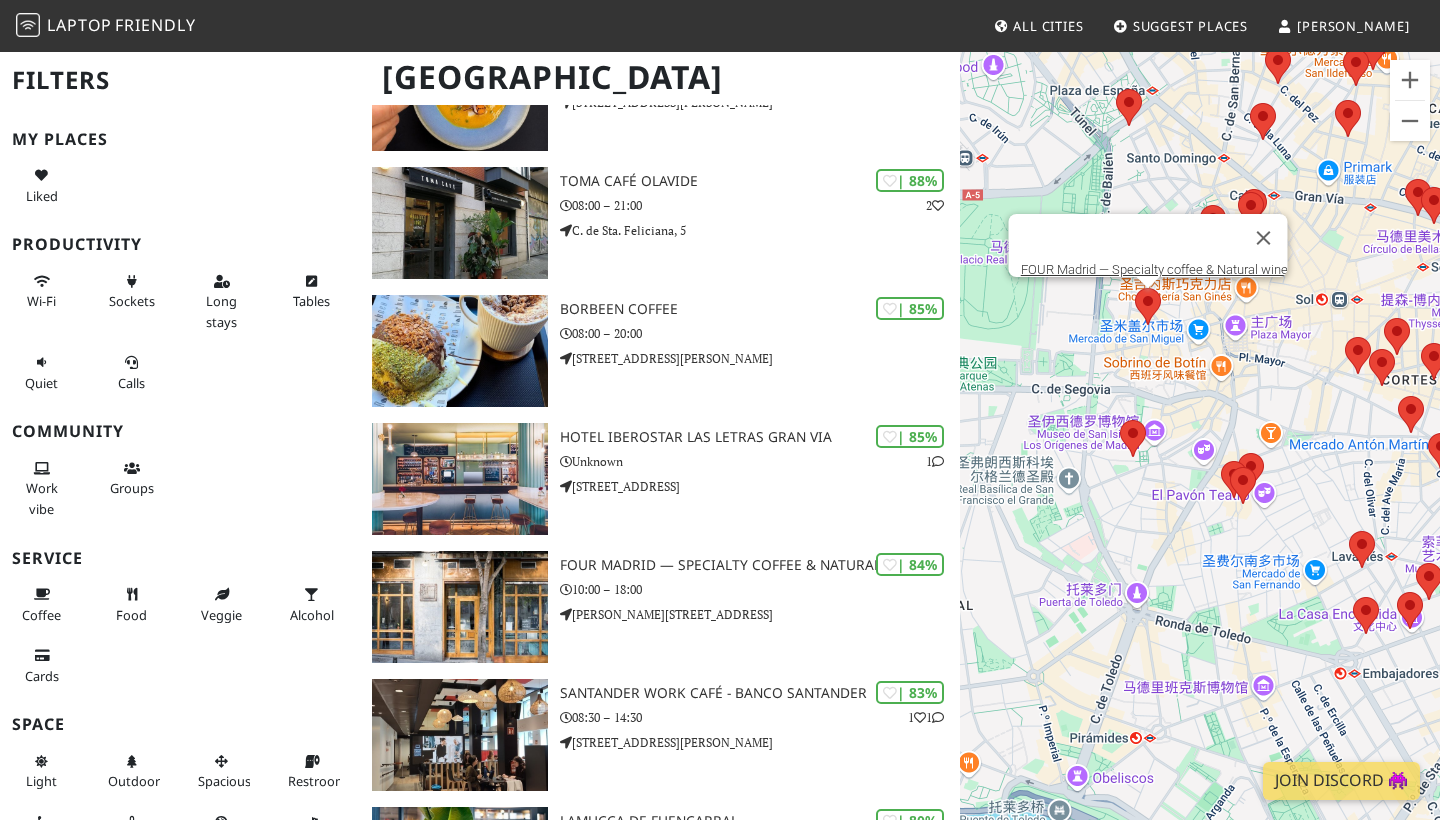 drag, startPoint x: 1115, startPoint y: 479, endPoint x: 1152, endPoint y: 128, distance: 352.94476 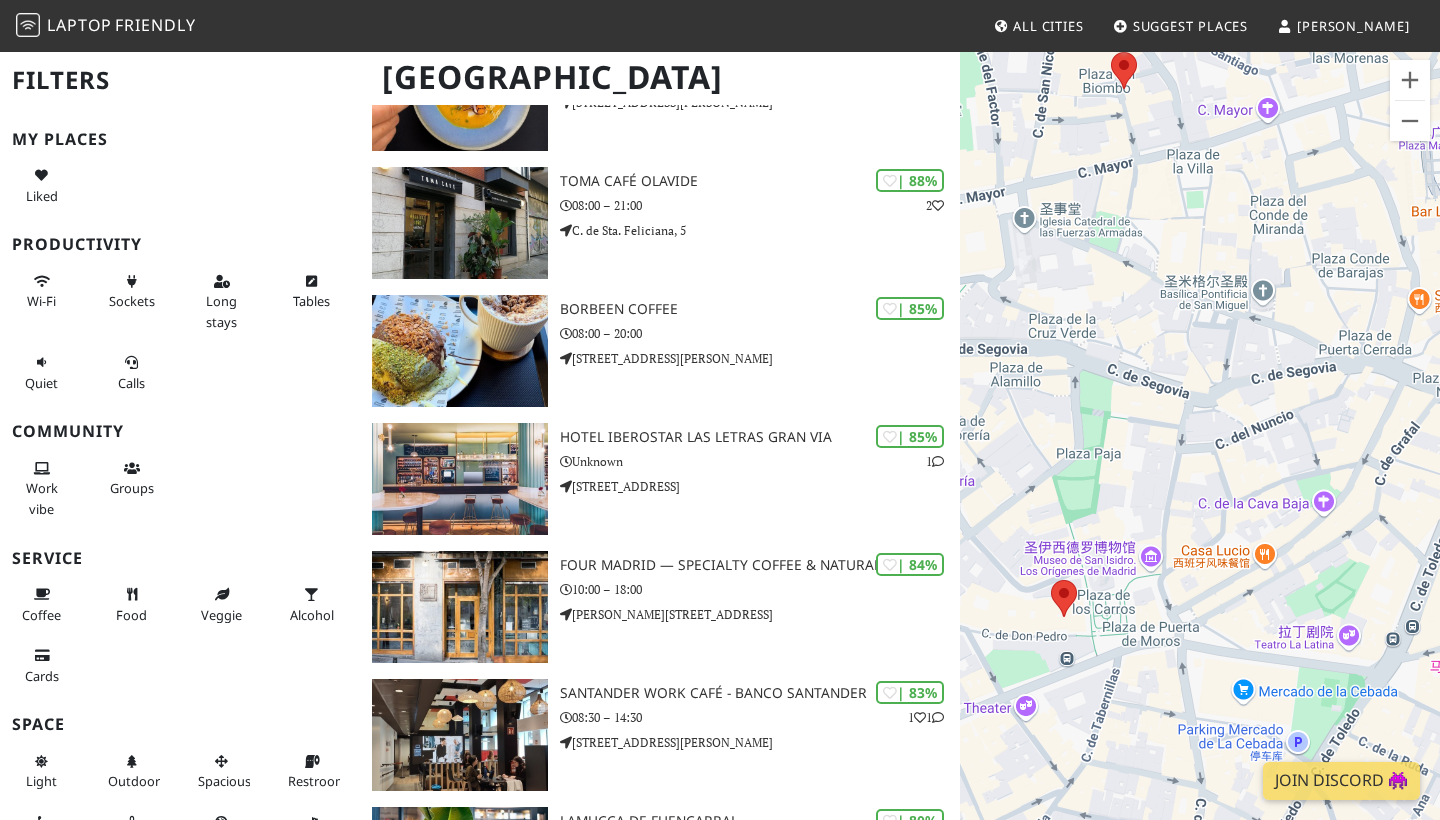 drag, startPoint x: 1157, startPoint y: 387, endPoint x: 1126, endPoint y: 516, distance: 132.67253 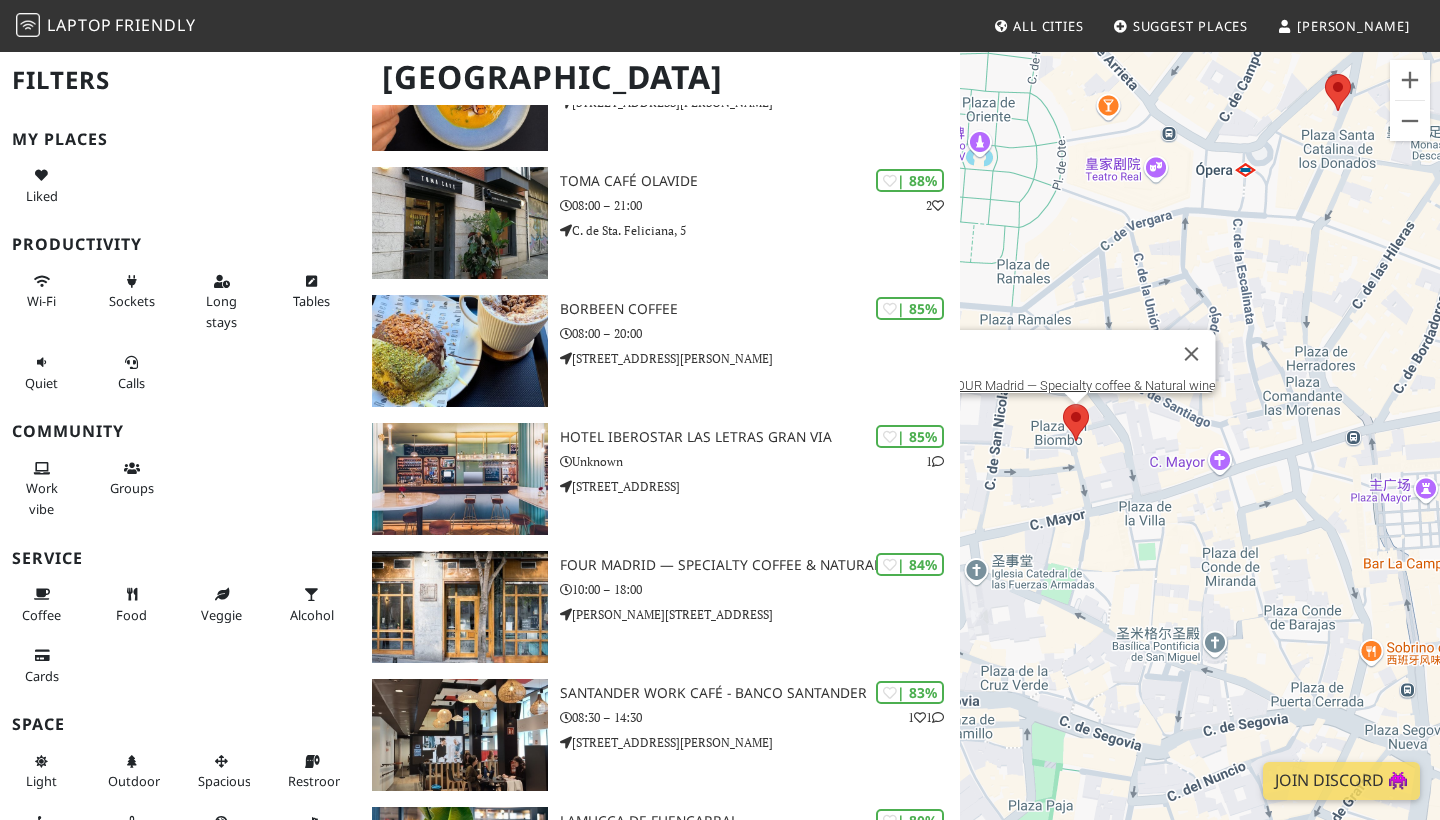 drag, startPoint x: 1180, startPoint y: 346, endPoint x: 1148, endPoint y: 657, distance: 312.64197 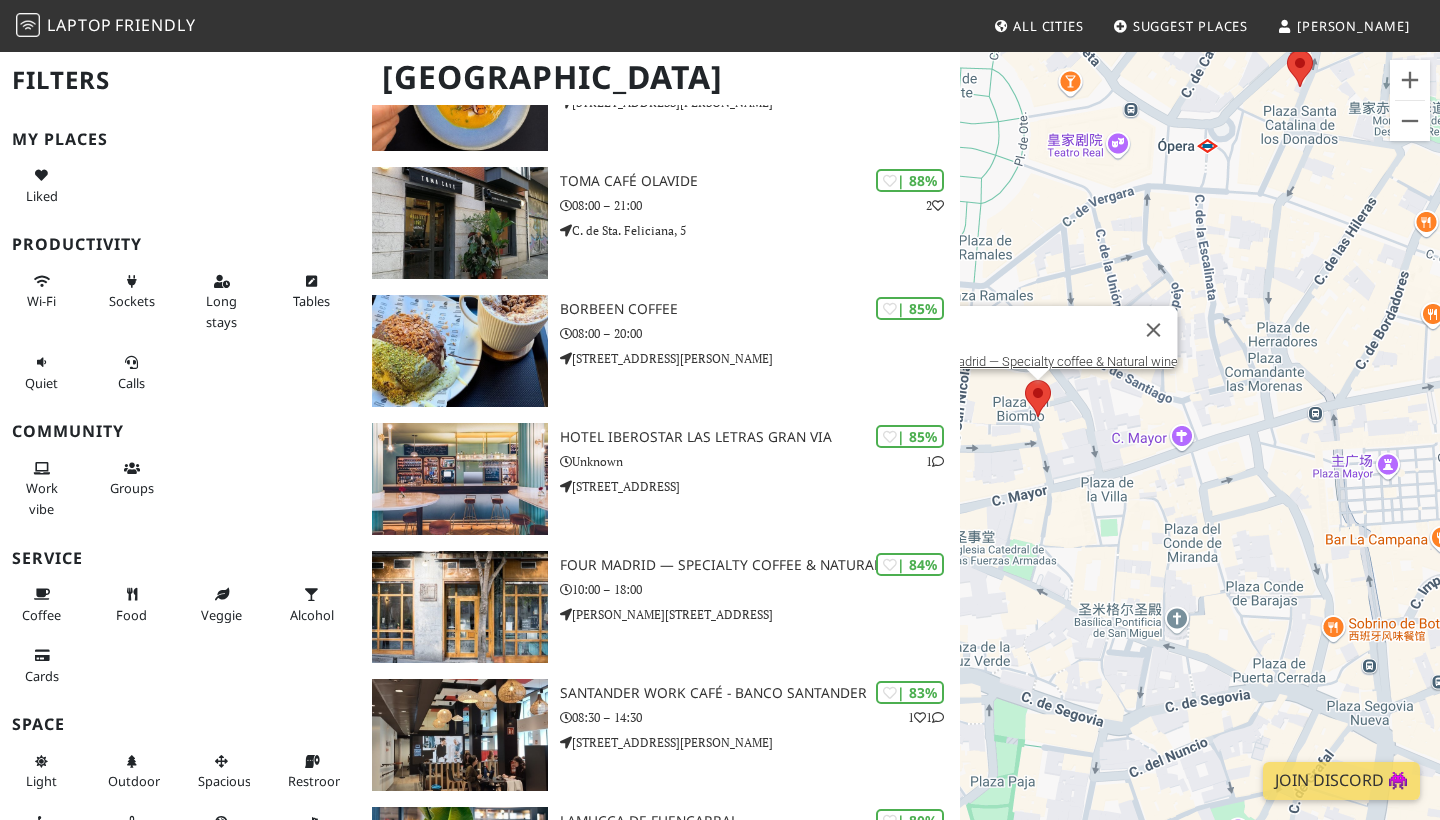 drag, startPoint x: 1293, startPoint y: 303, endPoint x: 1220, endPoint y: 251, distance: 89.62701 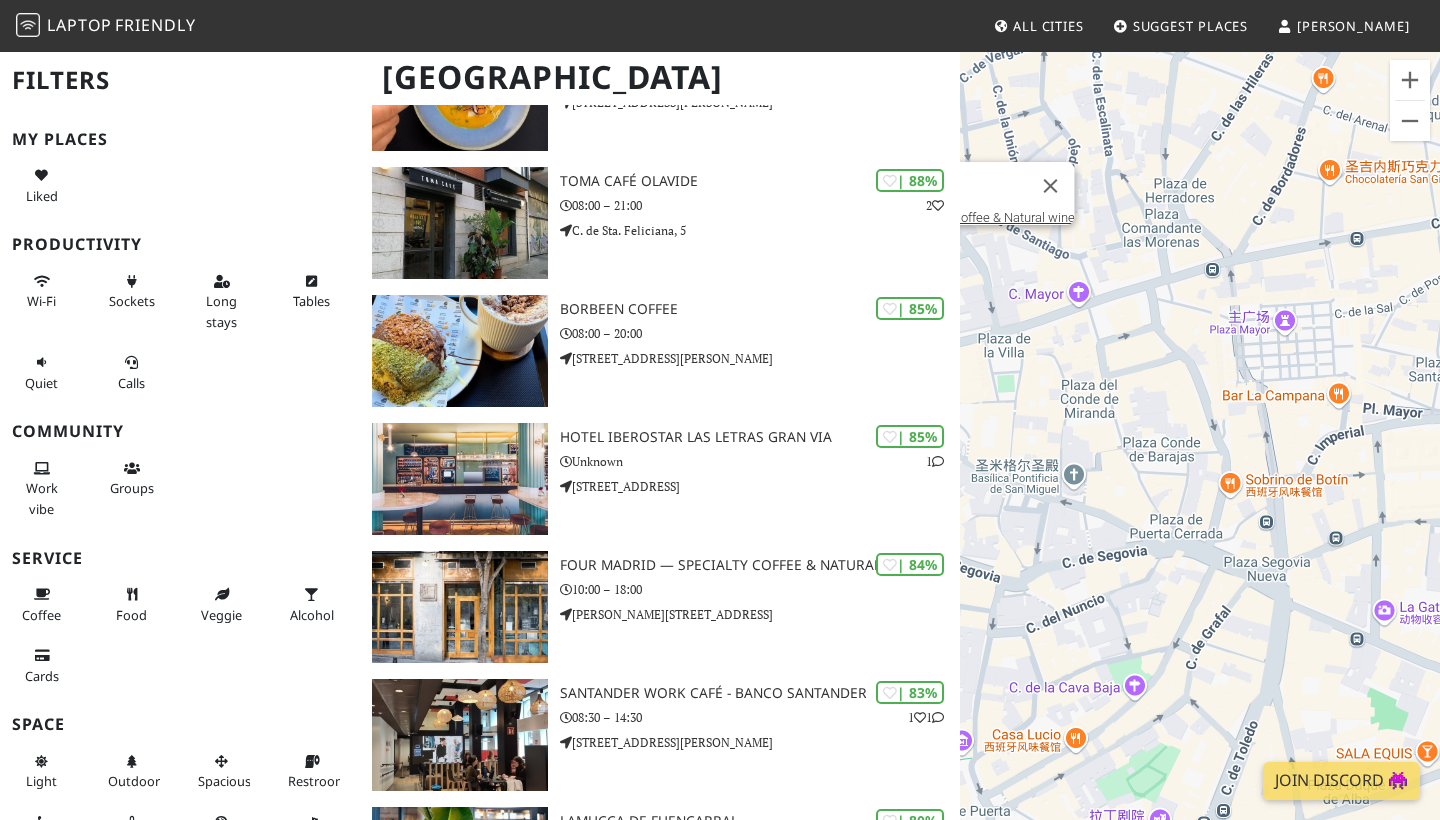 drag, startPoint x: 1225, startPoint y: 474, endPoint x: 1152, endPoint y: 341, distance: 151.71684 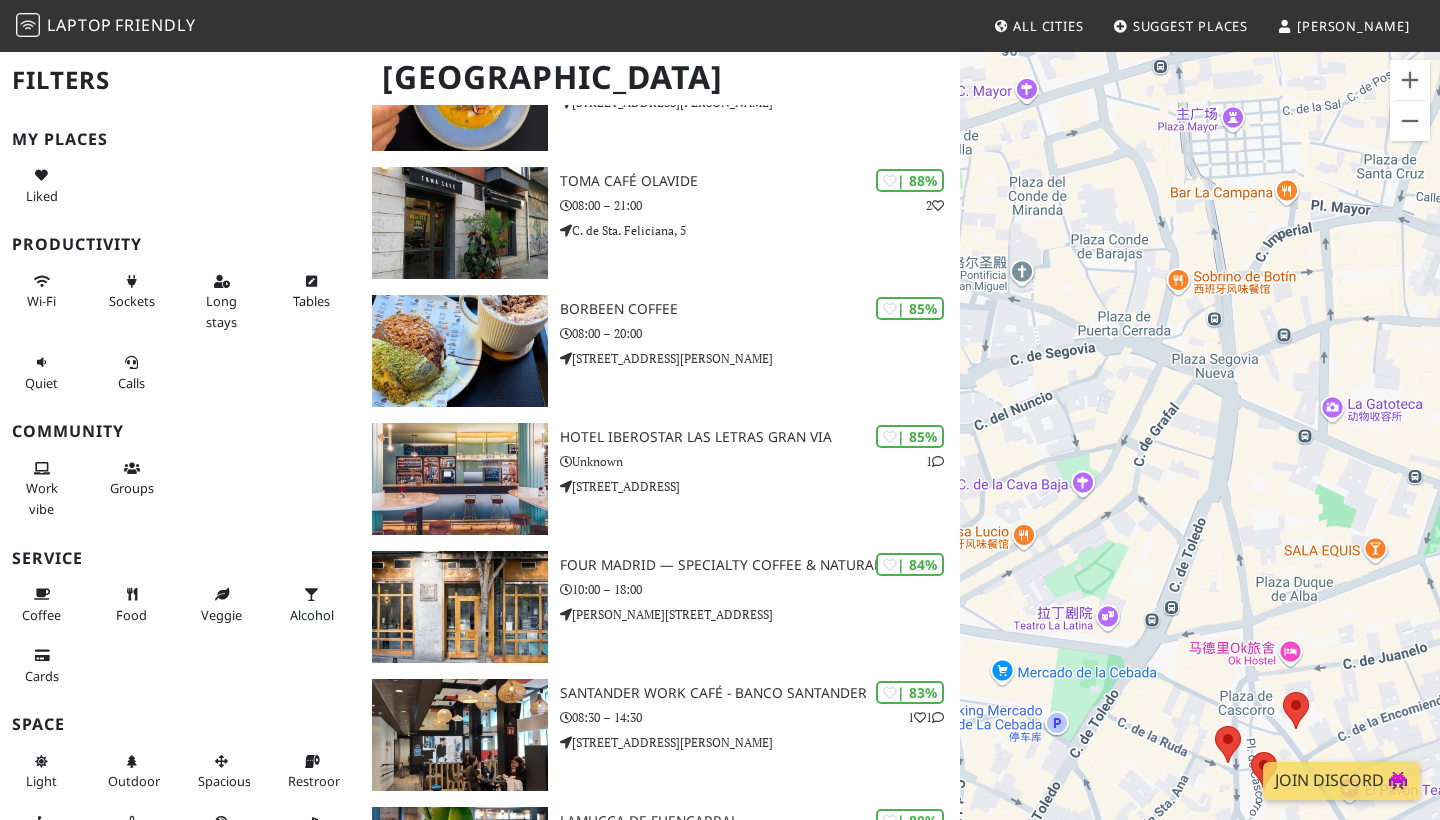 drag, startPoint x: 1149, startPoint y: 480, endPoint x: 1122, endPoint y: 310, distance: 172.13077 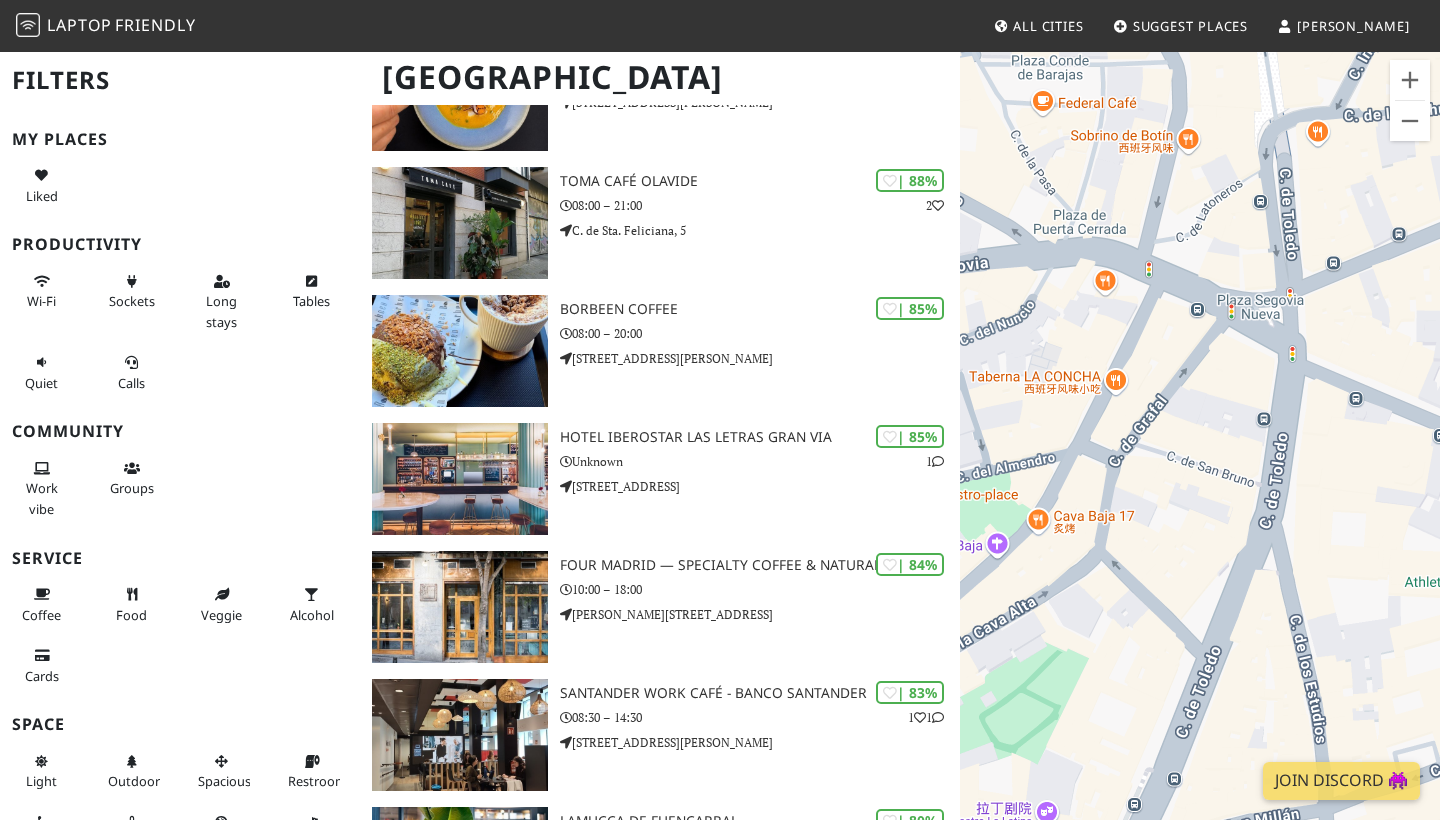 click on "若要浏览不同元素，请按箭头键。 FOUR Madrid — Specialty coffee & Natural wine" at bounding box center [1200, 460] 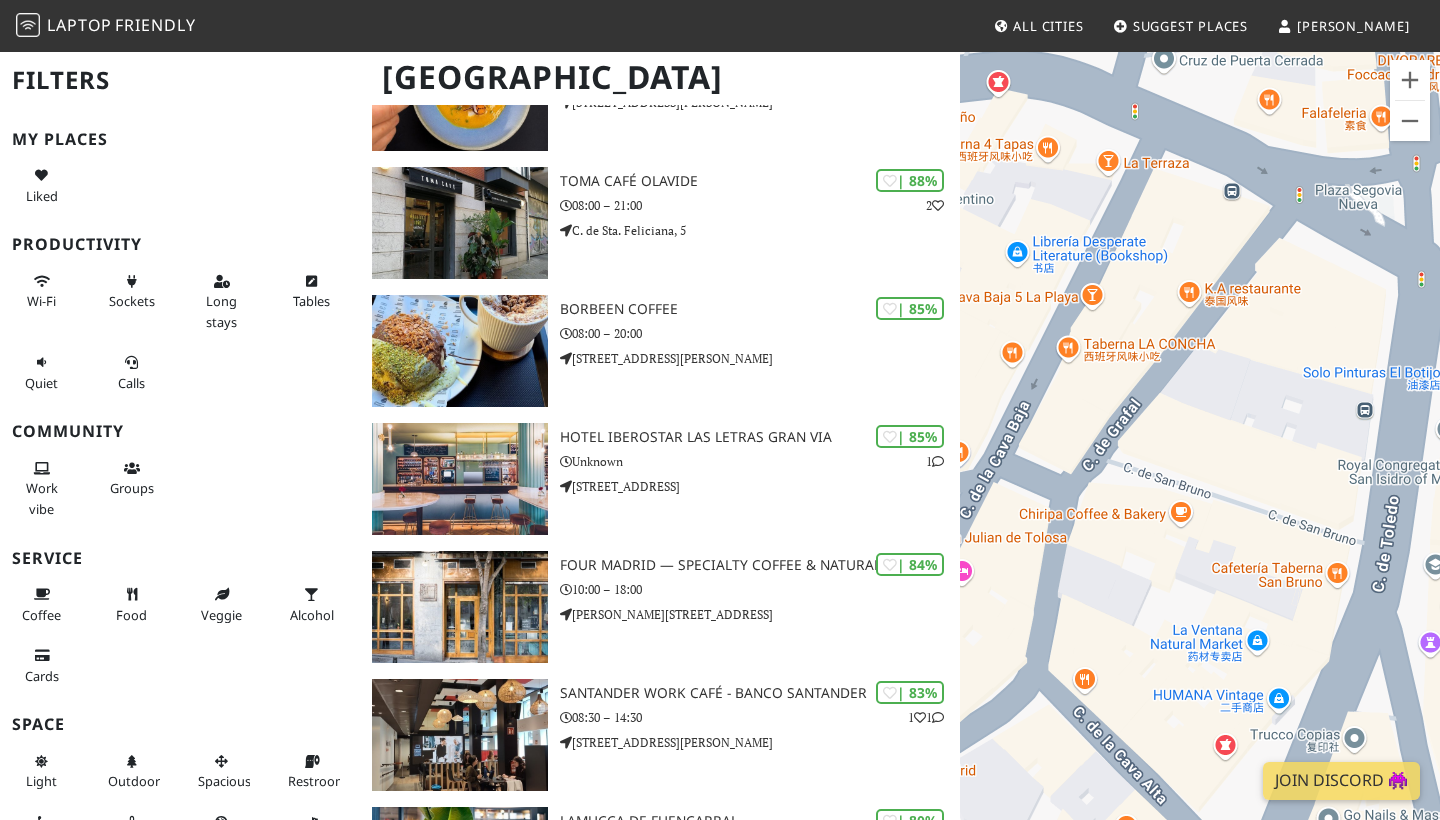 click on "若要浏览不同元素，请按箭头键。 FOUR Madrid — Specialty coffee & Natural wine" at bounding box center (1200, 460) 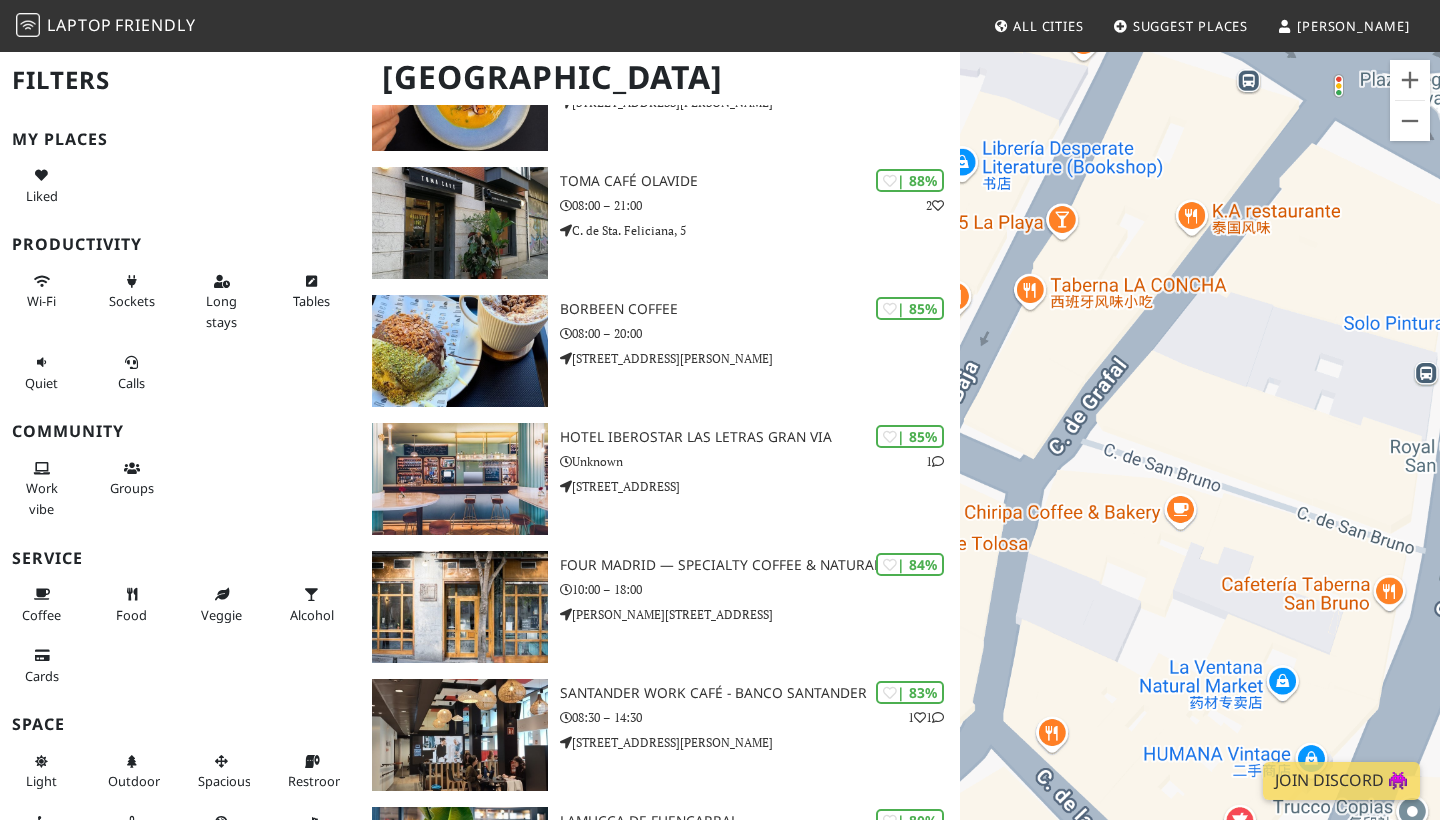 click on "若要浏览不同元素，请按箭头键。 FOUR Madrid — Specialty coffee & Natural wine" at bounding box center [1200, 460] 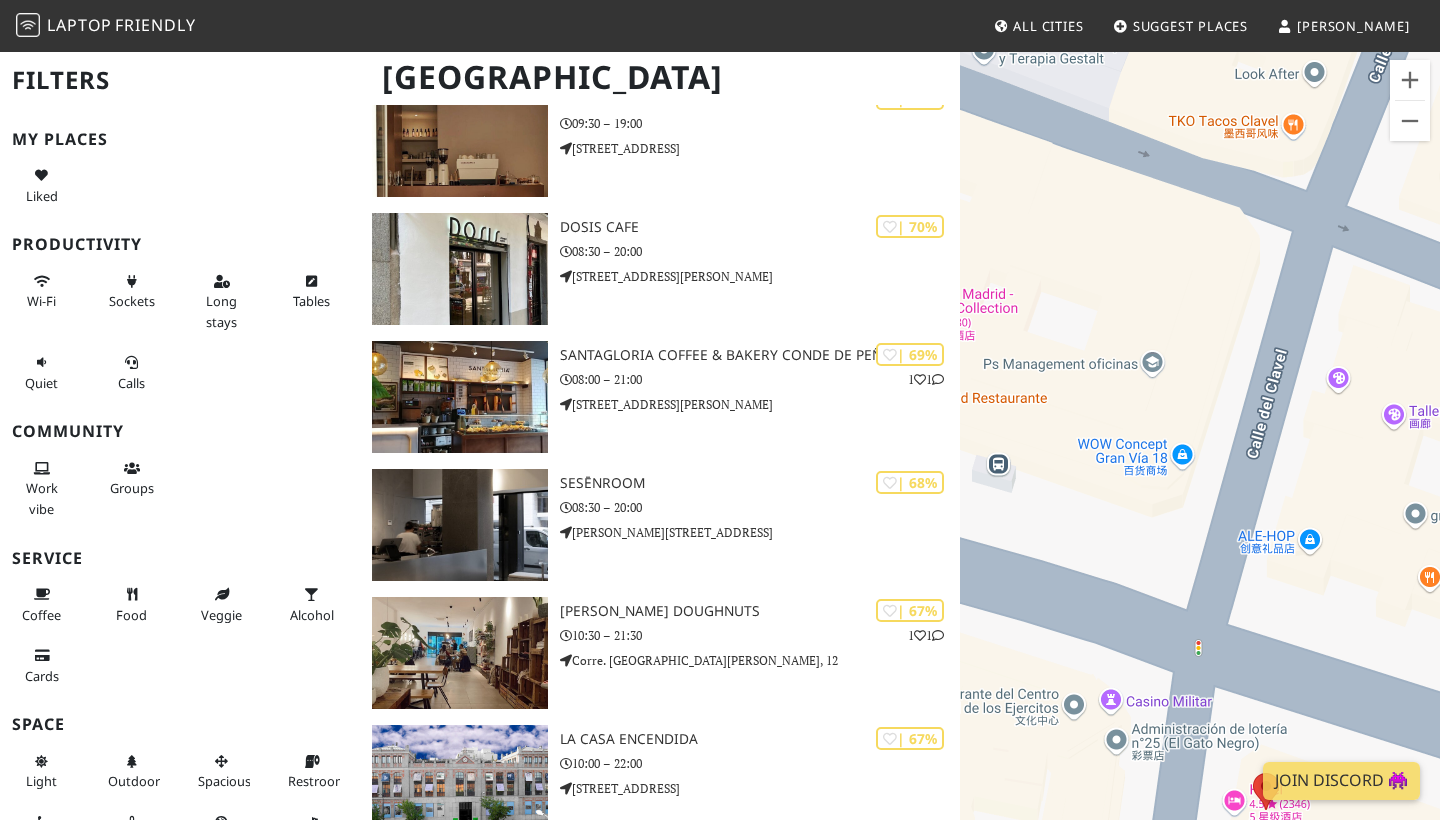 scroll, scrollTop: 2901, scrollLeft: 0, axis: vertical 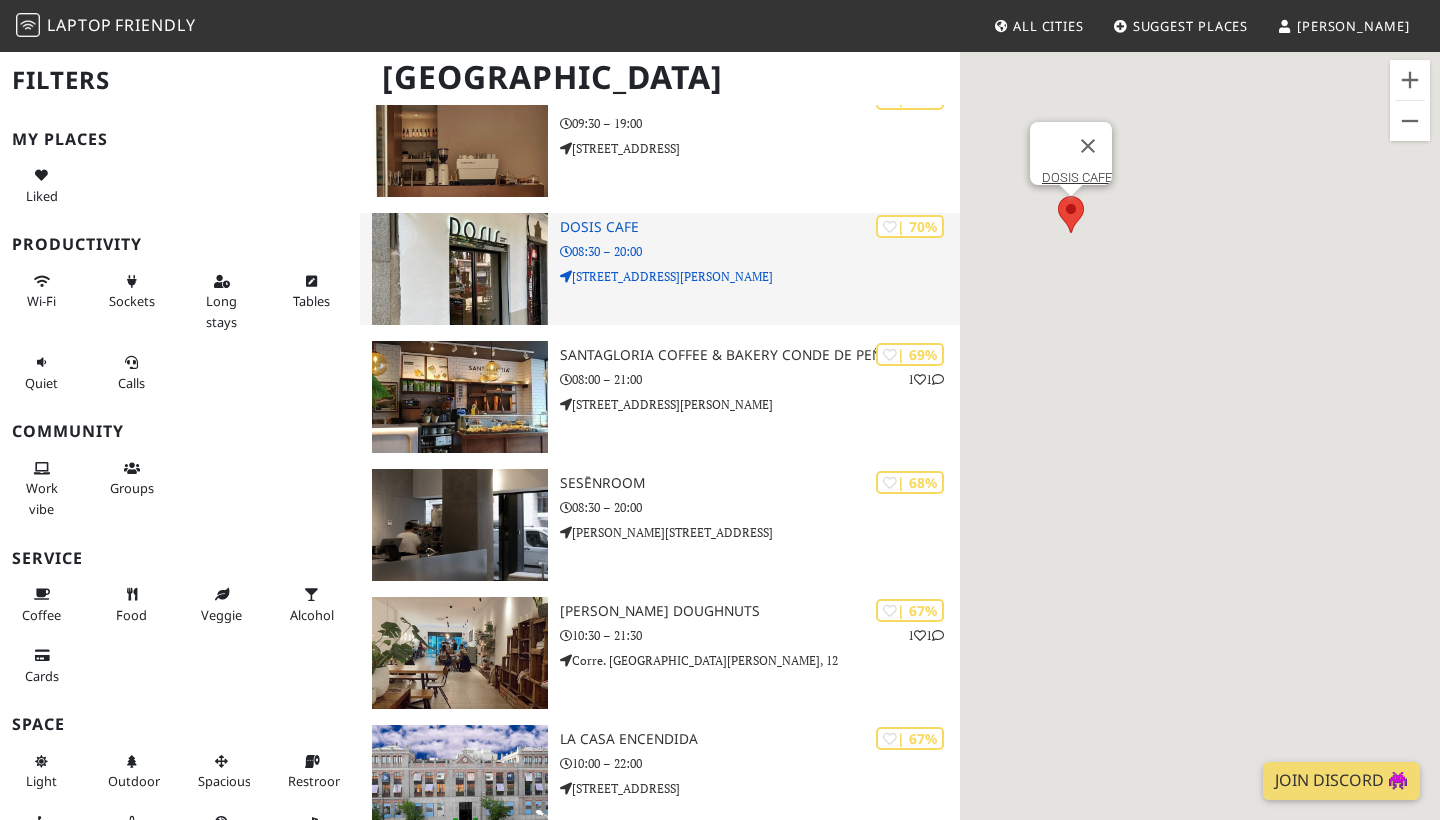 click on "| 70%
DOSIS CAFE
08:30 – 20:00
Calle de Gonzalo de Córdoba, 3" at bounding box center (760, 269) 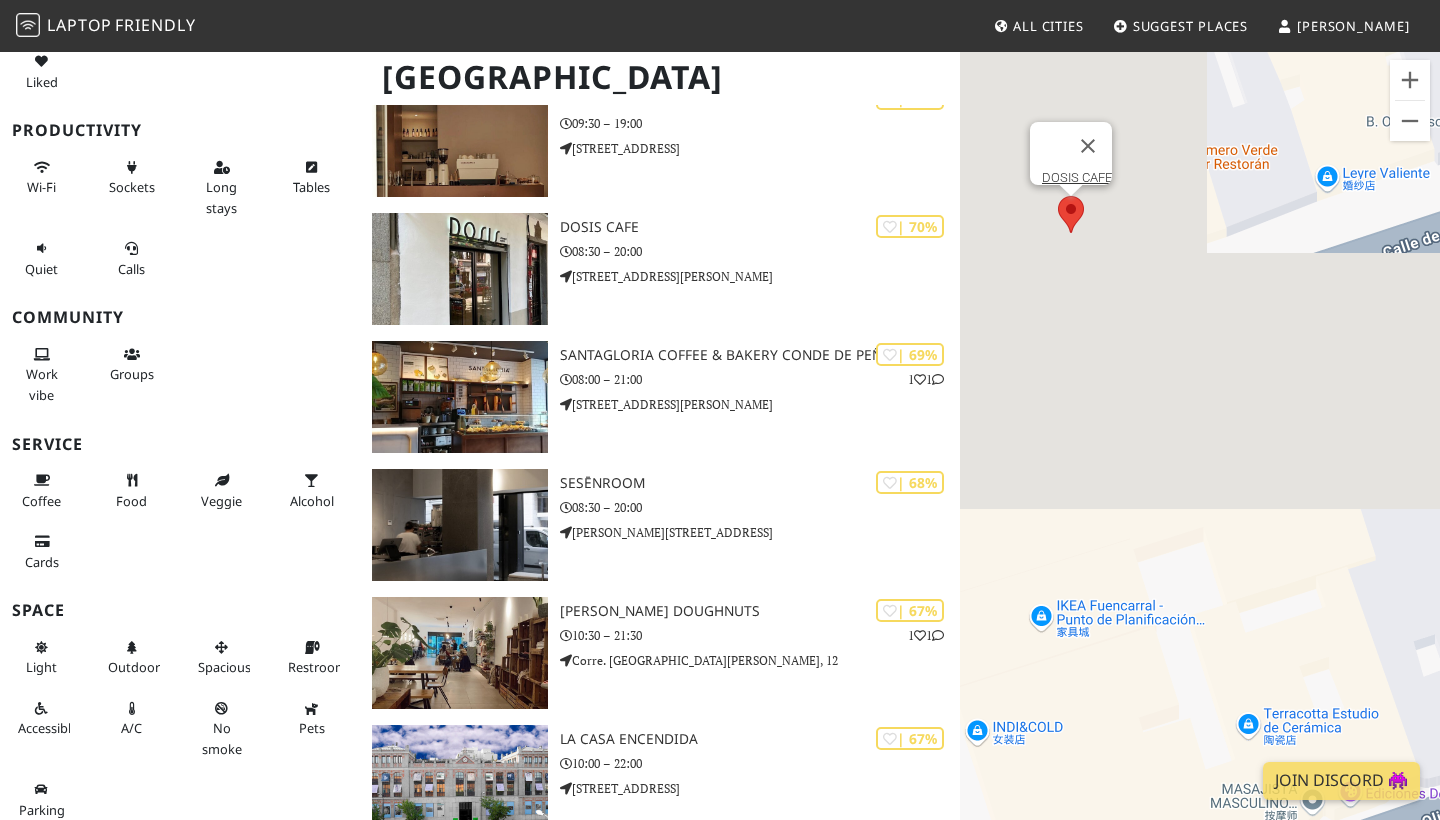 scroll, scrollTop: 112, scrollLeft: 0, axis: vertical 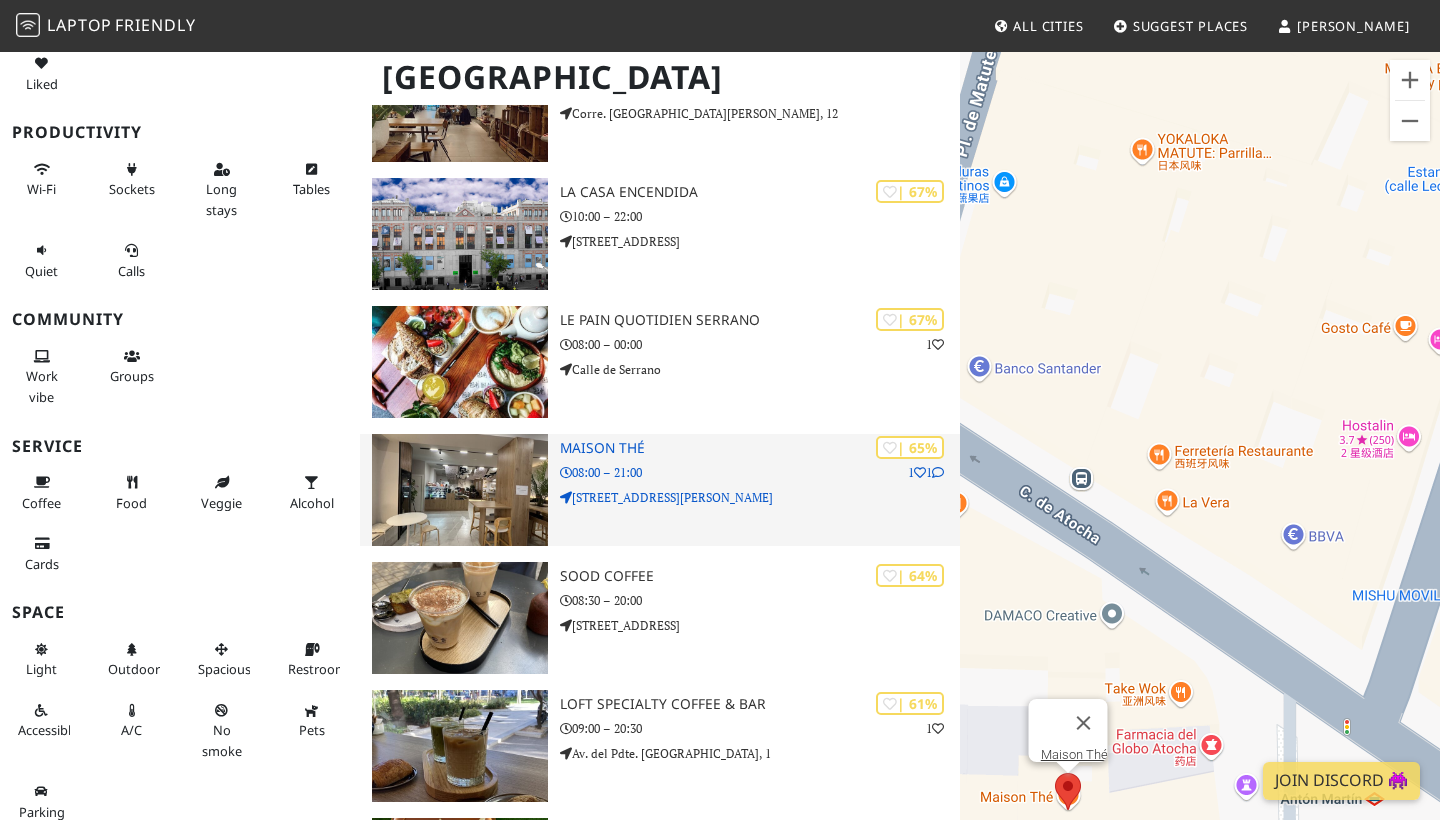 click on "1
1" at bounding box center (926, 472) 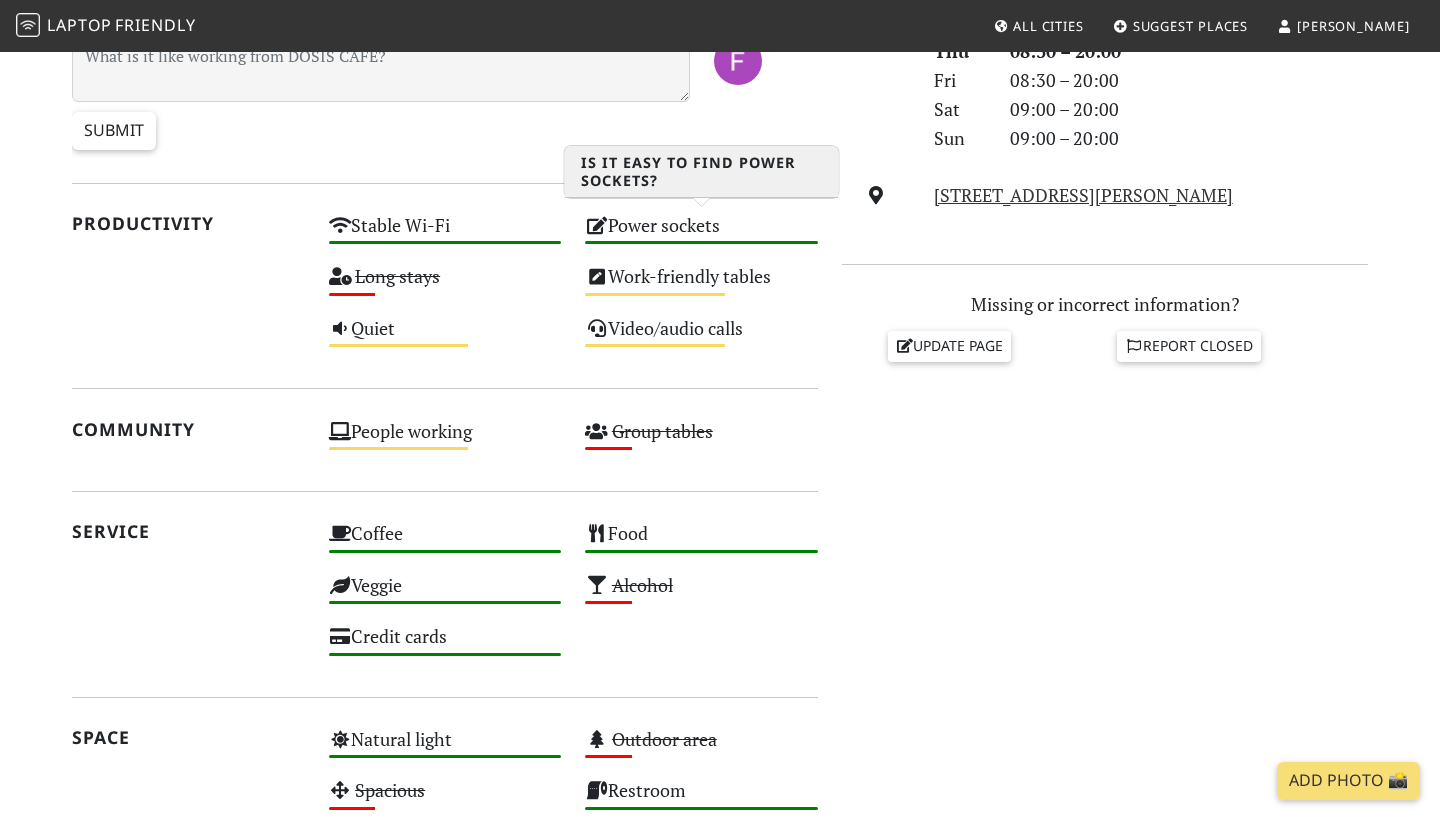 scroll, scrollTop: 690, scrollLeft: 0, axis: vertical 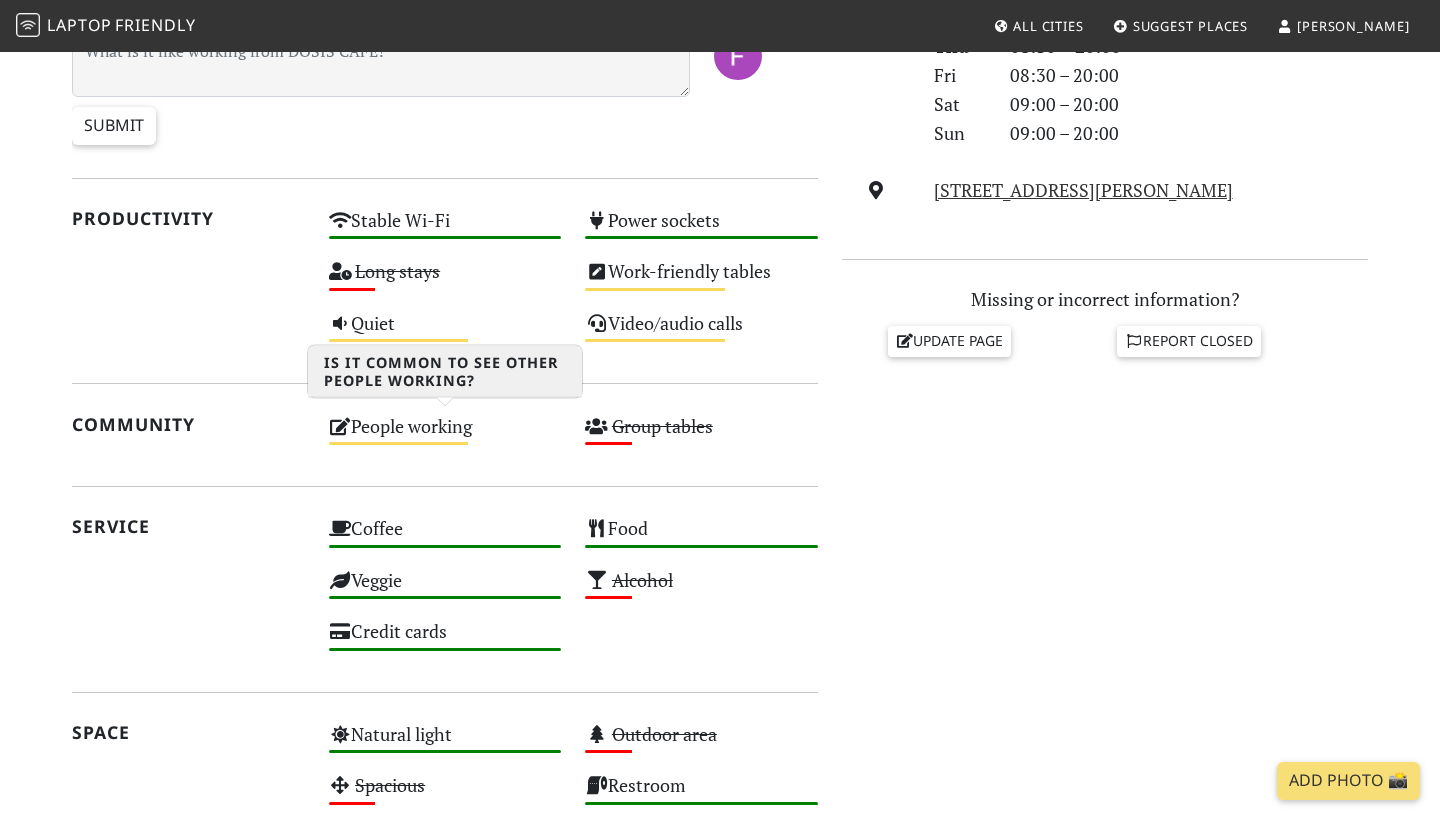 click on "Medium" at bounding box center [399, 443] 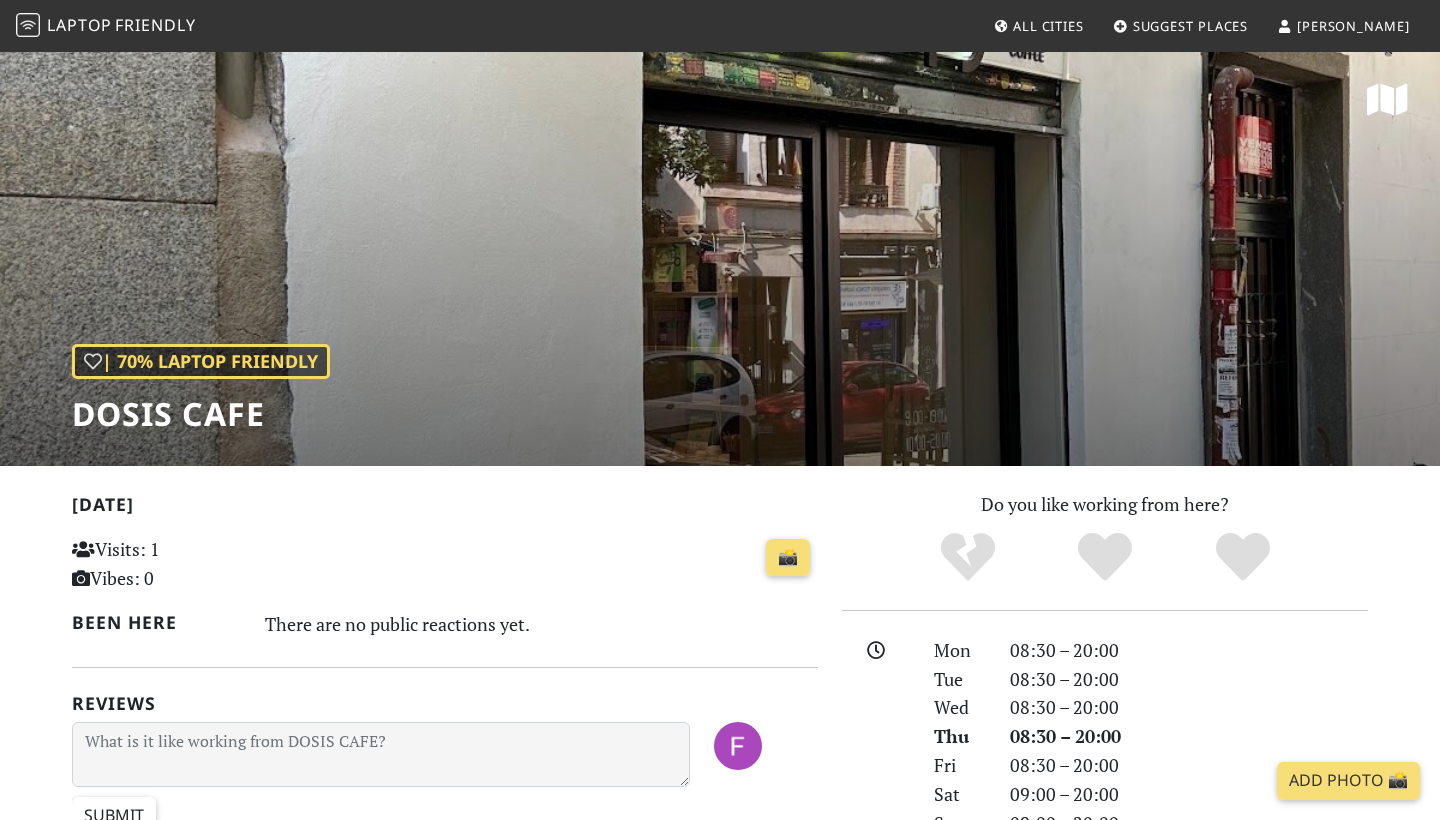 scroll, scrollTop: 3, scrollLeft: 0, axis: vertical 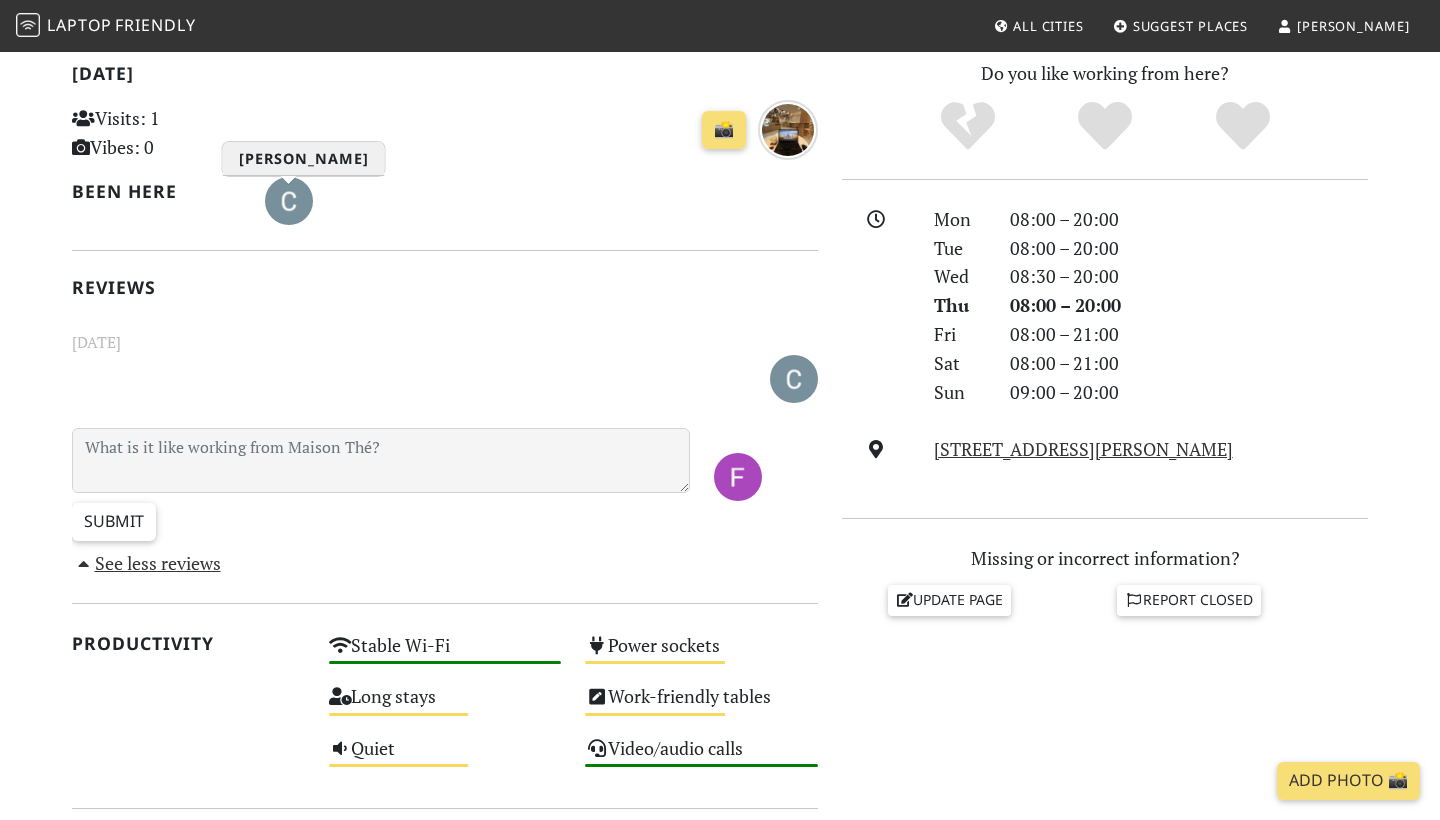 click at bounding box center (289, 201) 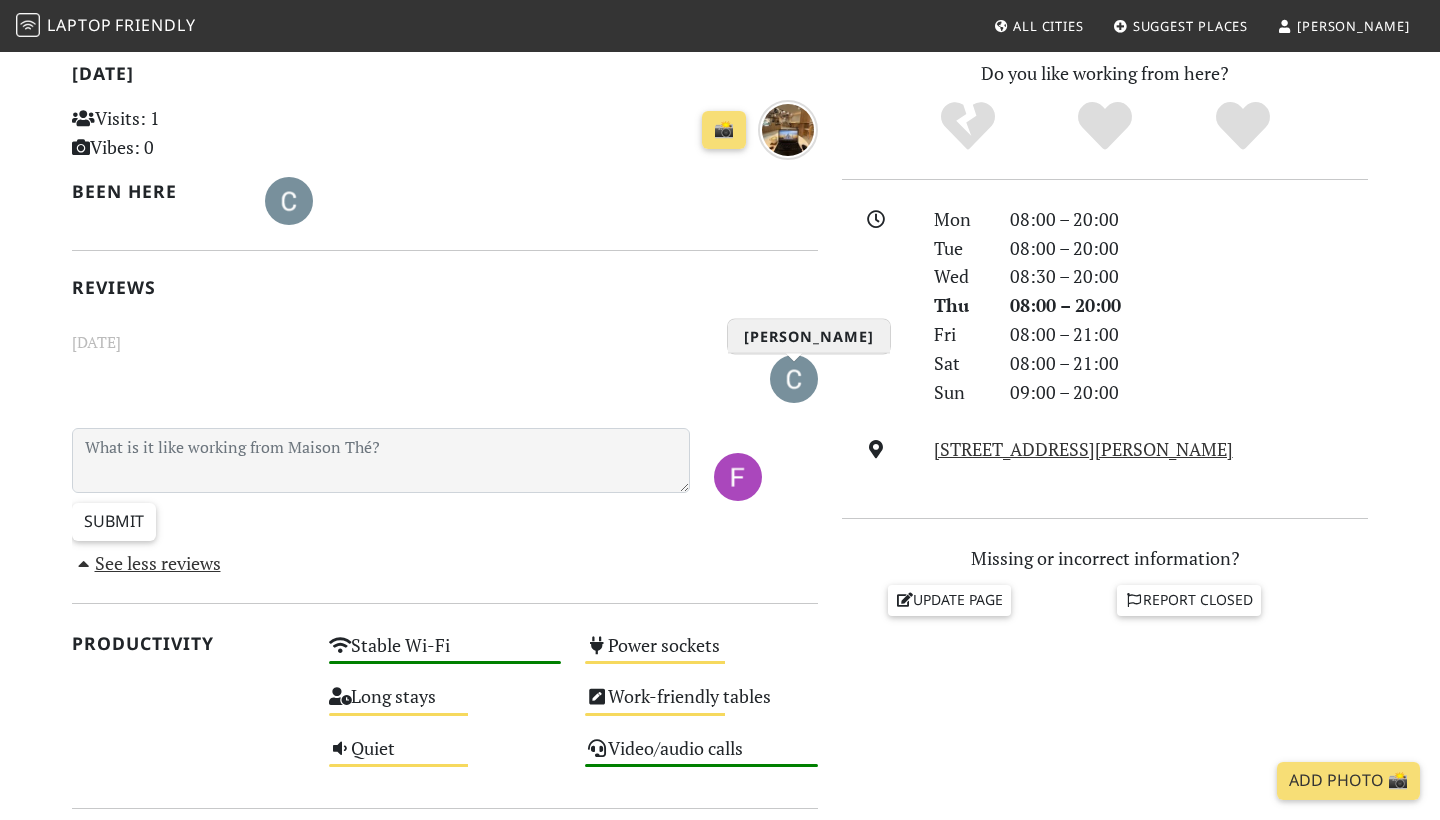 click at bounding box center (794, 379) 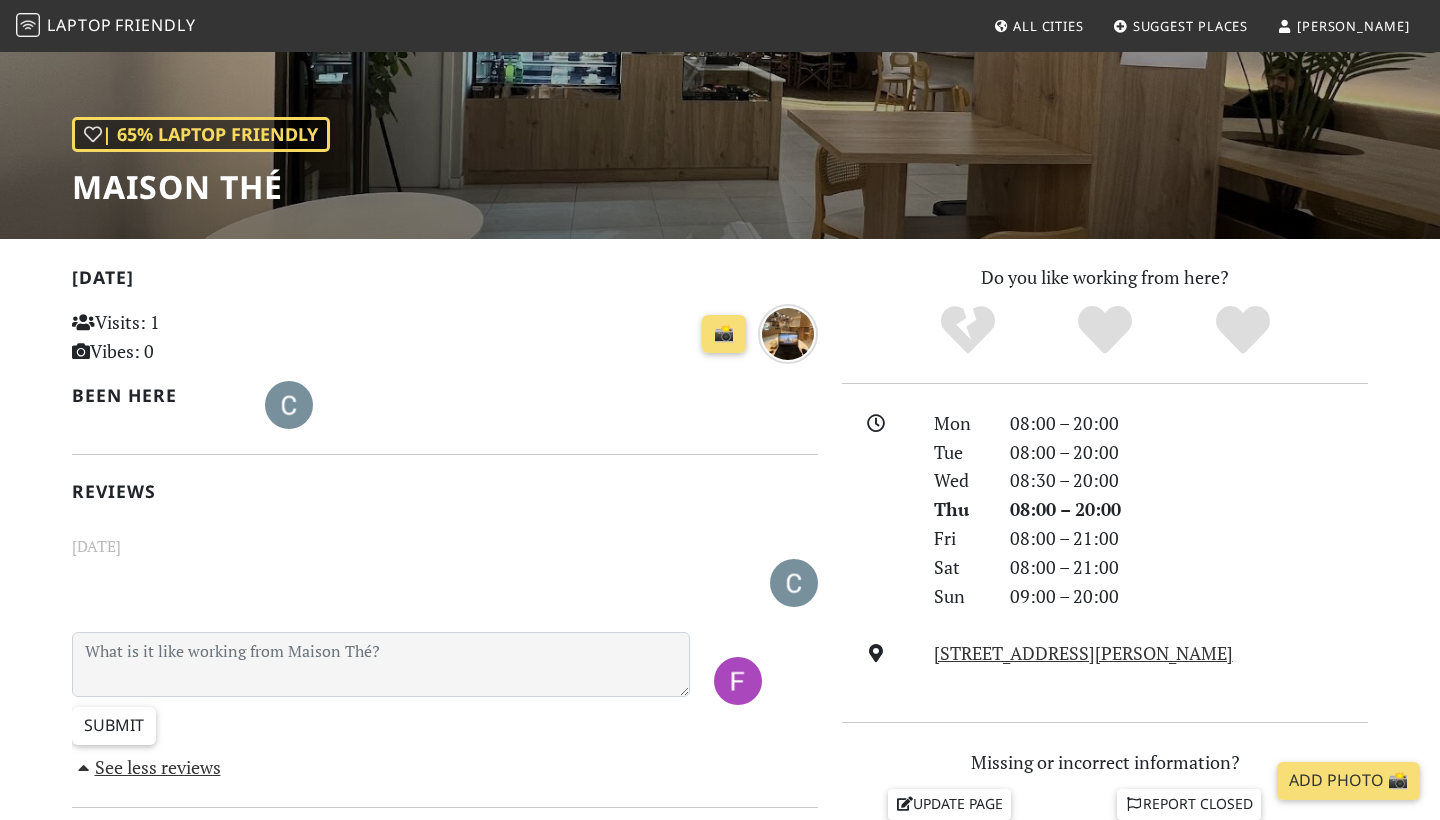 scroll, scrollTop: 223, scrollLeft: 0, axis: vertical 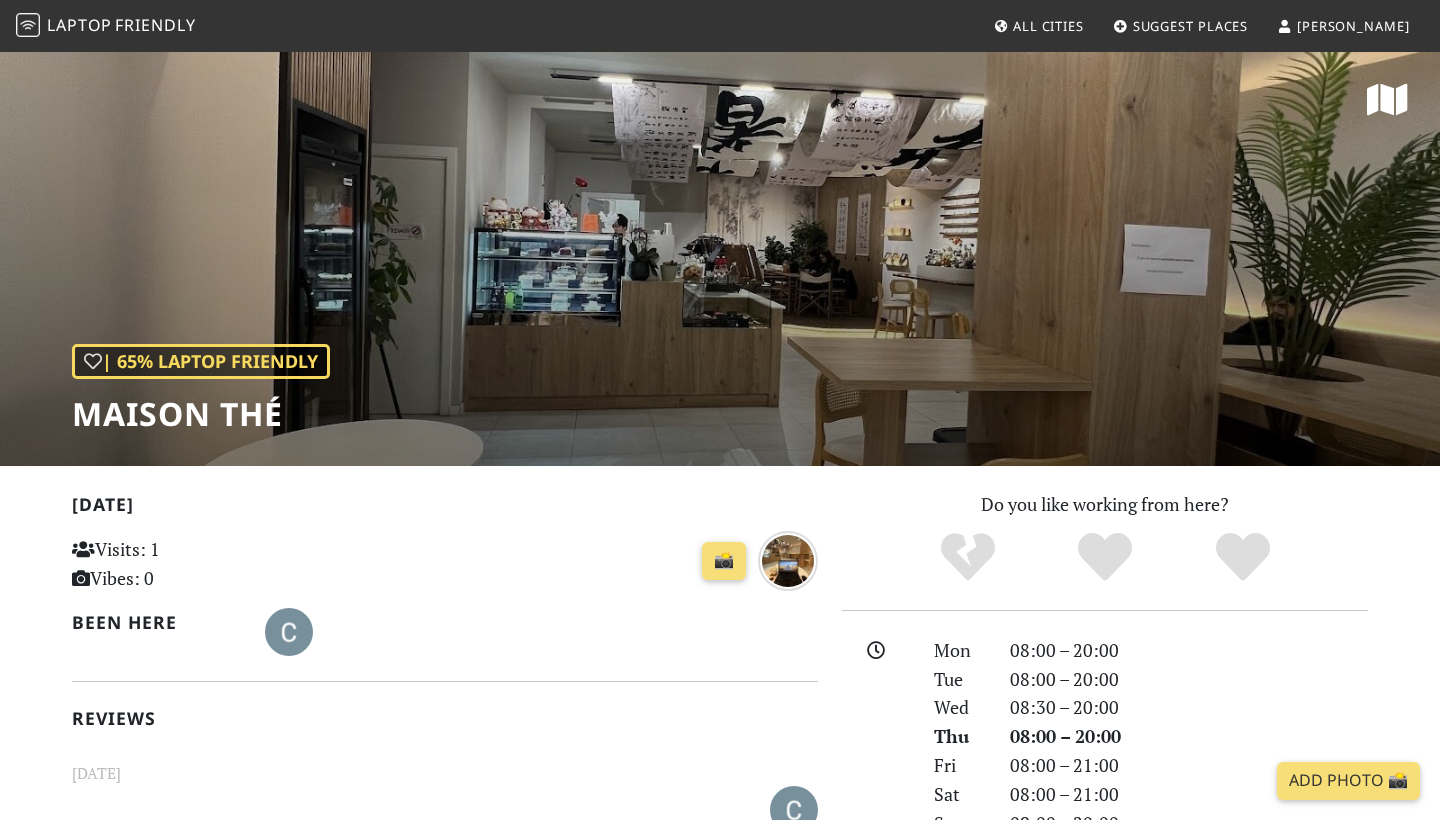 drag, startPoint x: 723, startPoint y: 34, endPoint x: 435, endPoint y: 29, distance: 288.0434 